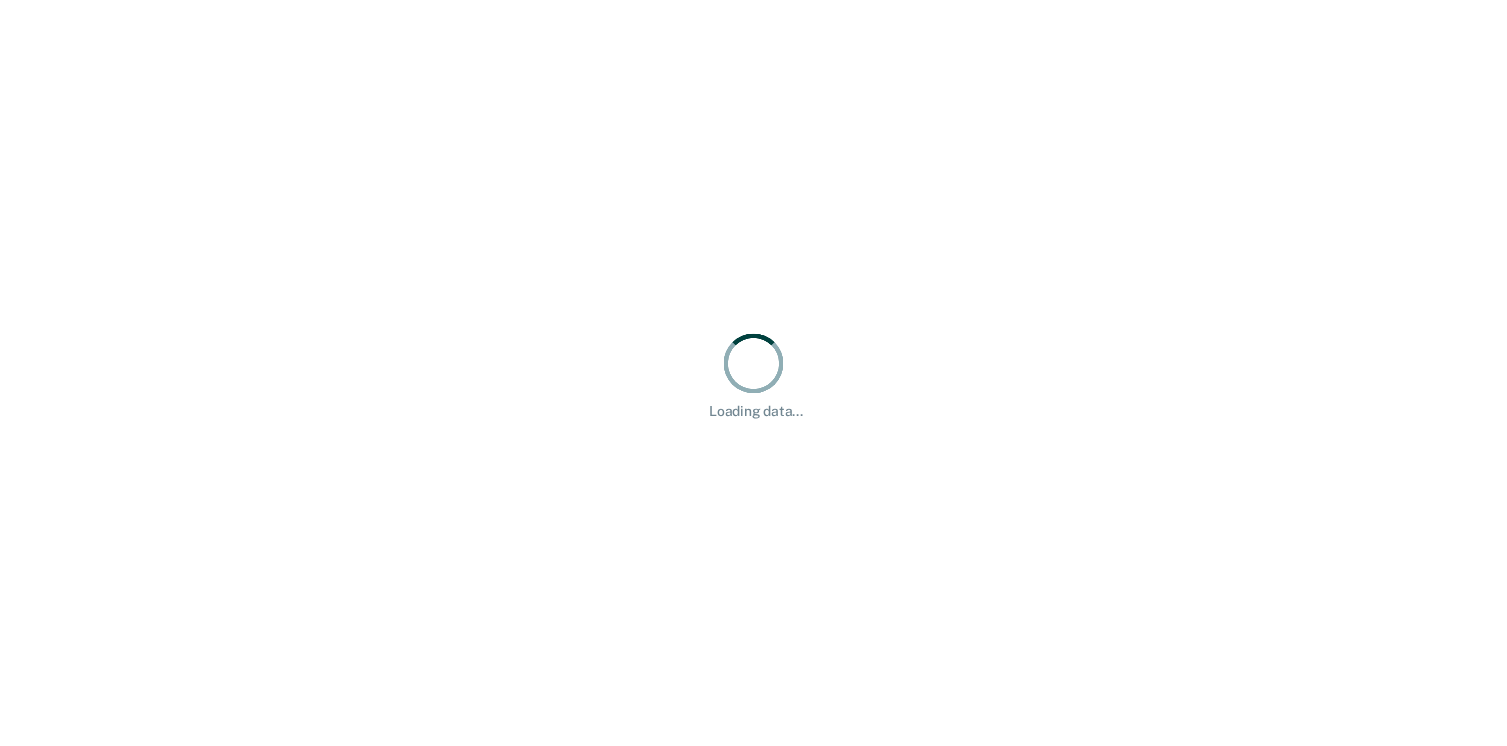 scroll, scrollTop: 0, scrollLeft: 0, axis: both 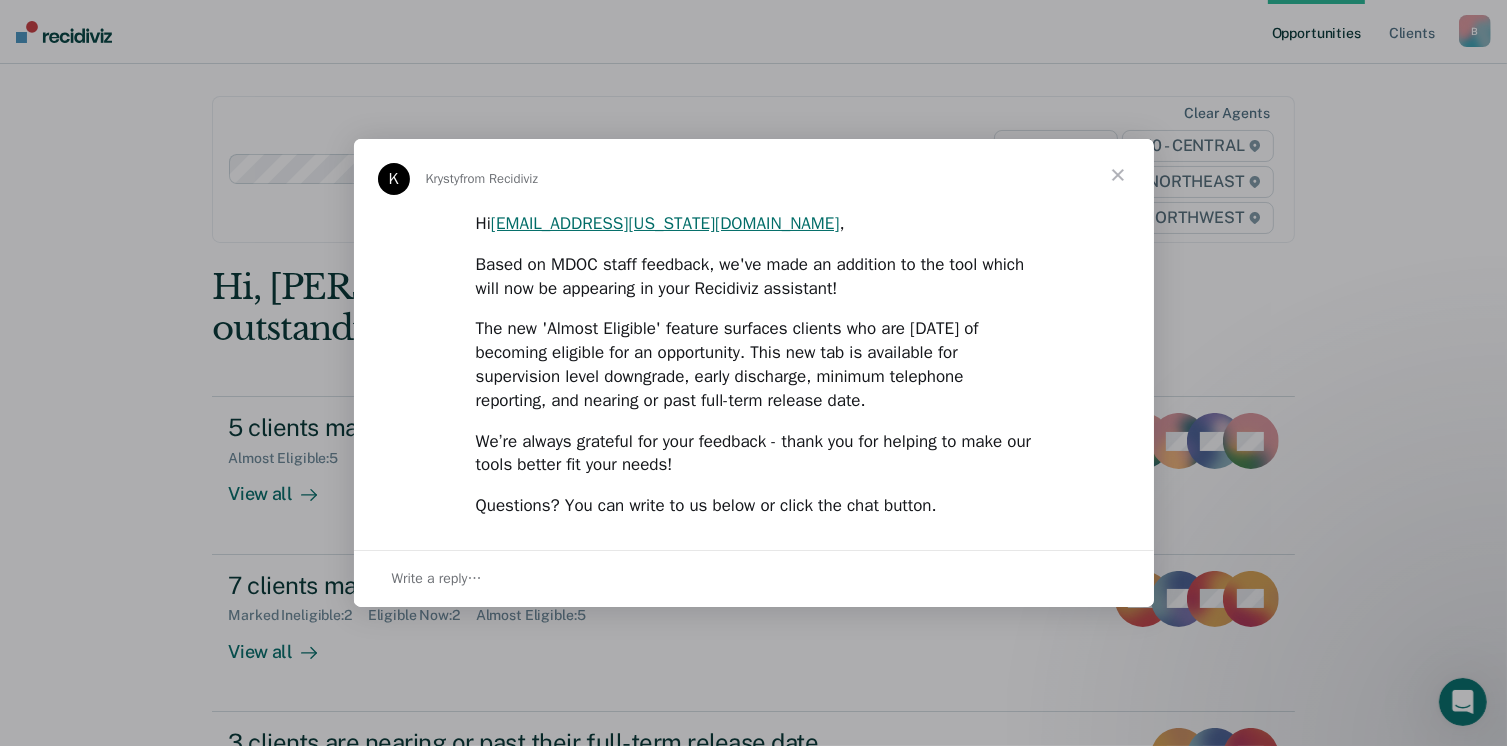 click at bounding box center (1118, 175) 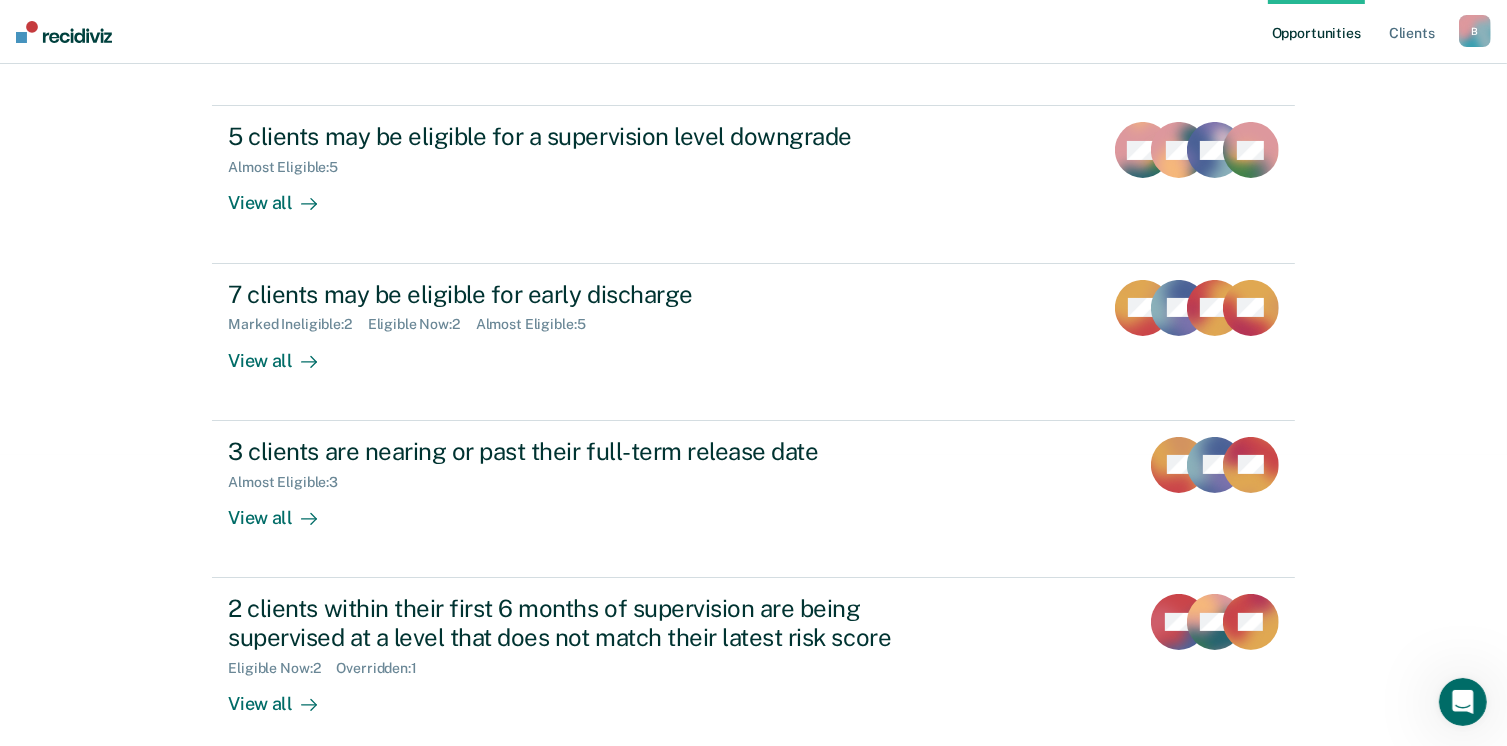 scroll, scrollTop: 307, scrollLeft: 0, axis: vertical 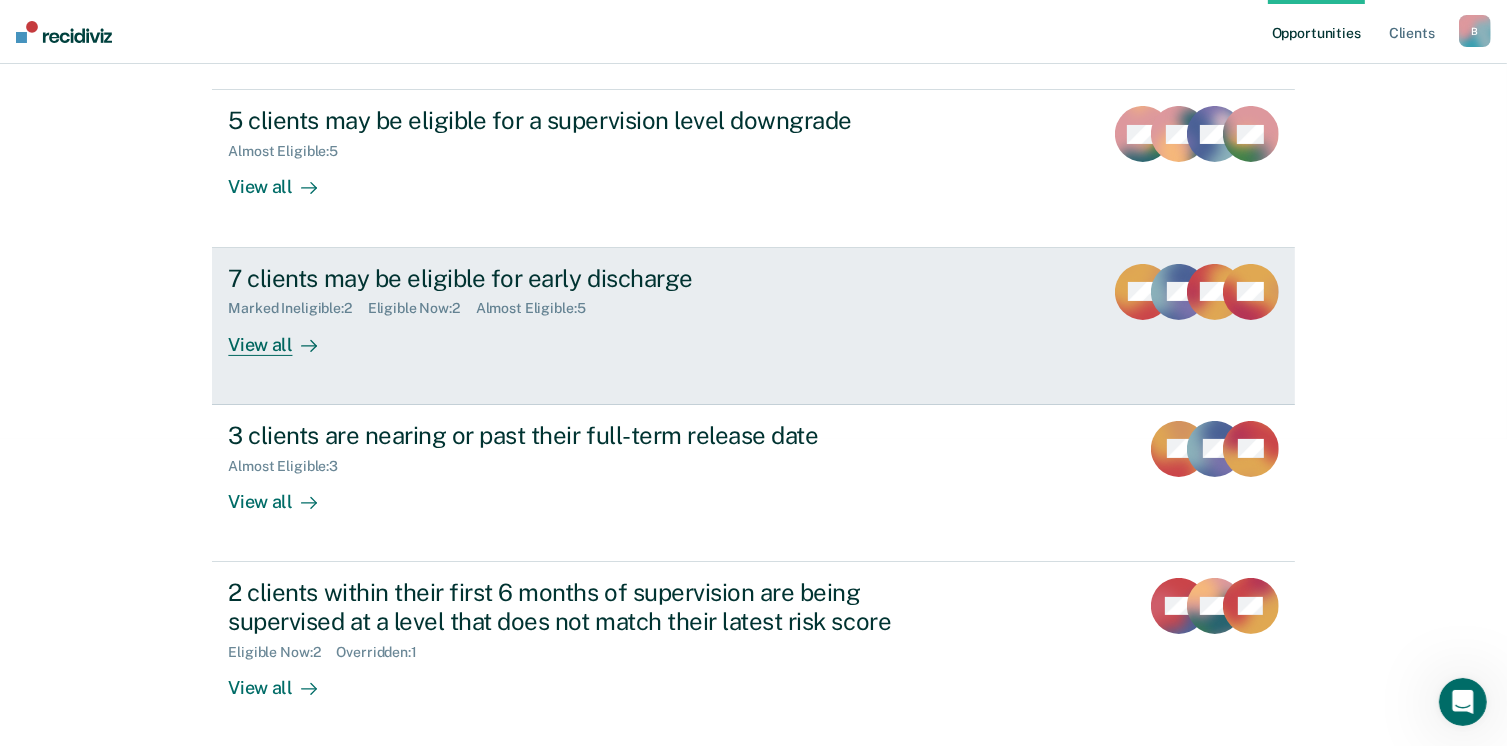 click on "View all" at bounding box center [284, 336] 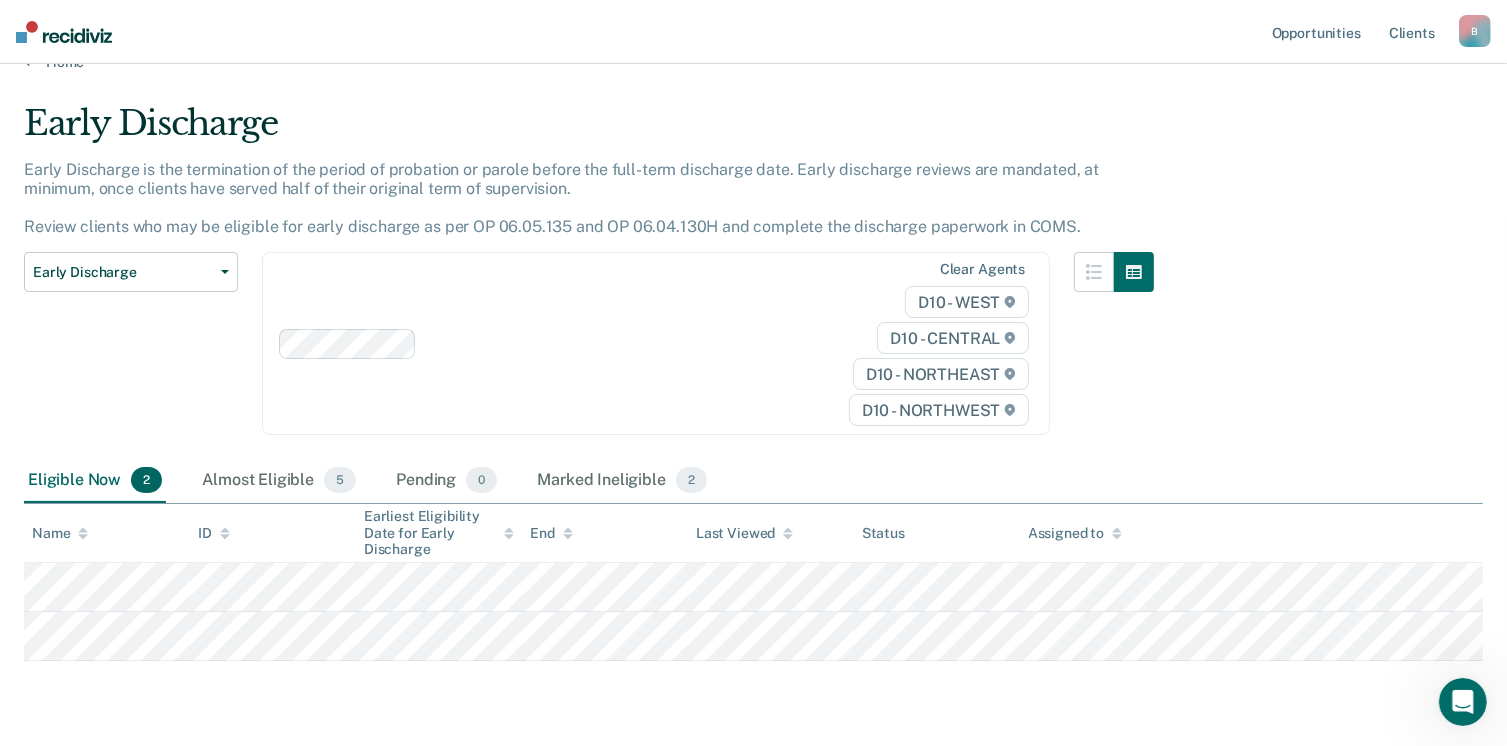 scroll, scrollTop: 92, scrollLeft: 0, axis: vertical 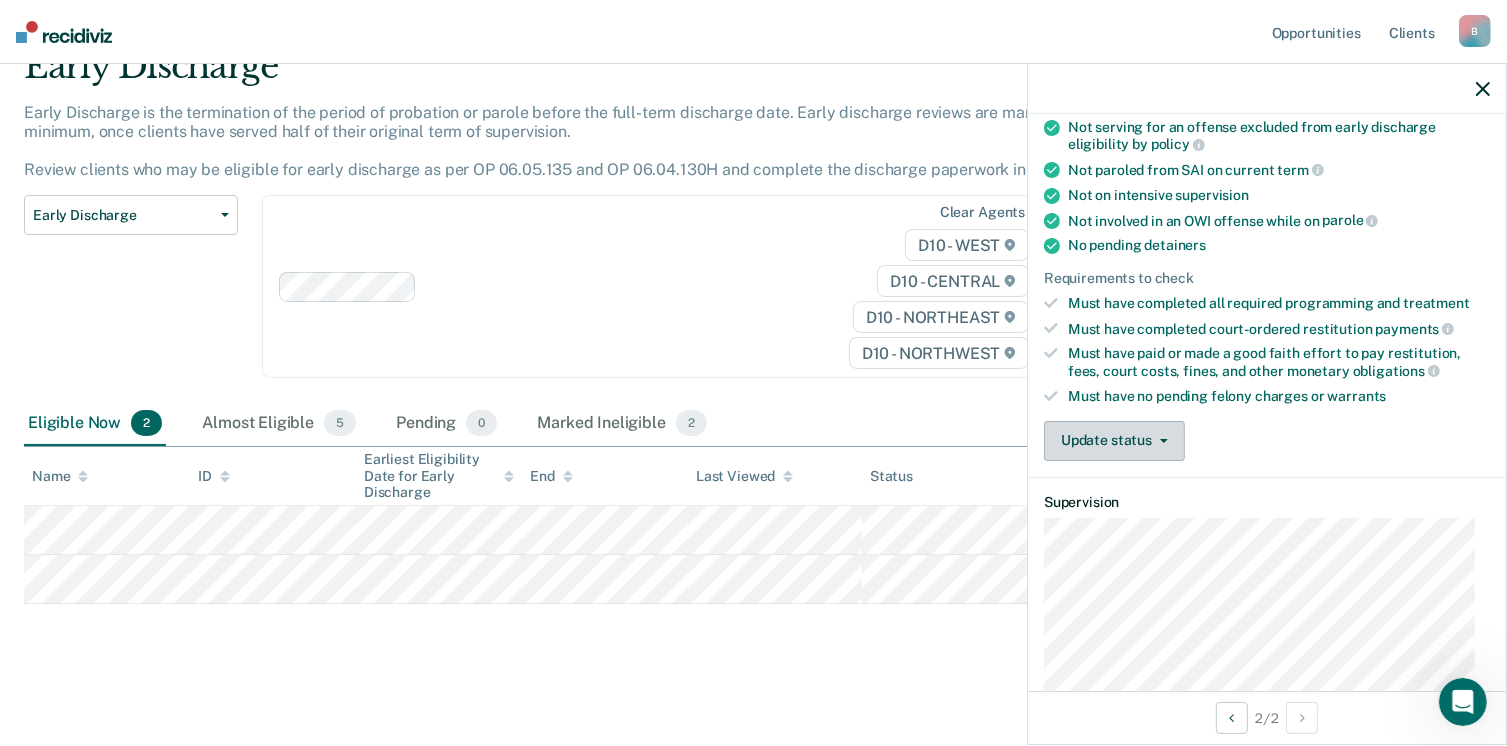 click on "Update status" at bounding box center [1114, 441] 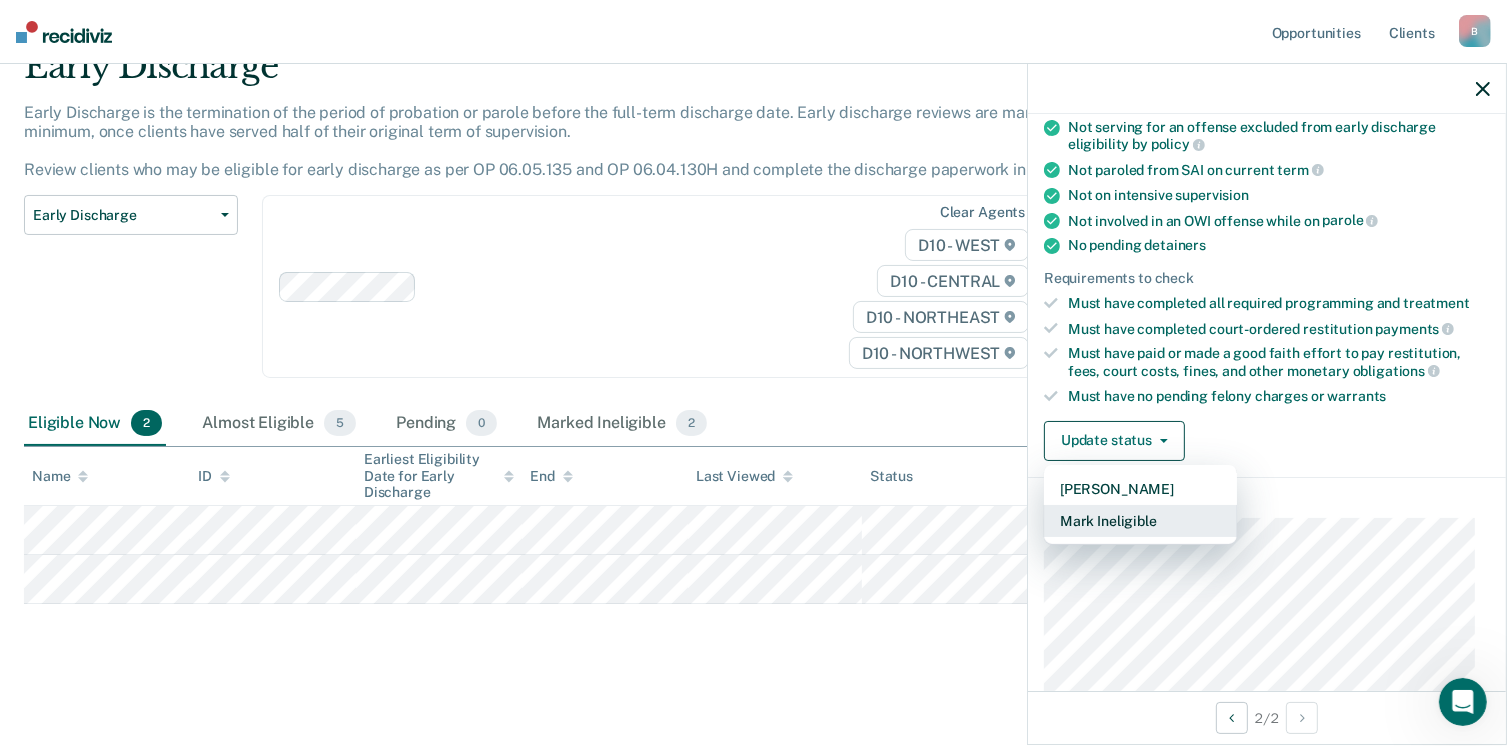 click on "Mark Ineligible" at bounding box center [1140, 521] 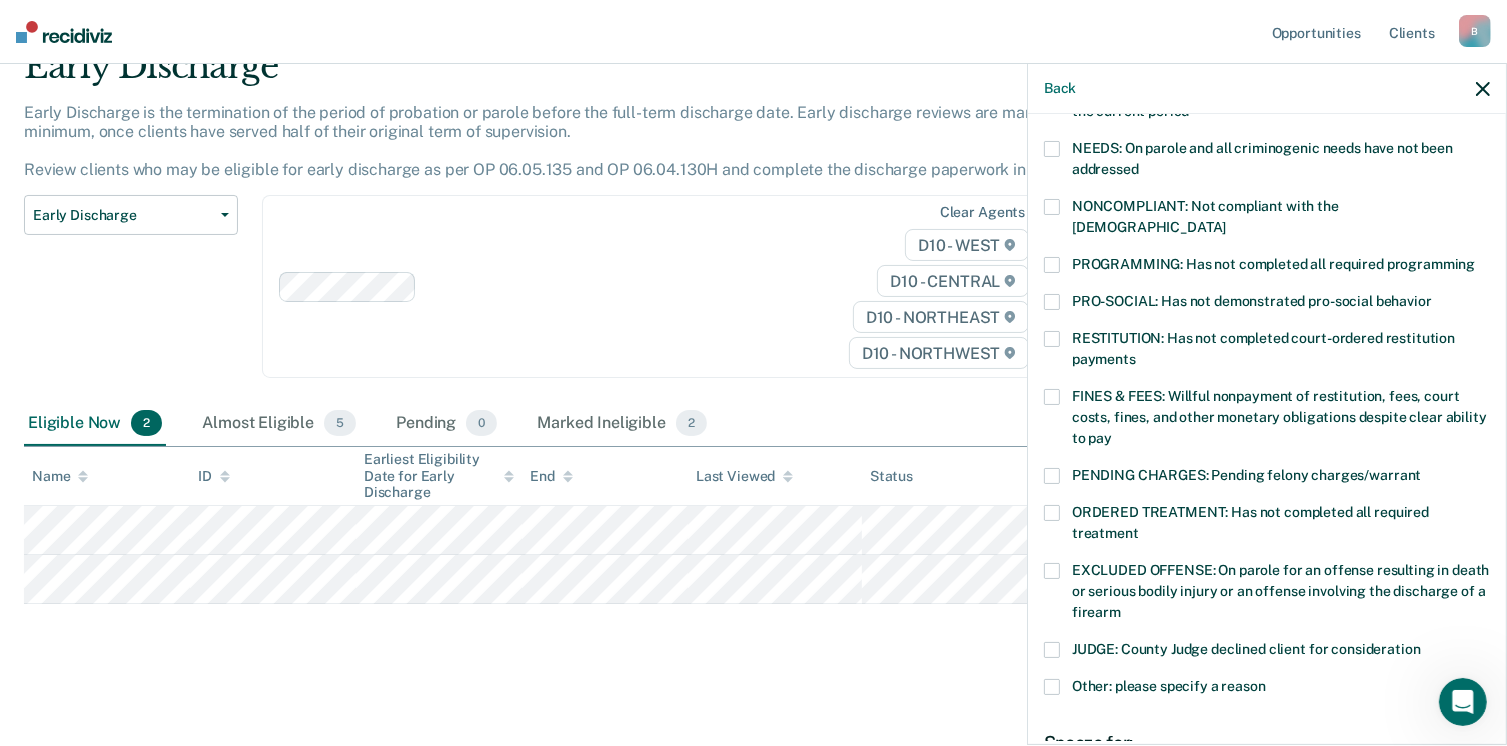 click at bounding box center [1052, 207] 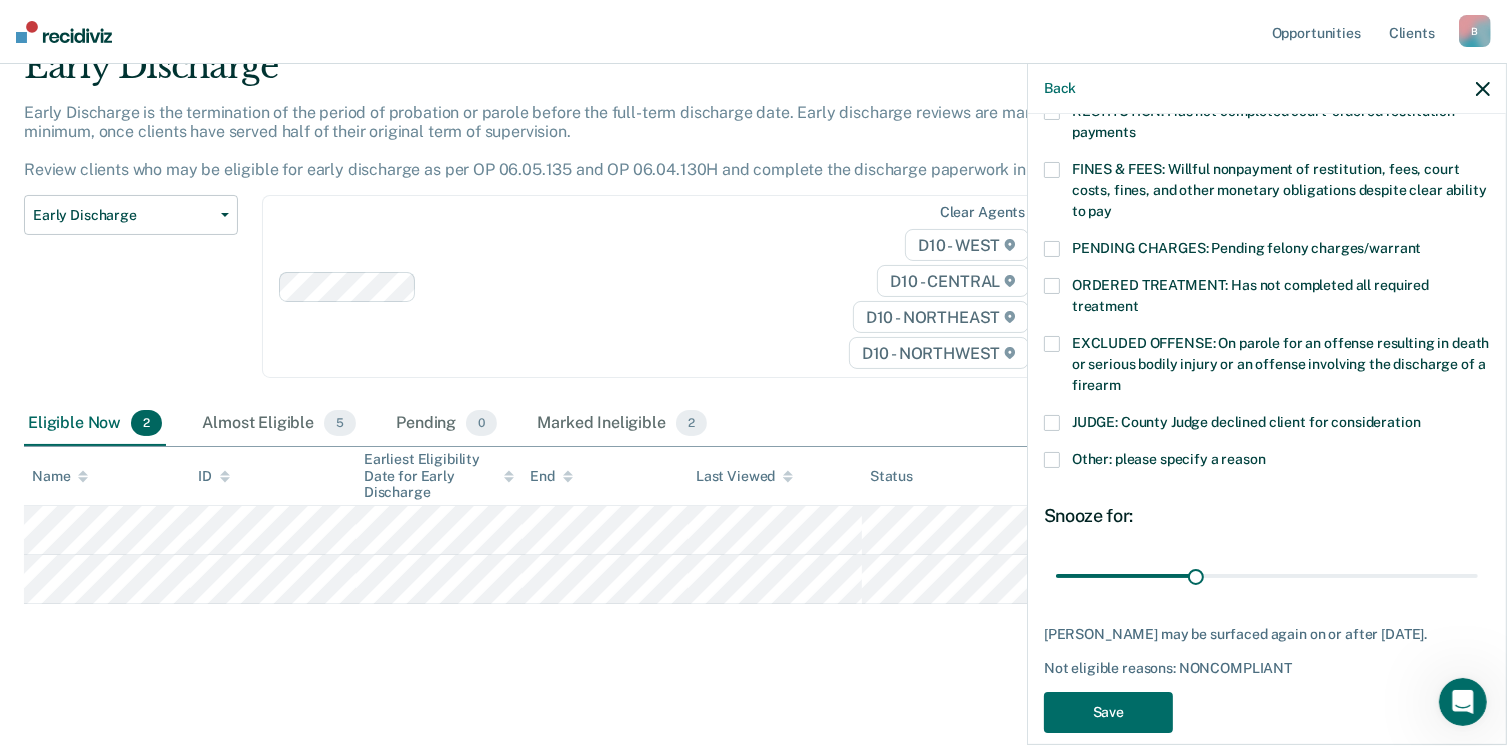 scroll, scrollTop: 551, scrollLeft: 0, axis: vertical 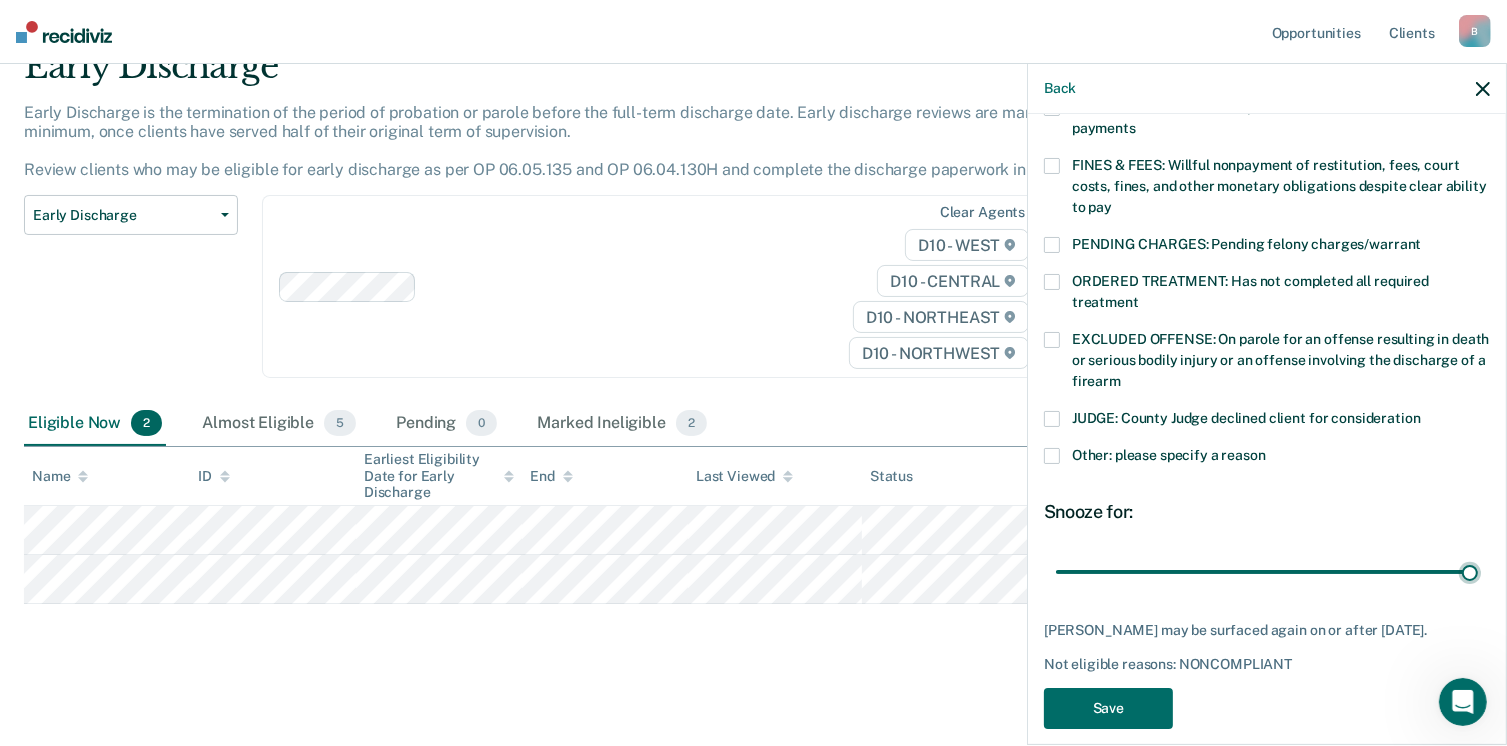 drag, startPoint x: 1192, startPoint y: 550, endPoint x: 1500, endPoint y: 566, distance: 308.4153 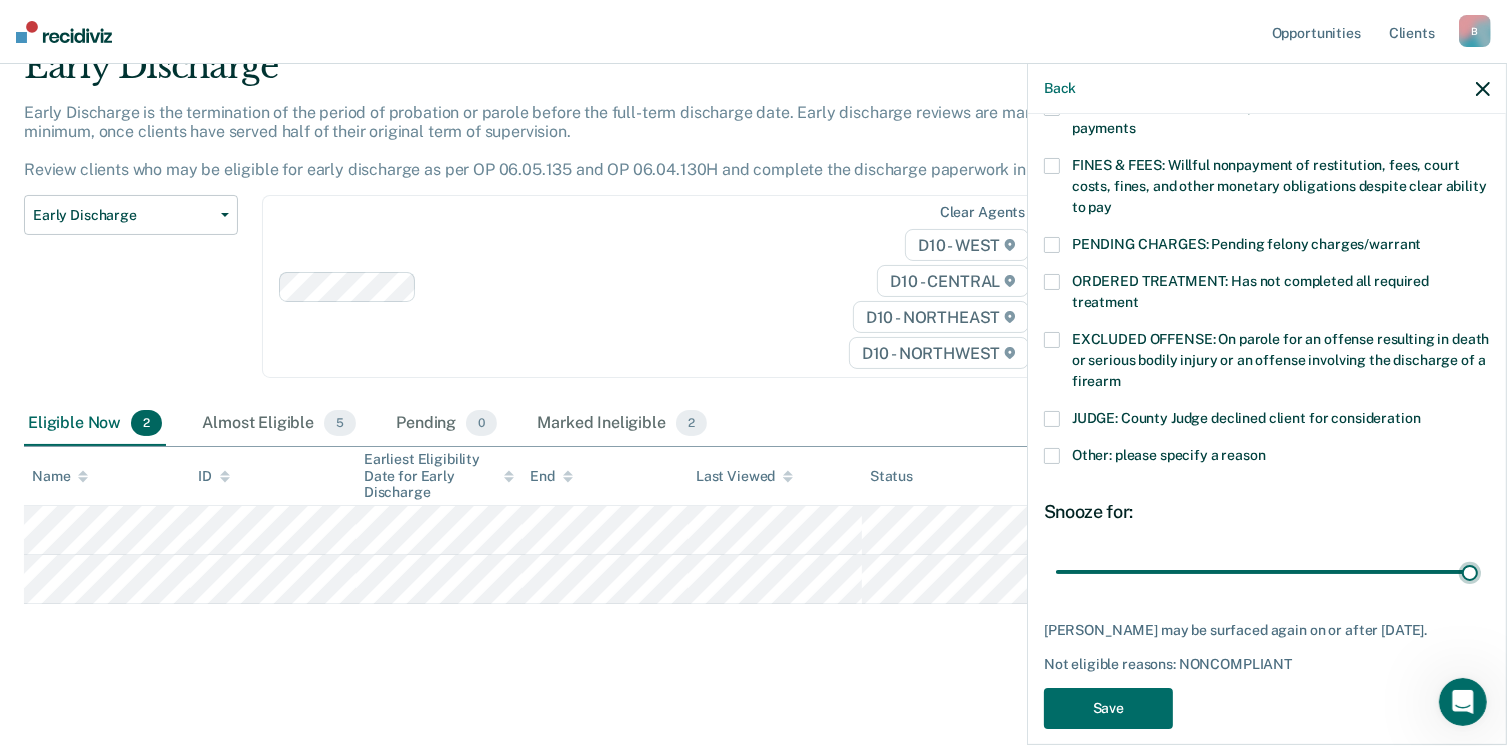 type on "90" 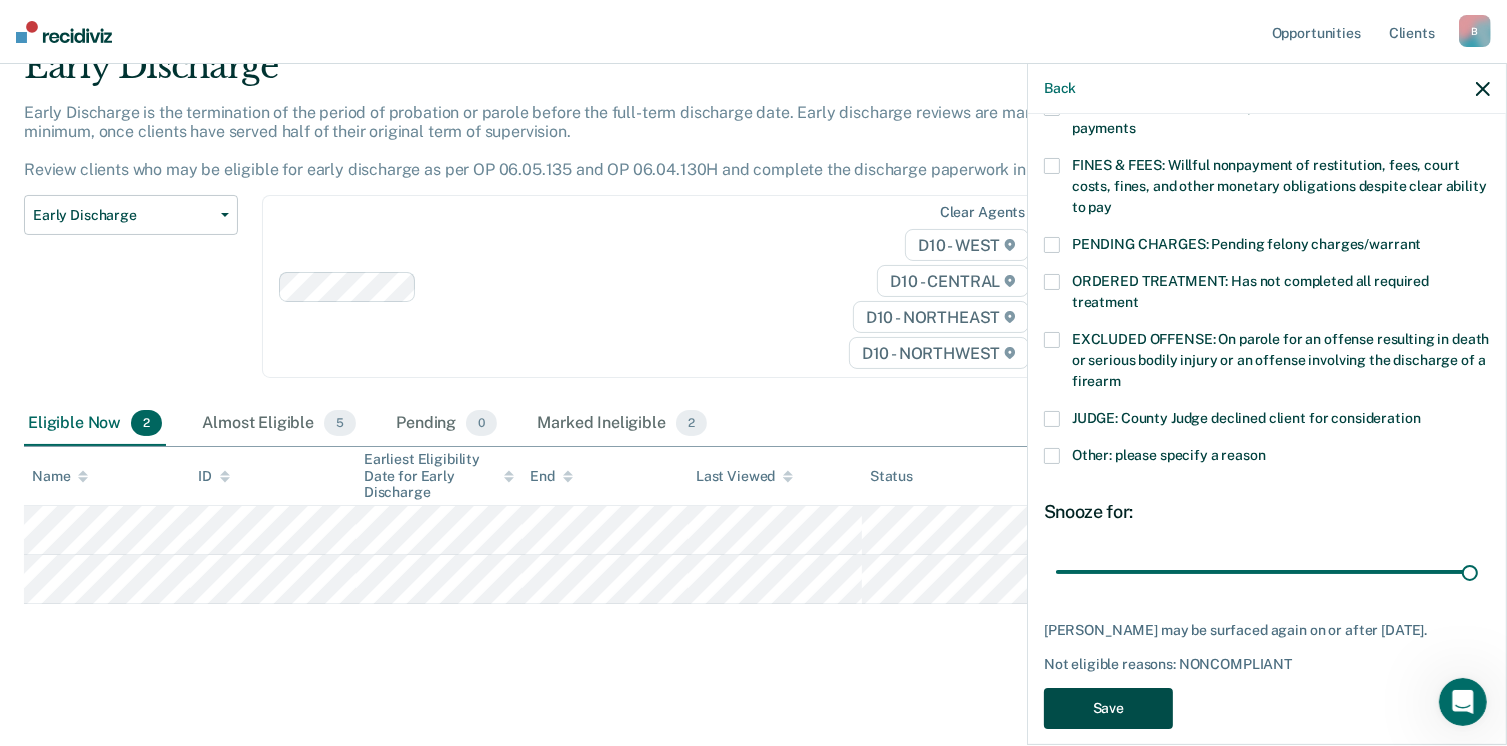 click on "Save" at bounding box center [1108, 708] 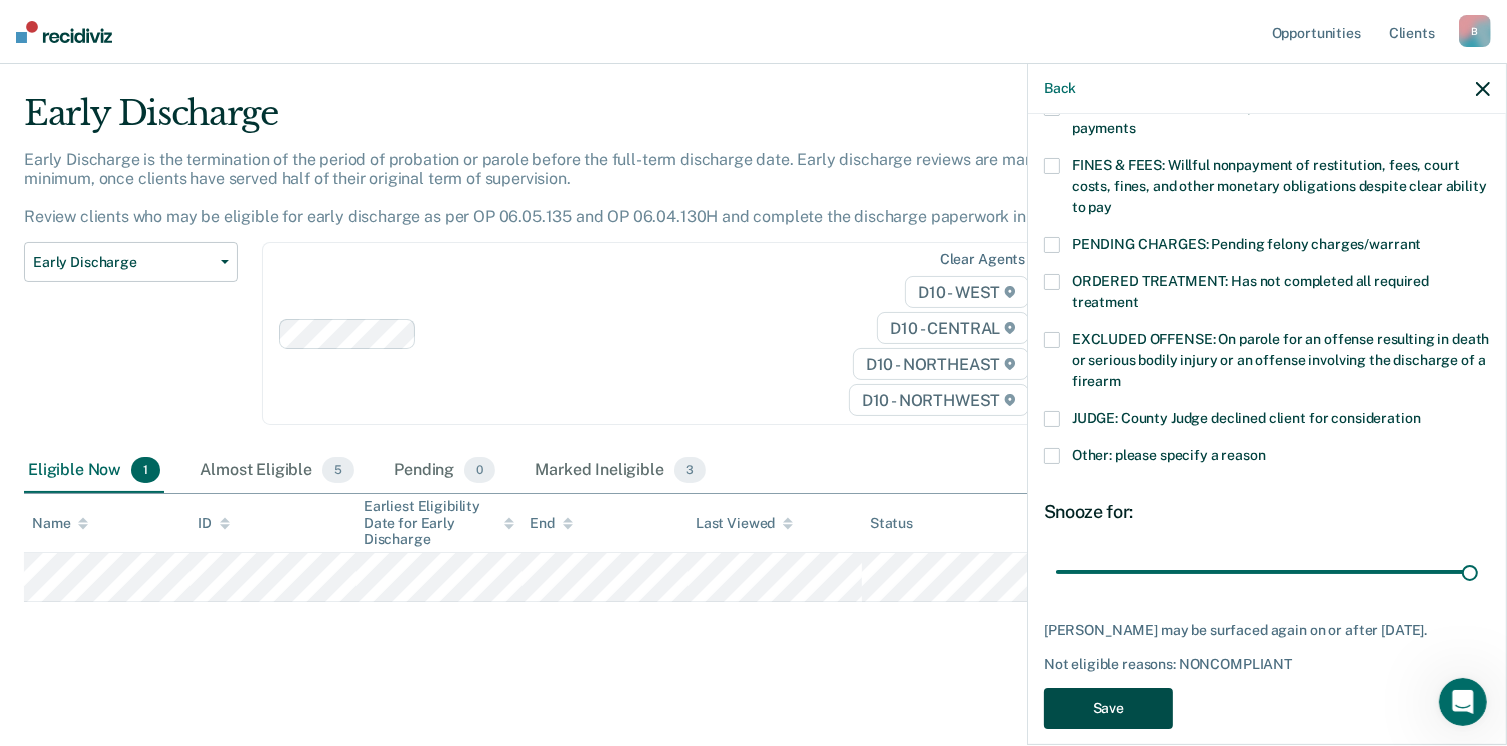 scroll, scrollTop: 42, scrollLeft: 0, axis: vertical 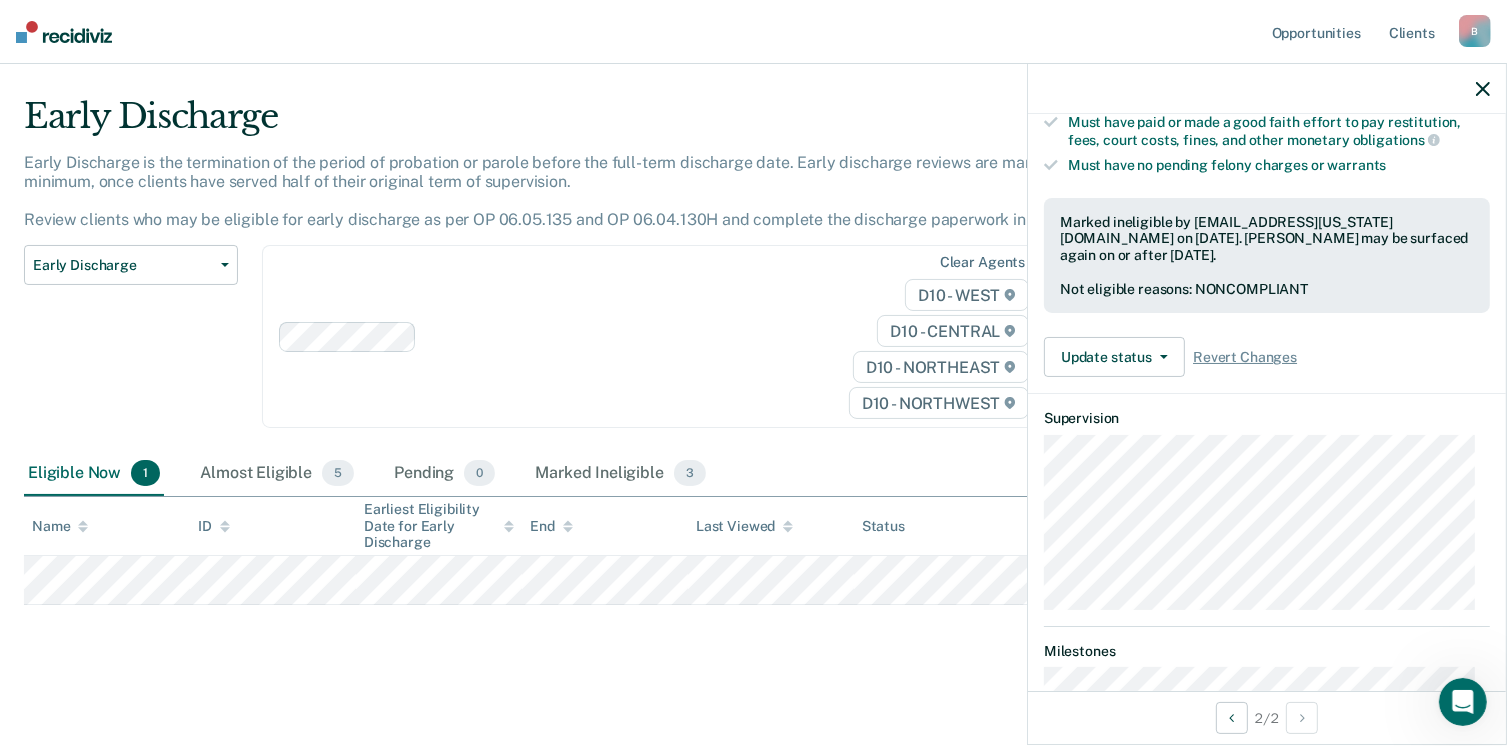 click 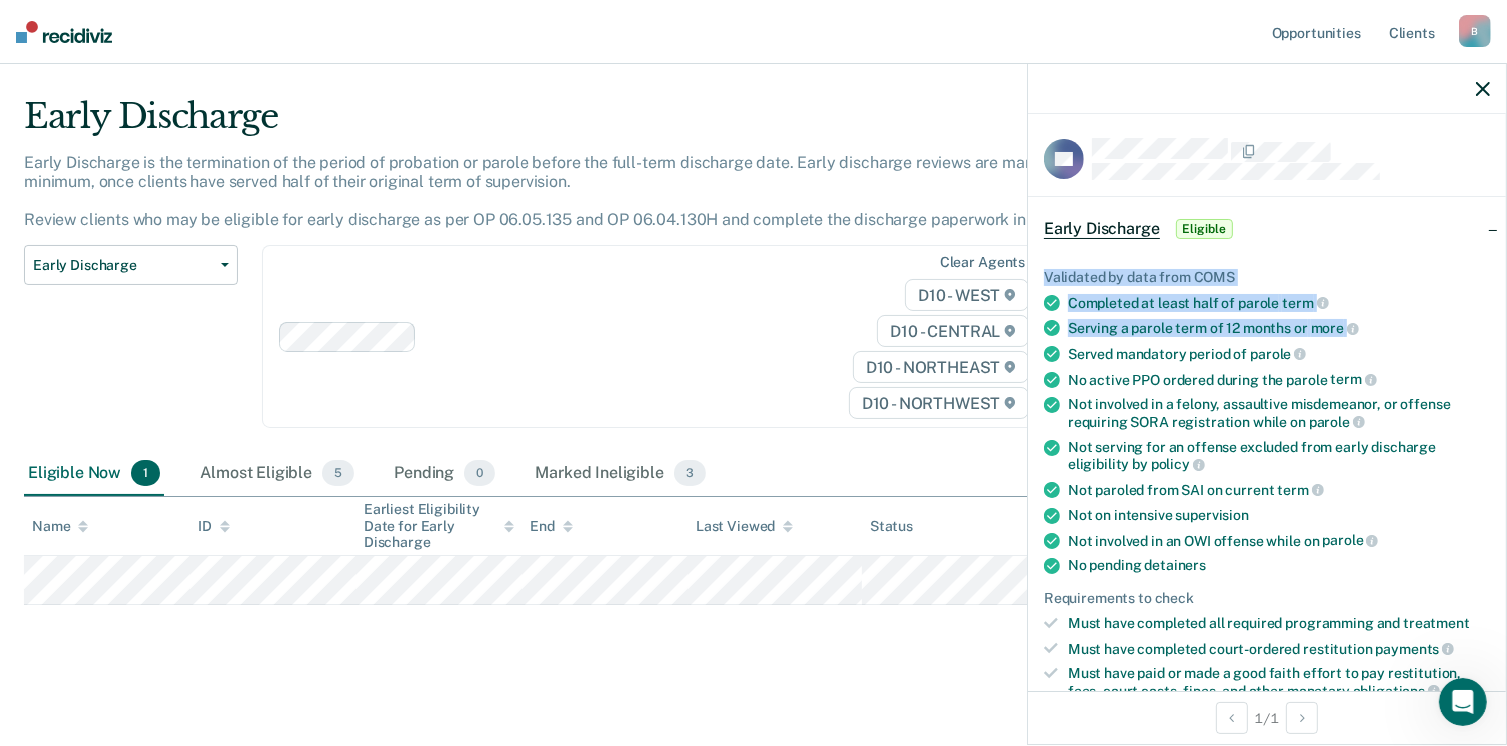 drag, startPoint x: 1488, startPoint y: 232, endPoint x: 1497, endPoint y: 313, distance: 81.49847 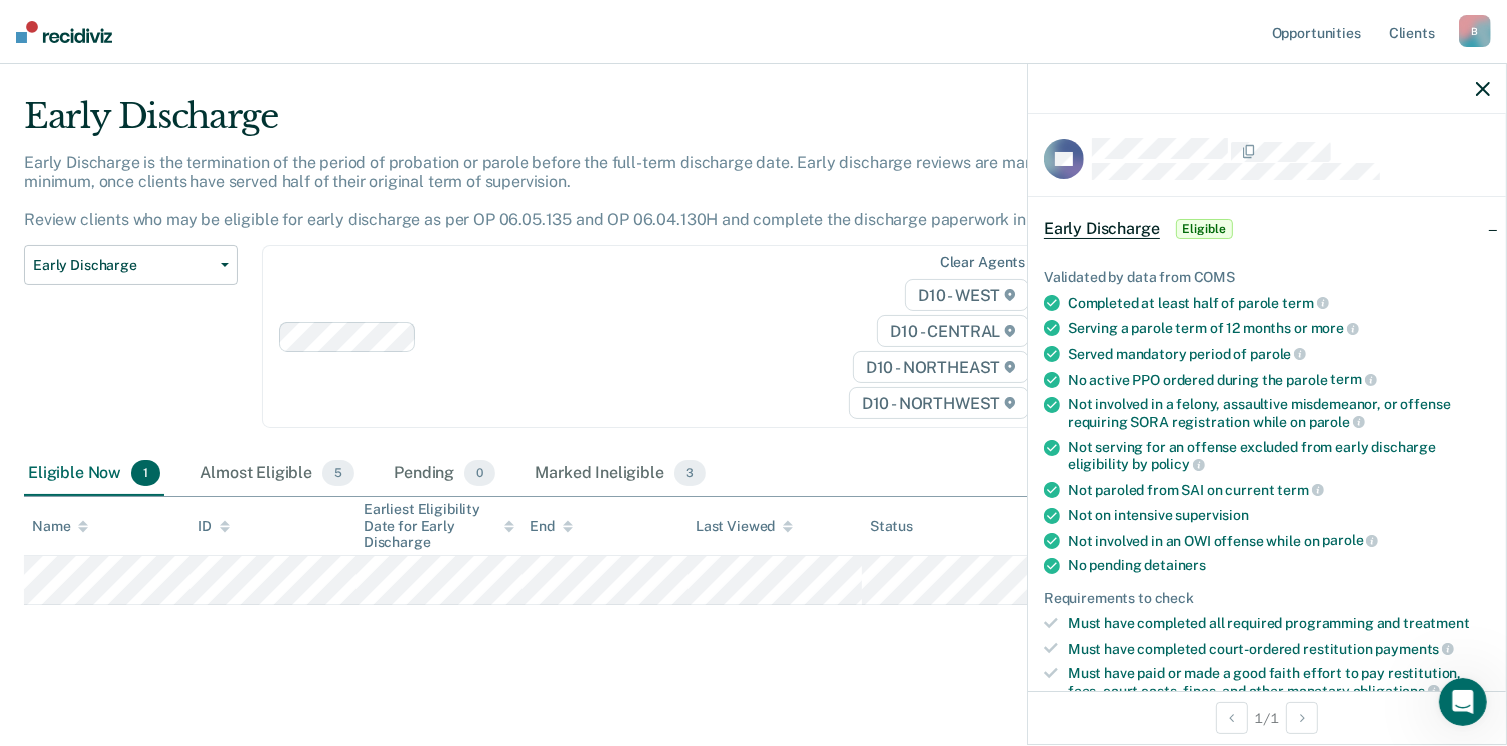 drag, startPoint x: 1497, startPoint y: 313, endPoint x: 1460, endPoint y: 343, distance: 47.63402 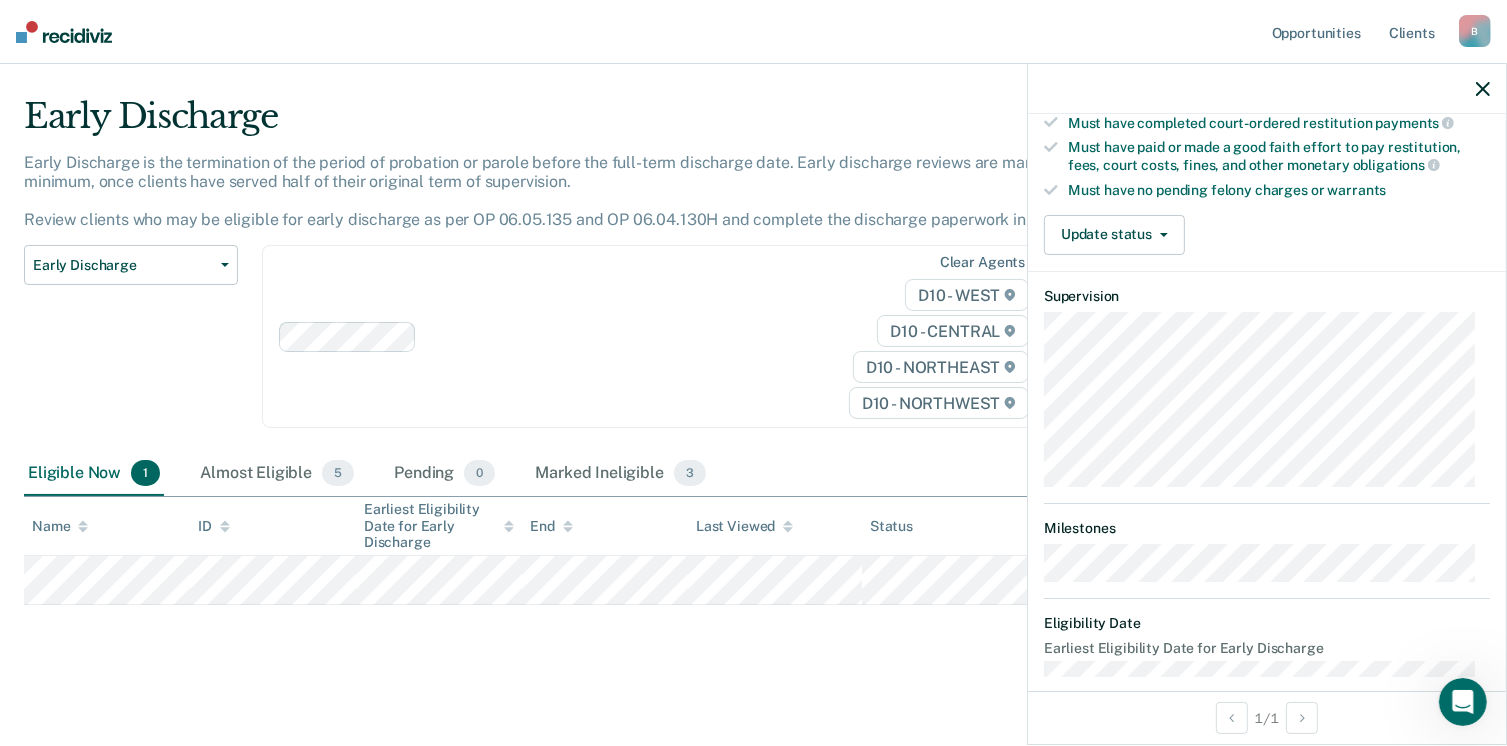 scroll, scrollTop: 537, scrollLeft: 0, axis: vertical 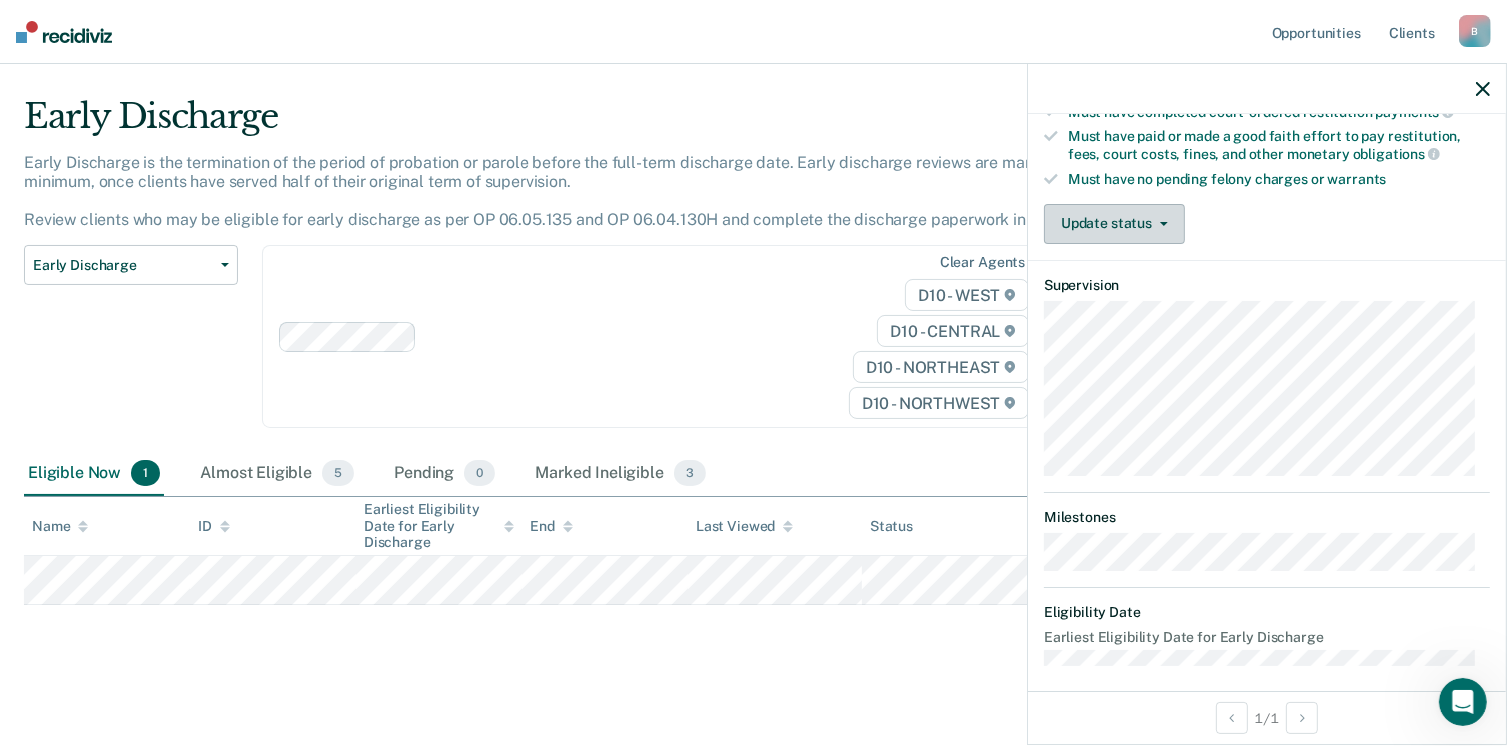 click on "Update status" at bounding box center [1114, 224] 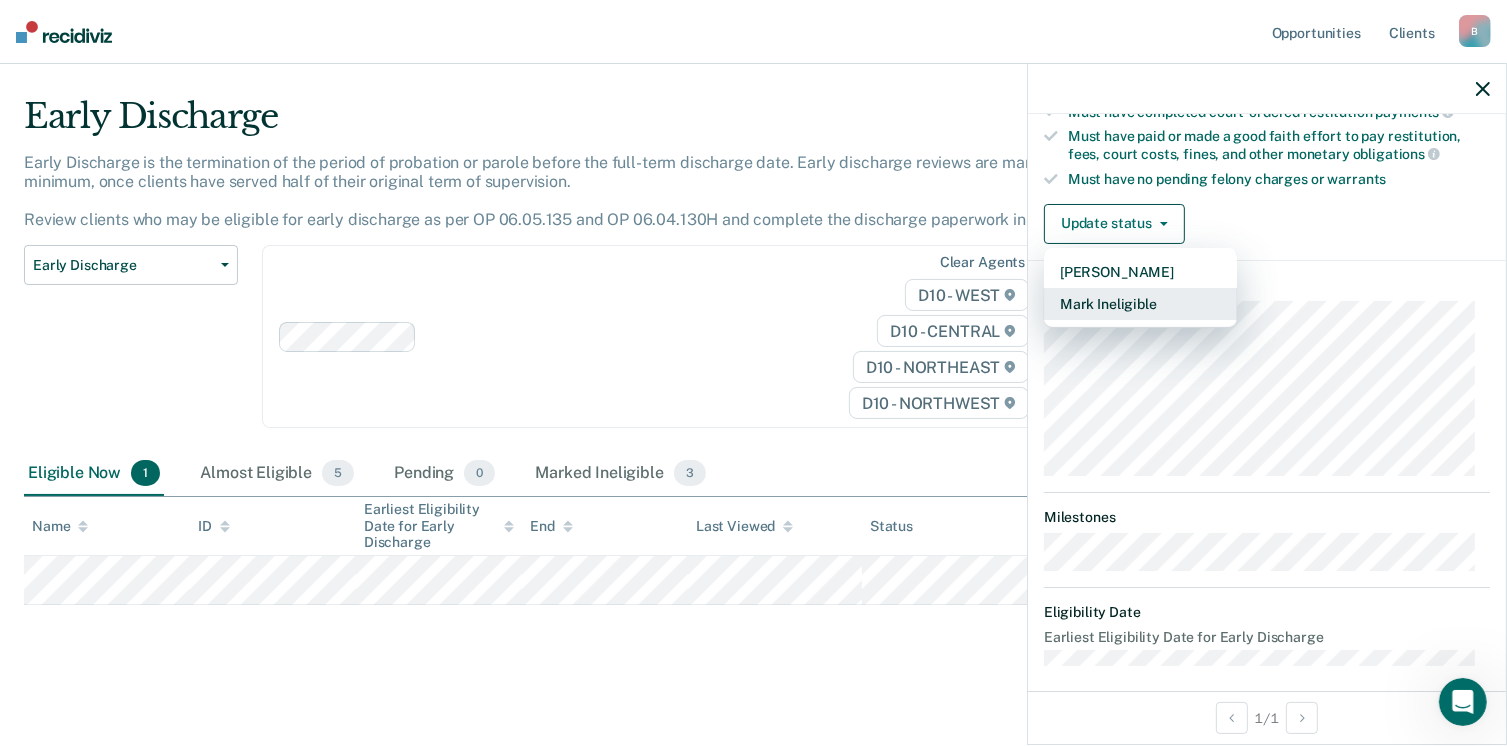 click on "Mark Ineligible" at bounding box center (1140, 304) 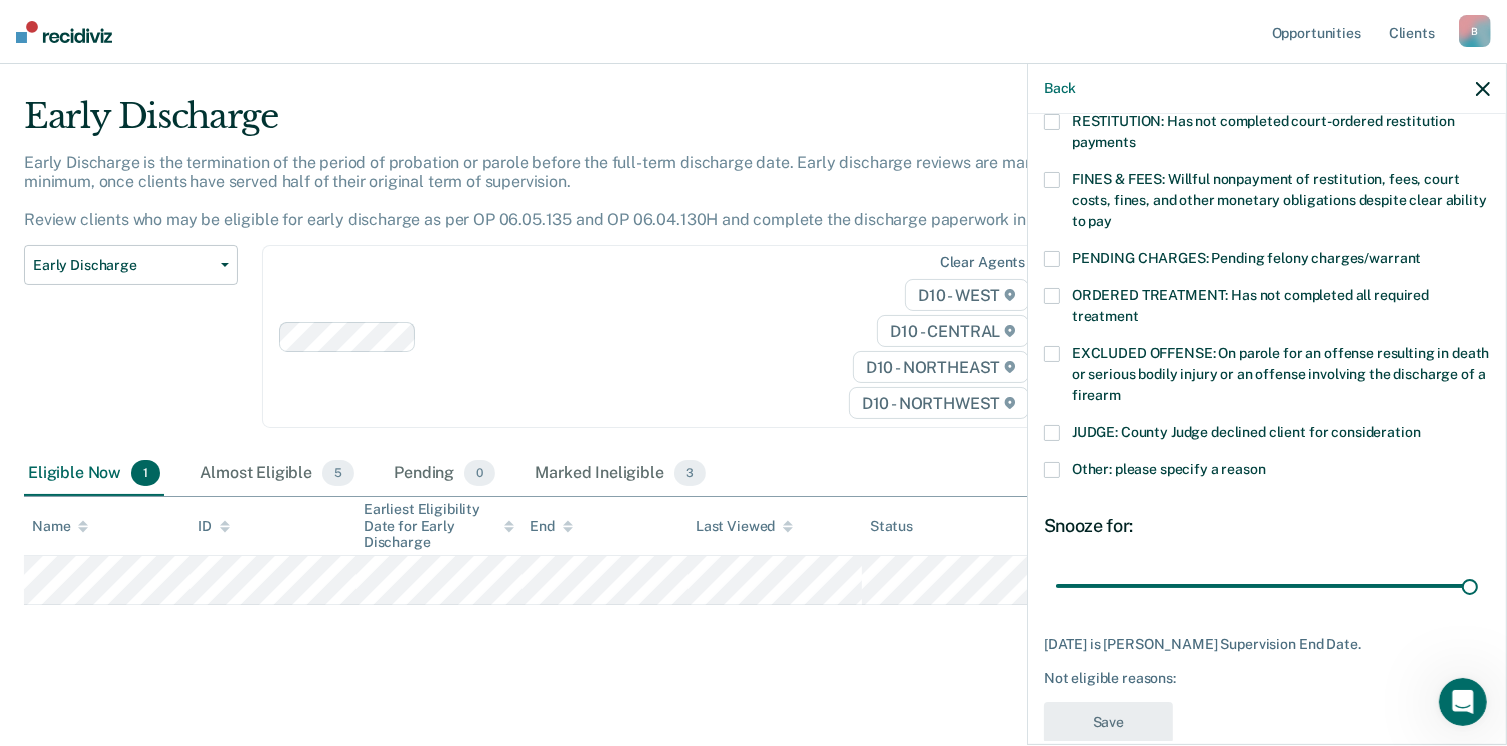 click at bounding box center [1052, 180] 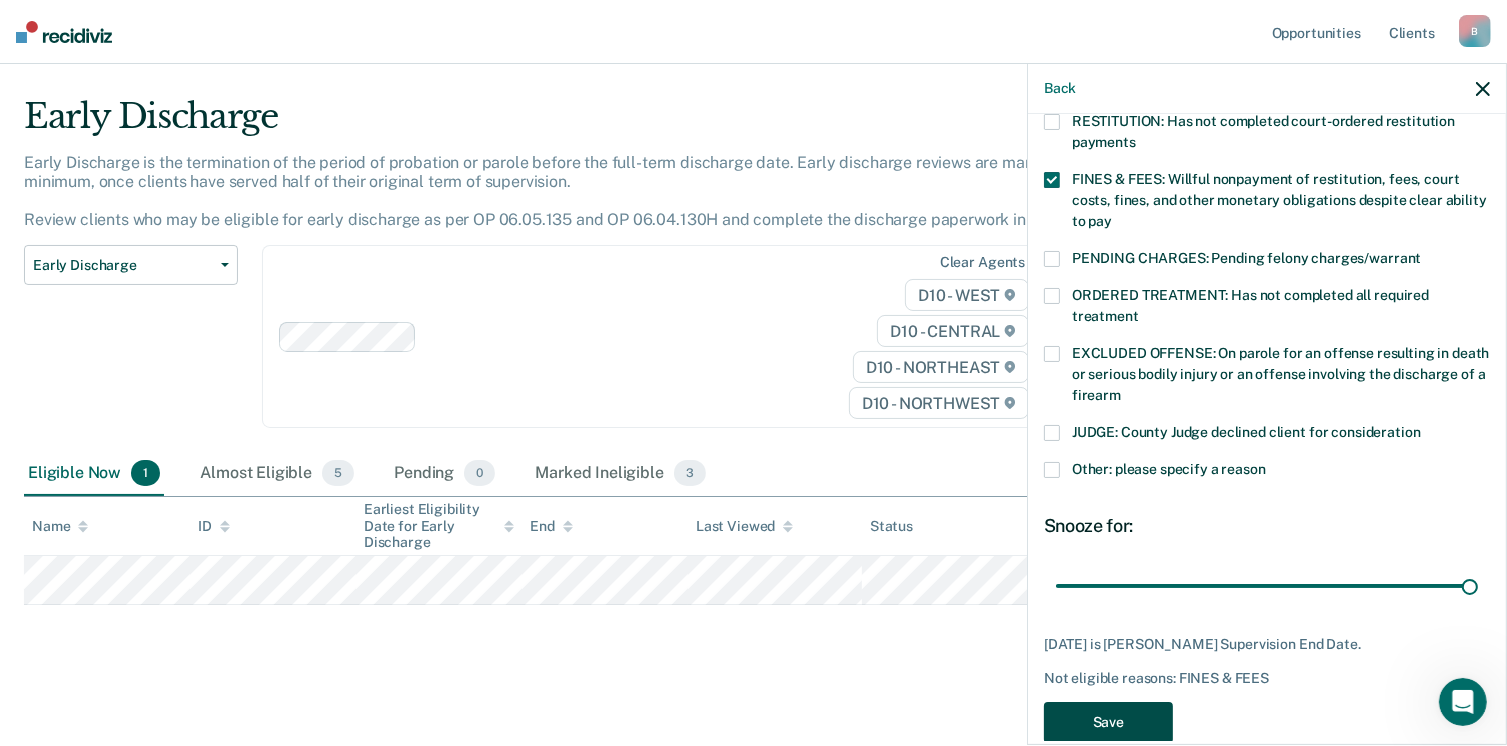 click on "Save" at bounding box center (1108, 722) 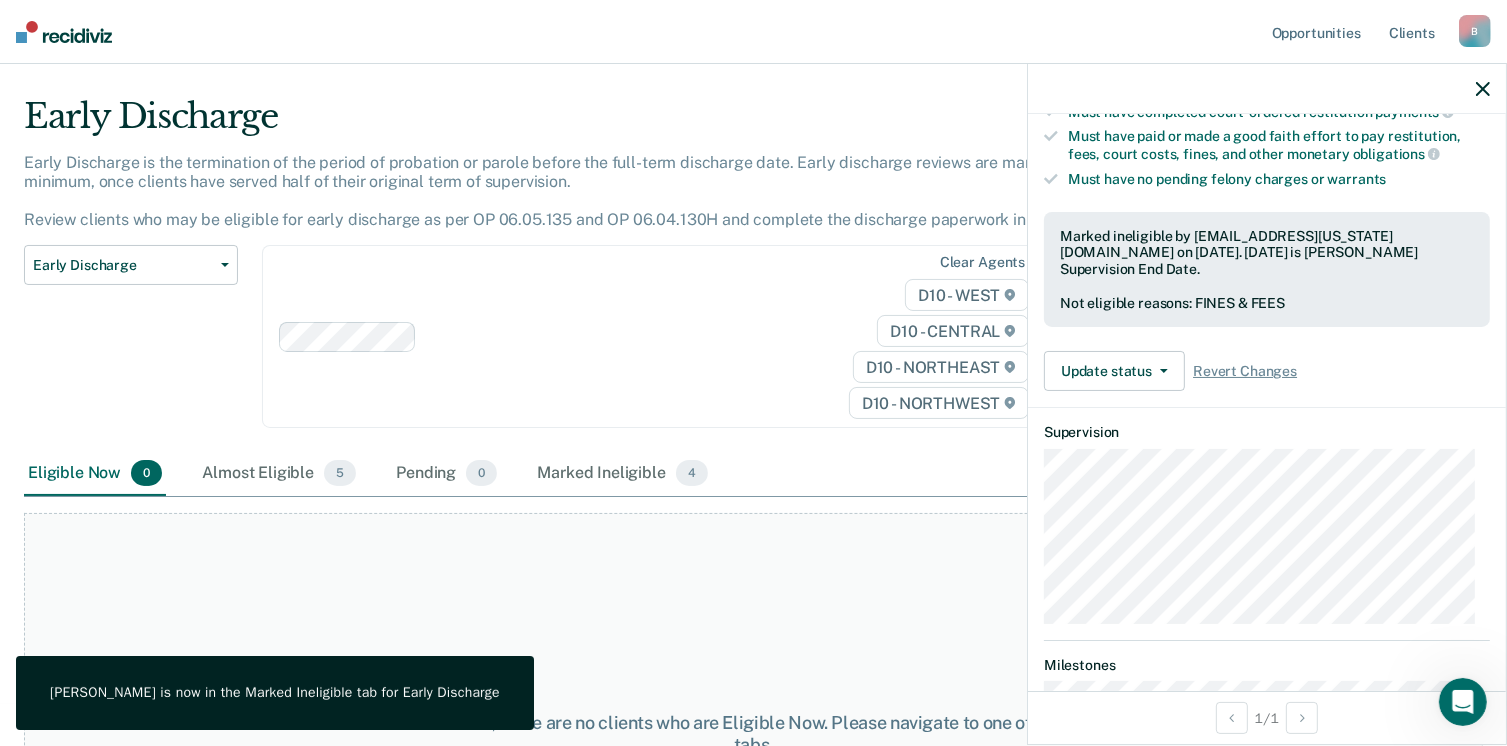 click 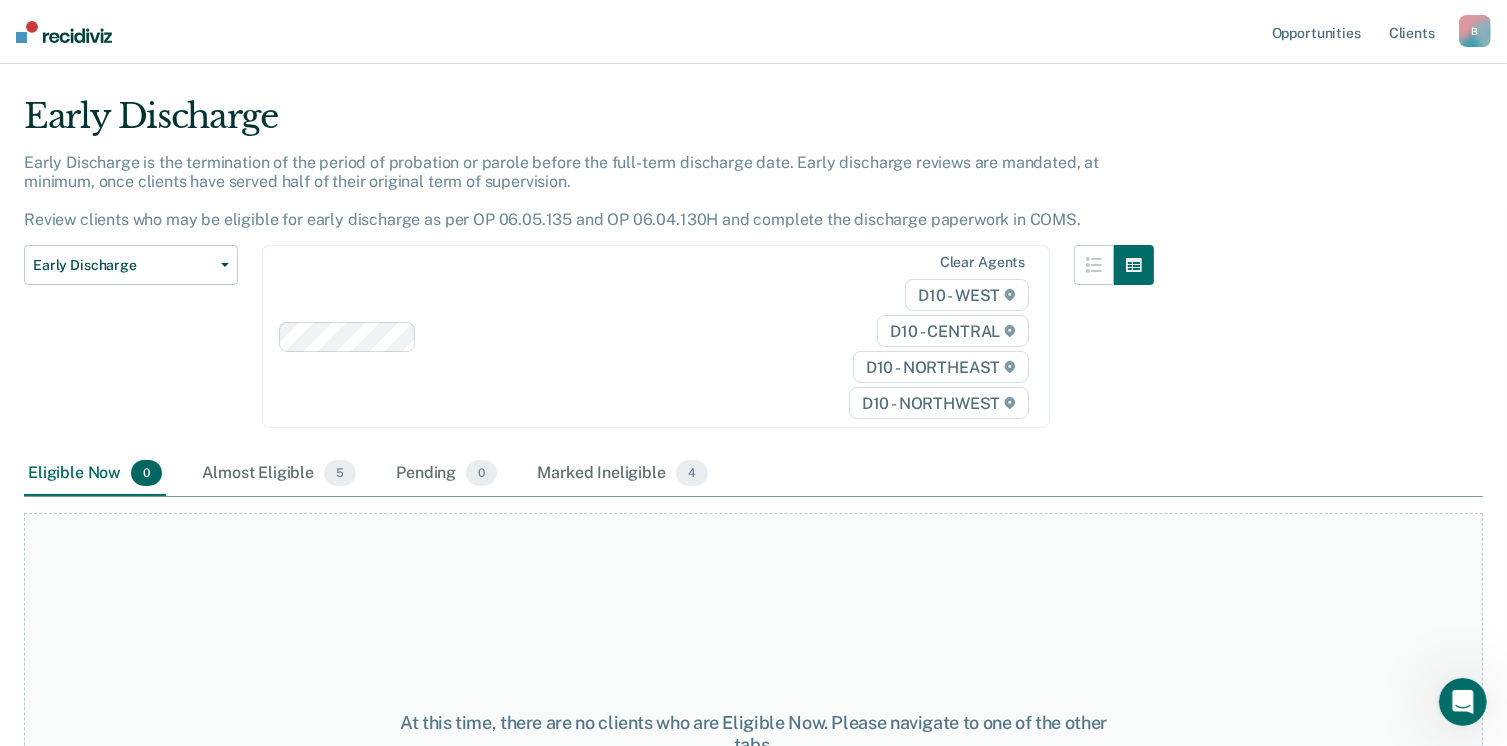 click at bounding box center [64, 32] 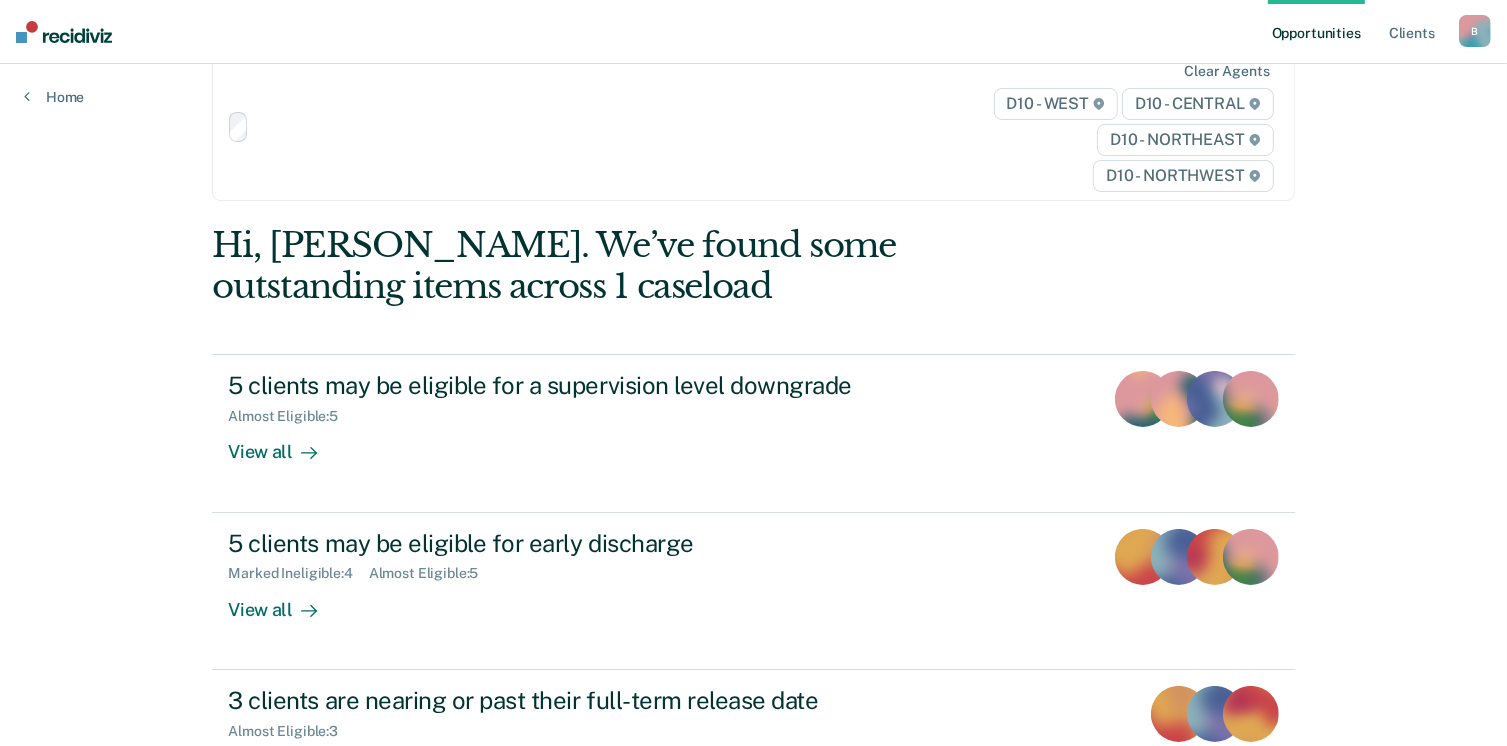 scroll, scrollTop: 0, scrollLeft: 0, axis: both 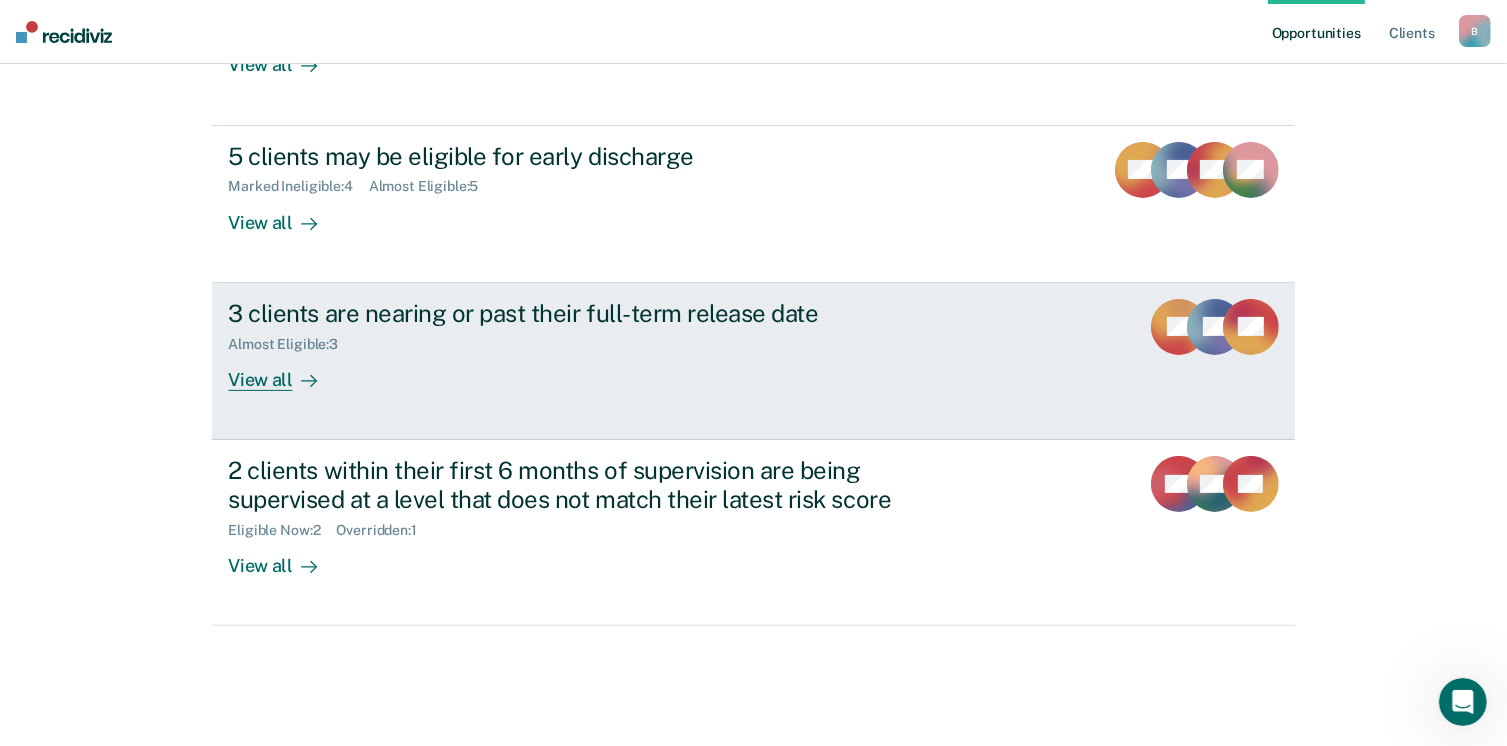 click on "View all" at bounding box center (284, 371) 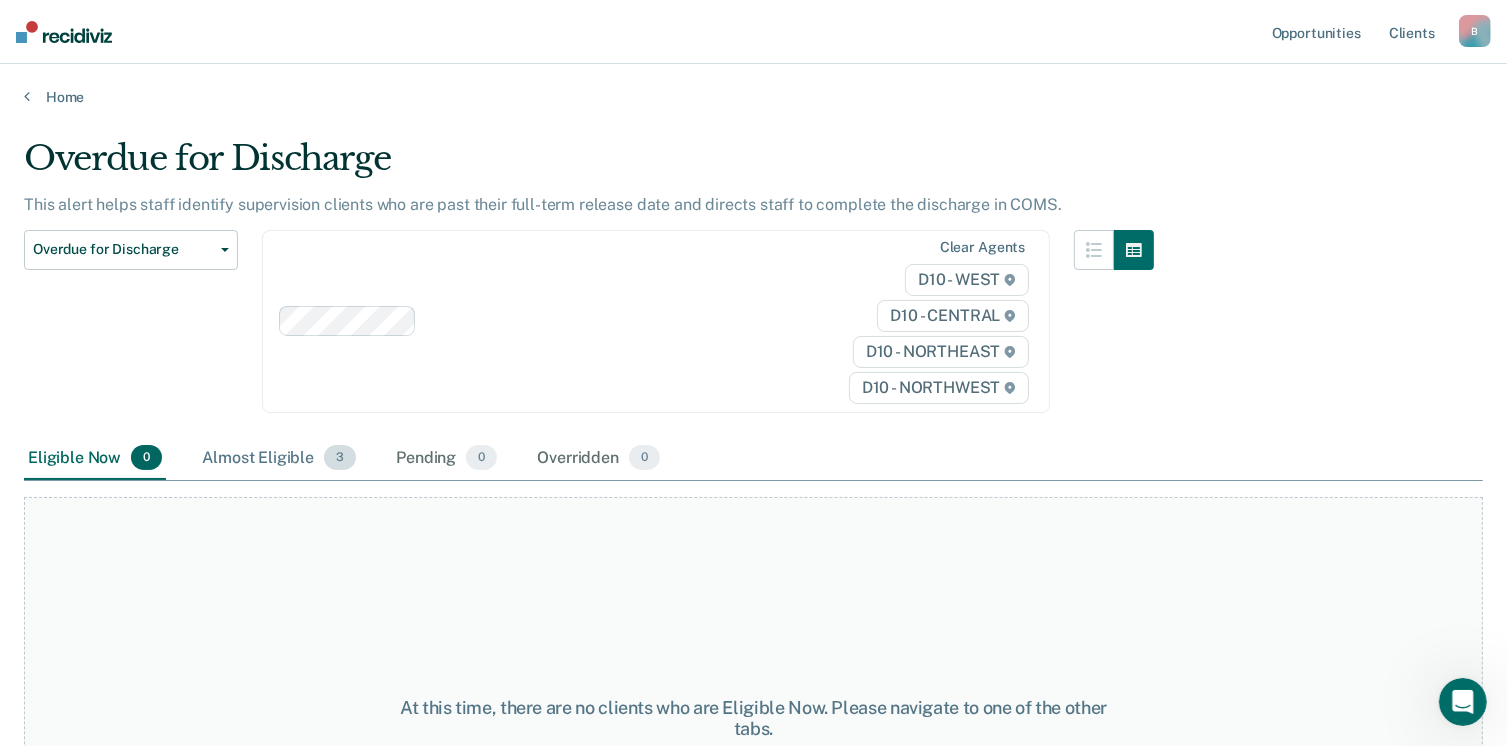 click on "Almost Eligible 3" at bounding box center [279, 459] 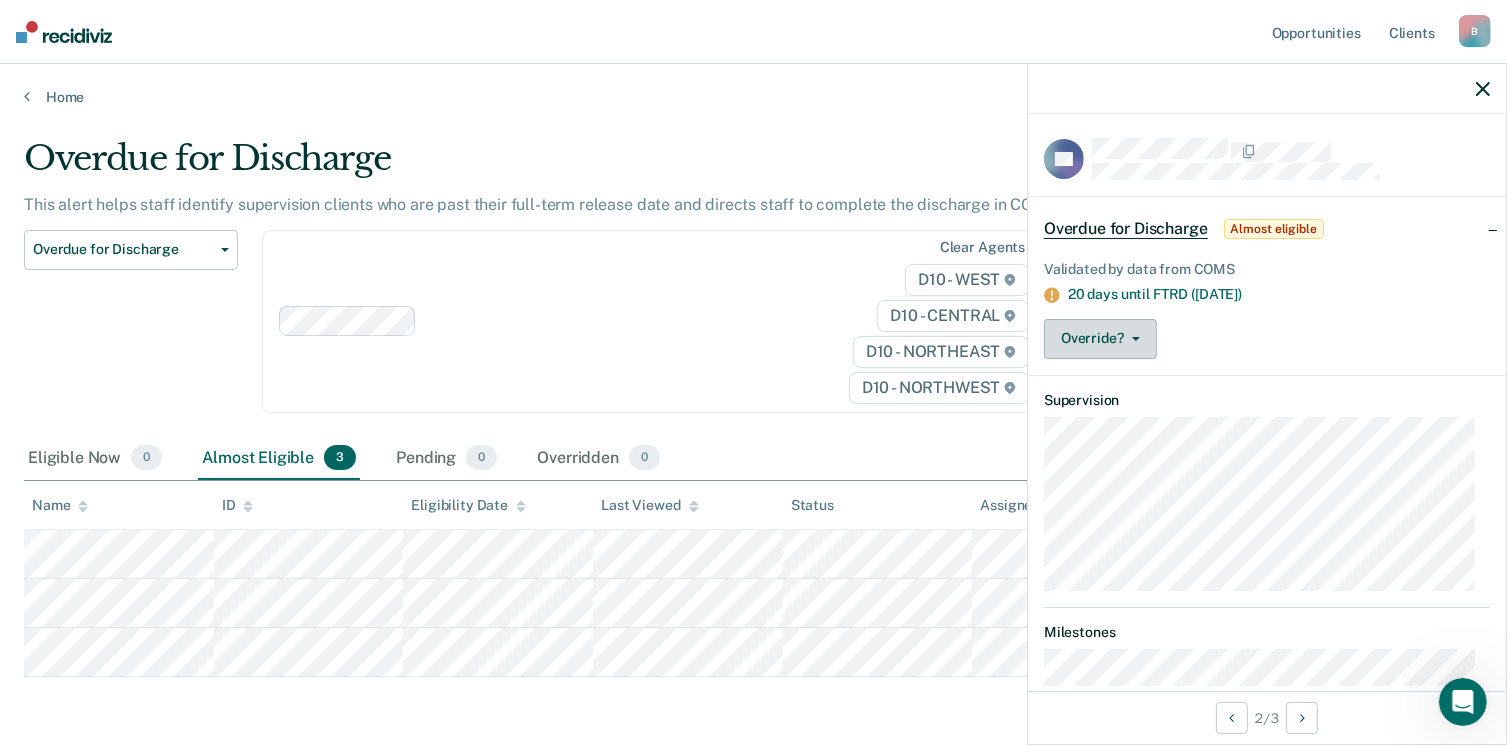 click on "Override?" at bounding box center (1100, 339) 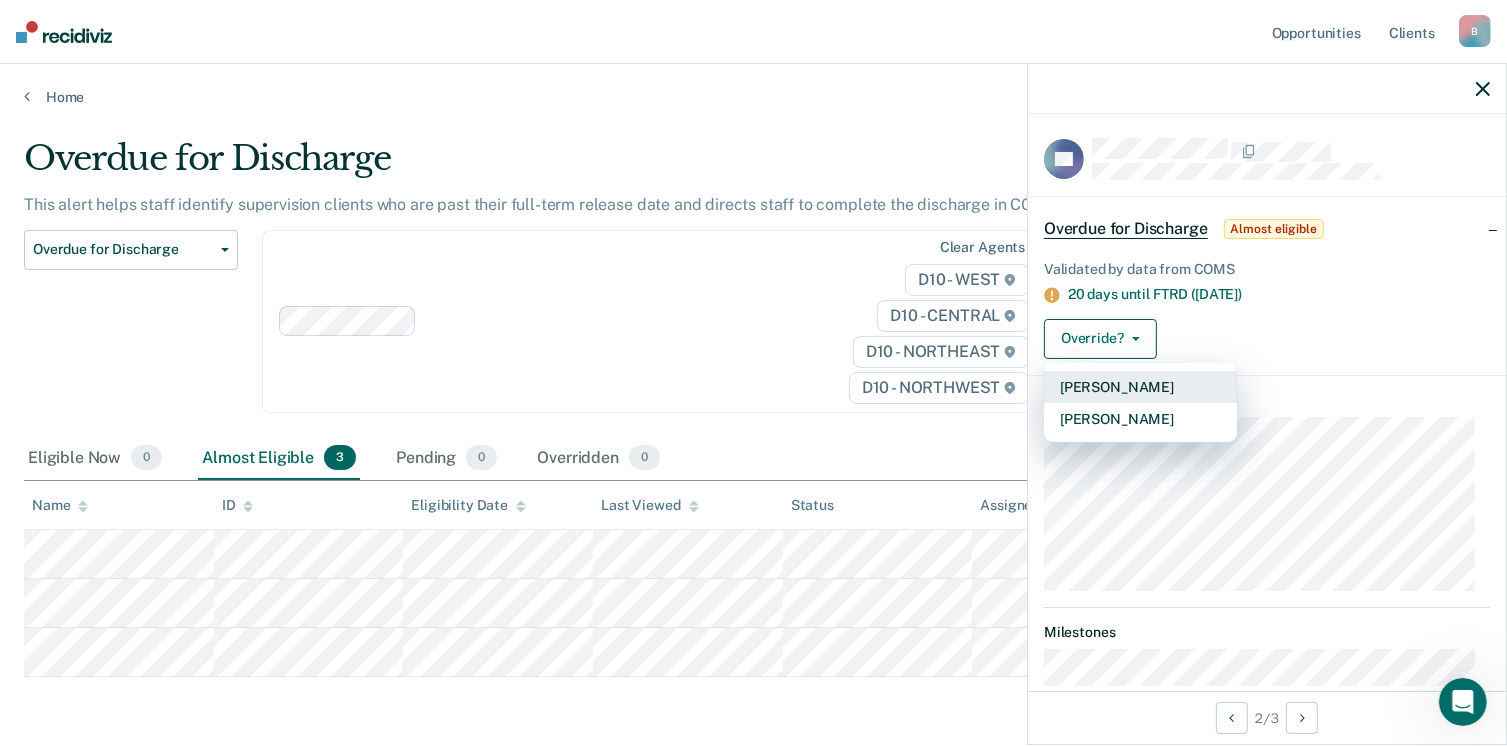 click on "[PERSON_NAME]" at bounding box center [1140, 387] 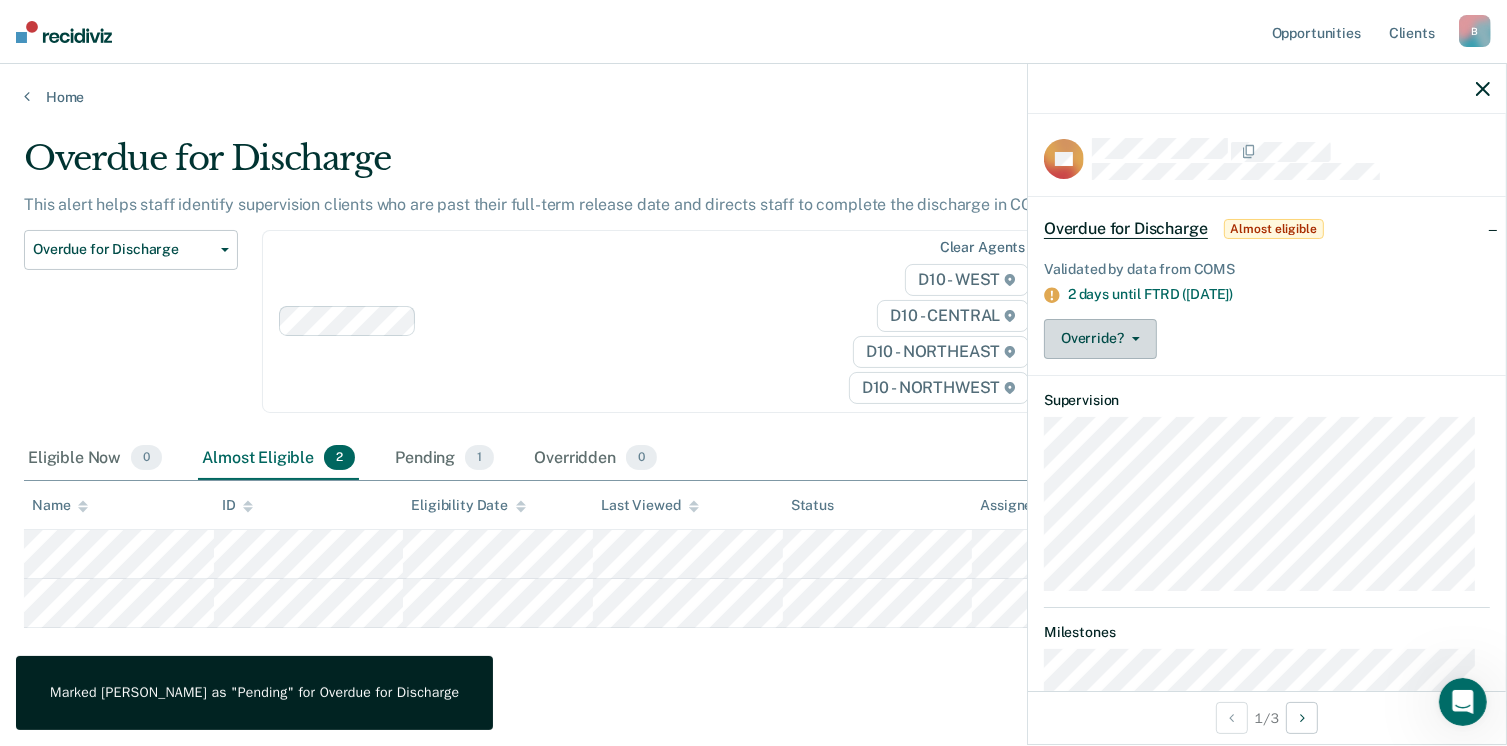 click on "Override?" at bounding box center (1100, 339) 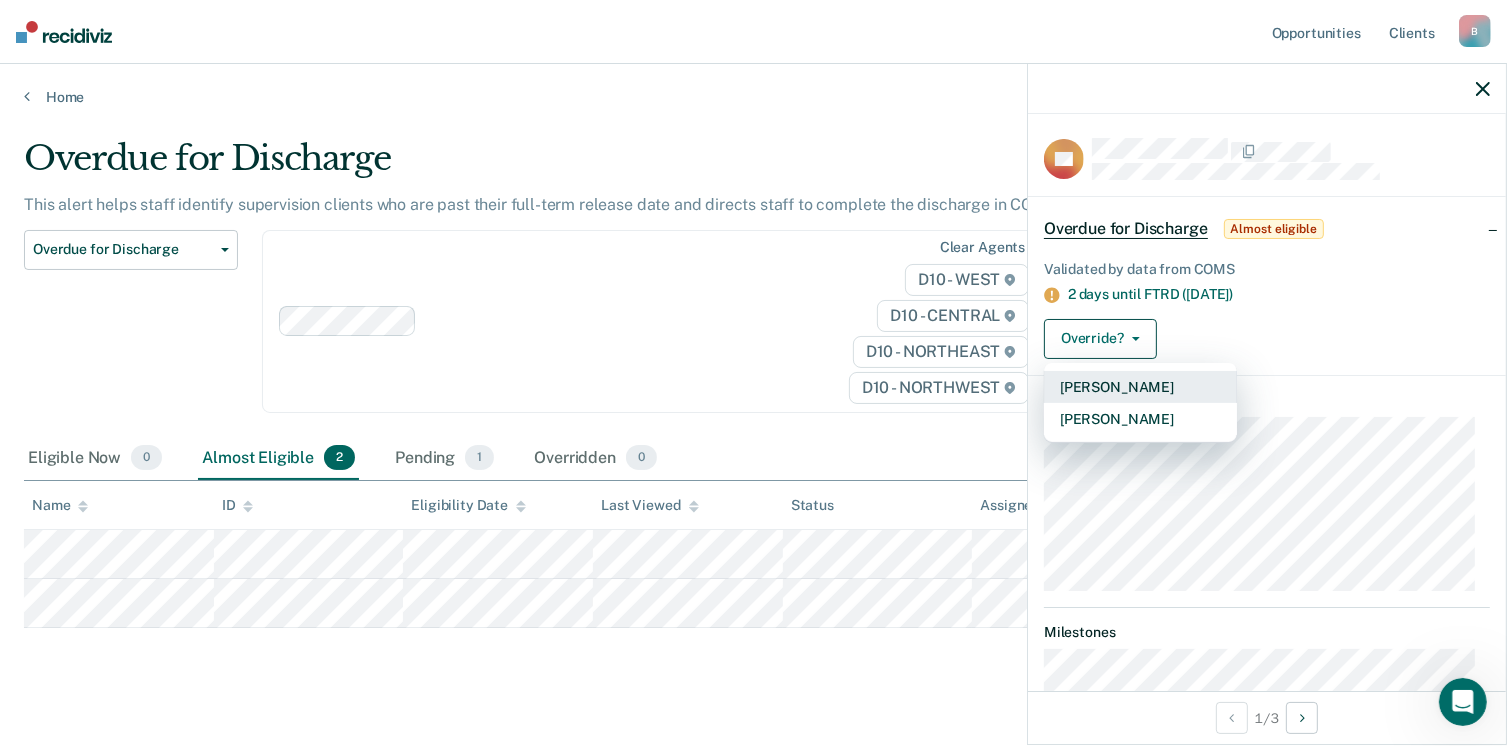 click on "[PERSON_NAME]" at bounding box center (1140, 387) 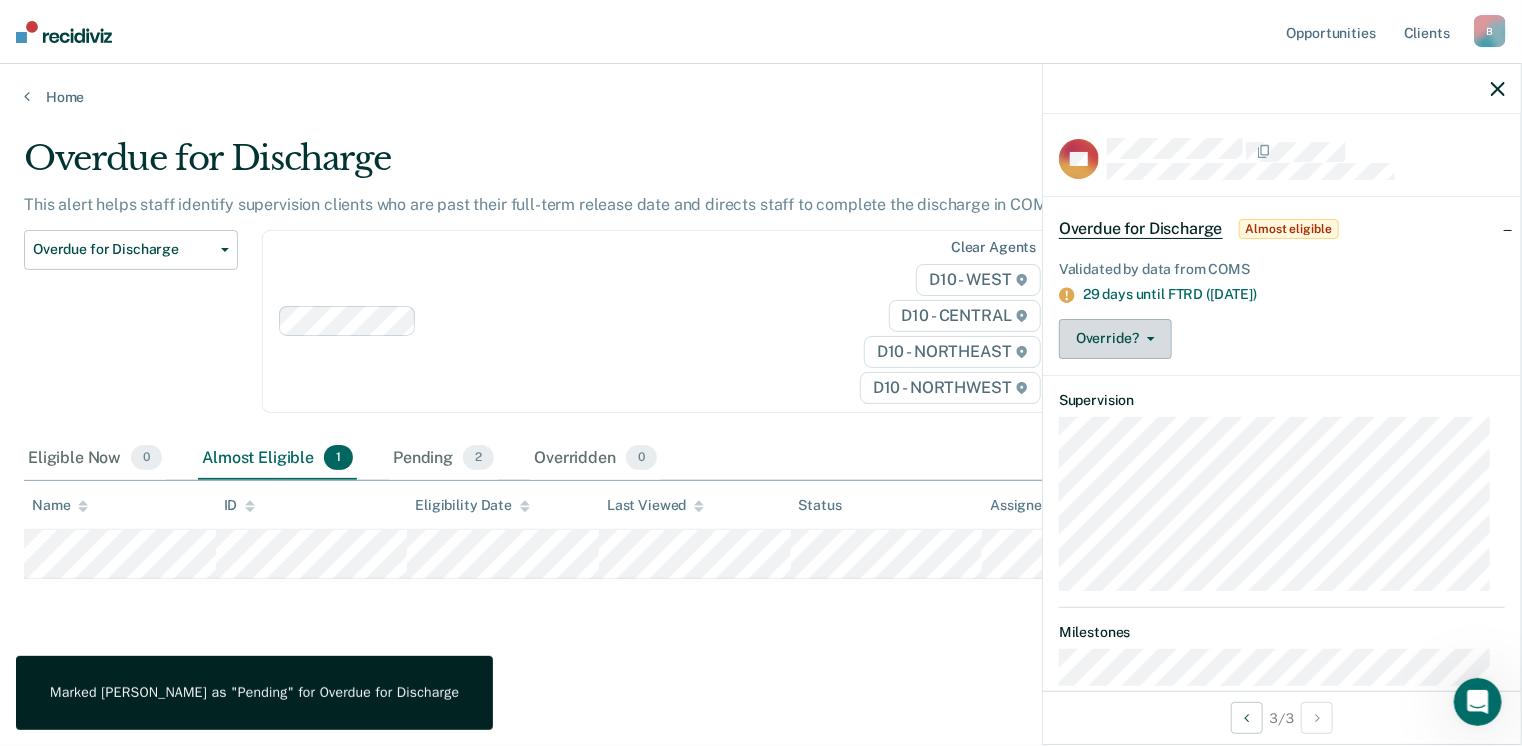 click on "Override?" at bounding box center [1115, 339] 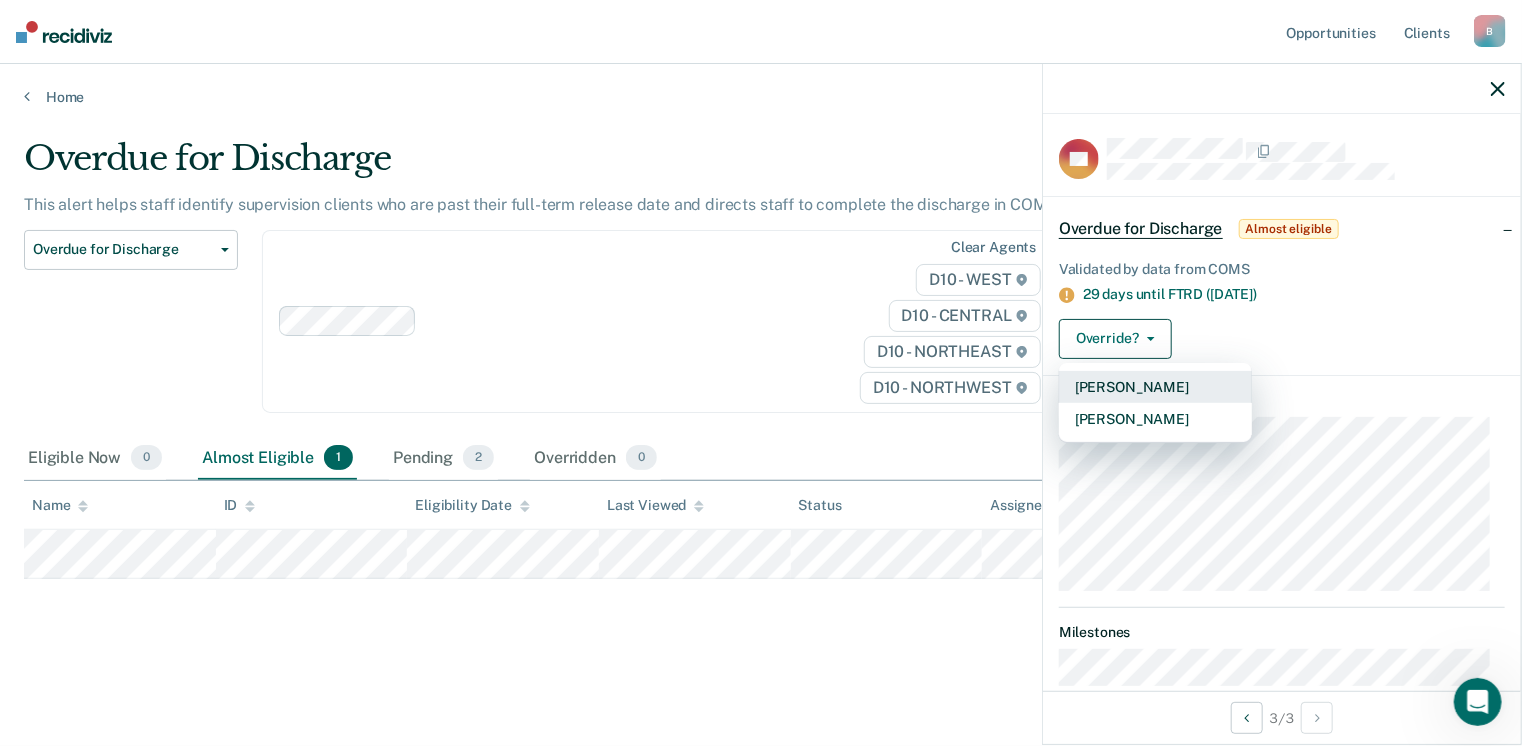 click on "[PERSON_NAME]" at bounding box center [1155, 387] 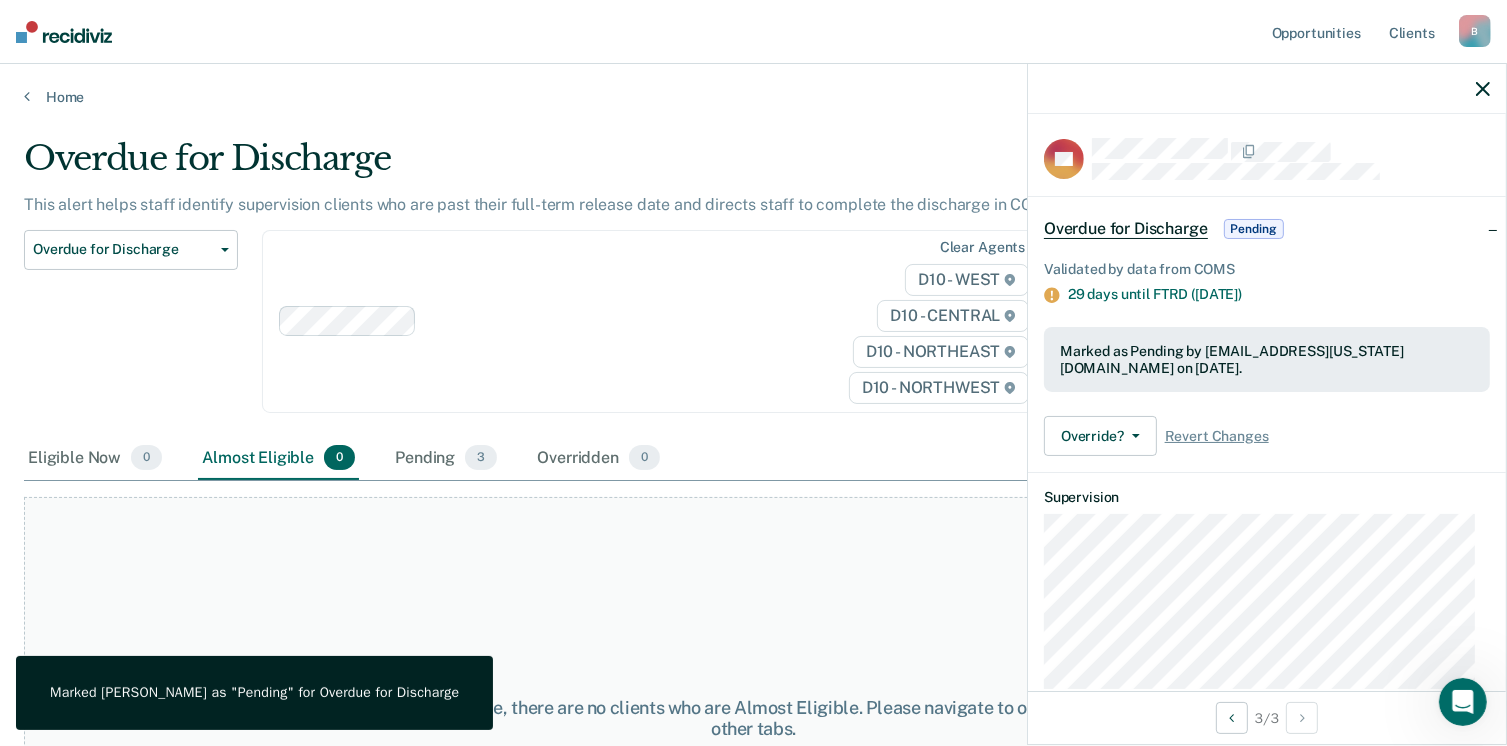 click at bounding box center [64, 32] 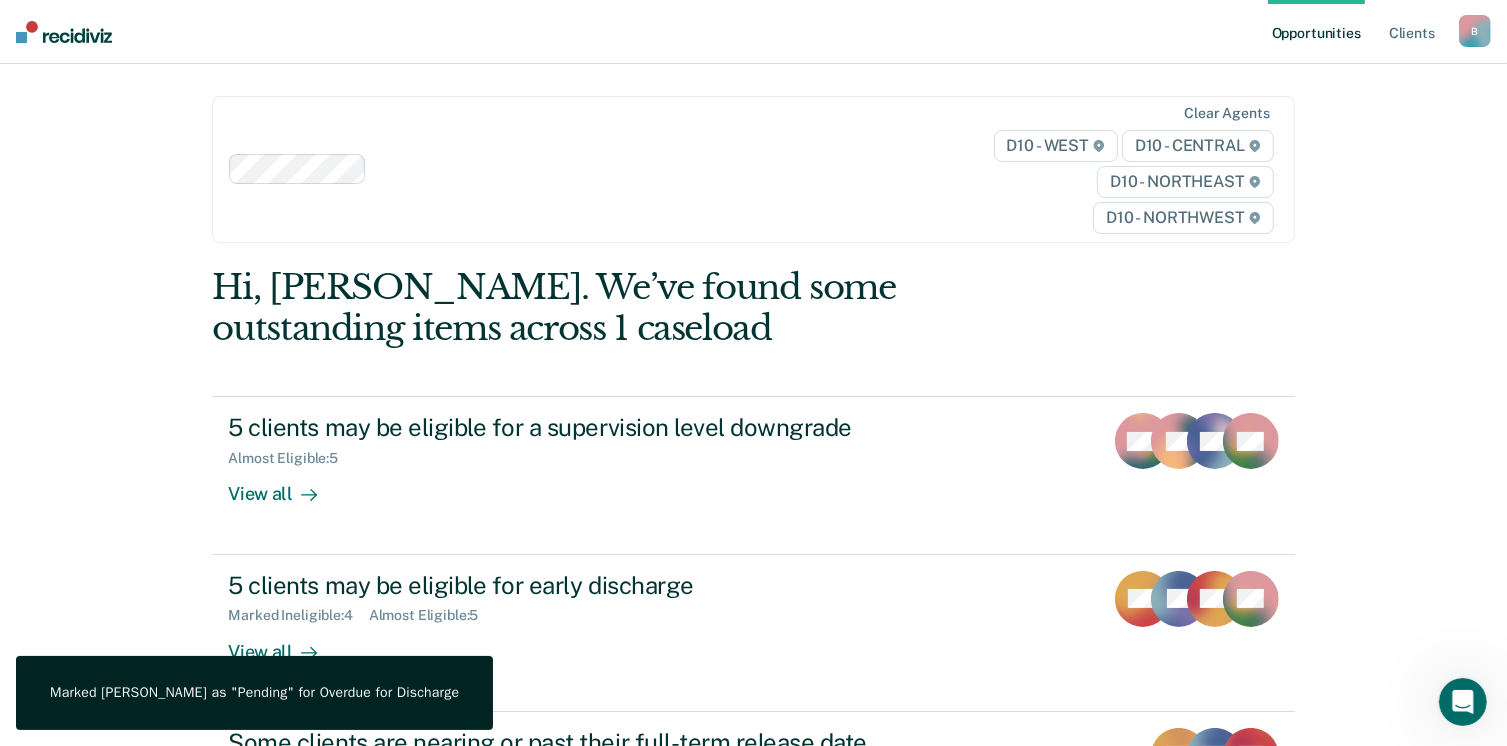 scroll, scrollTop: 0, scrollLeft: 0, axis: both 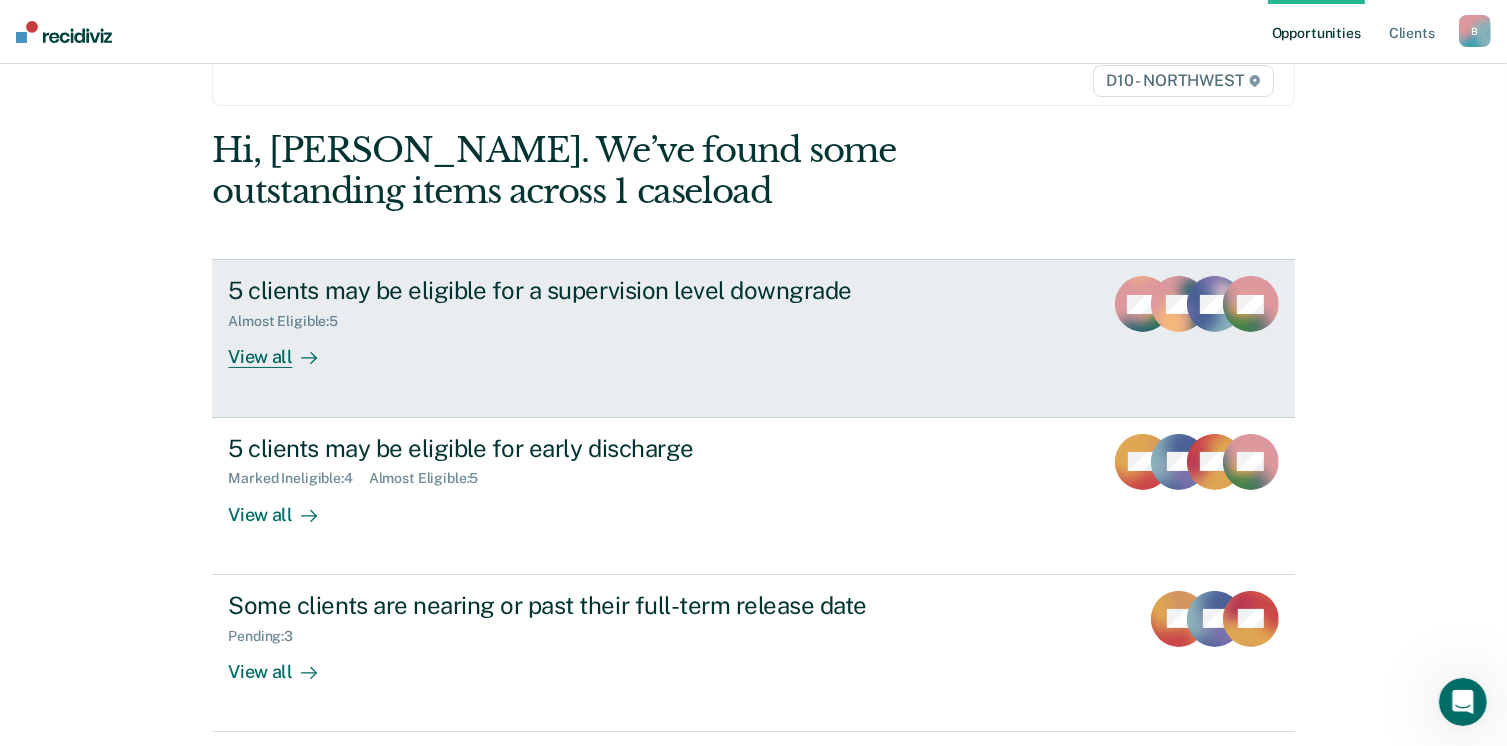 click on "View all" at bounding box center (284, 349) 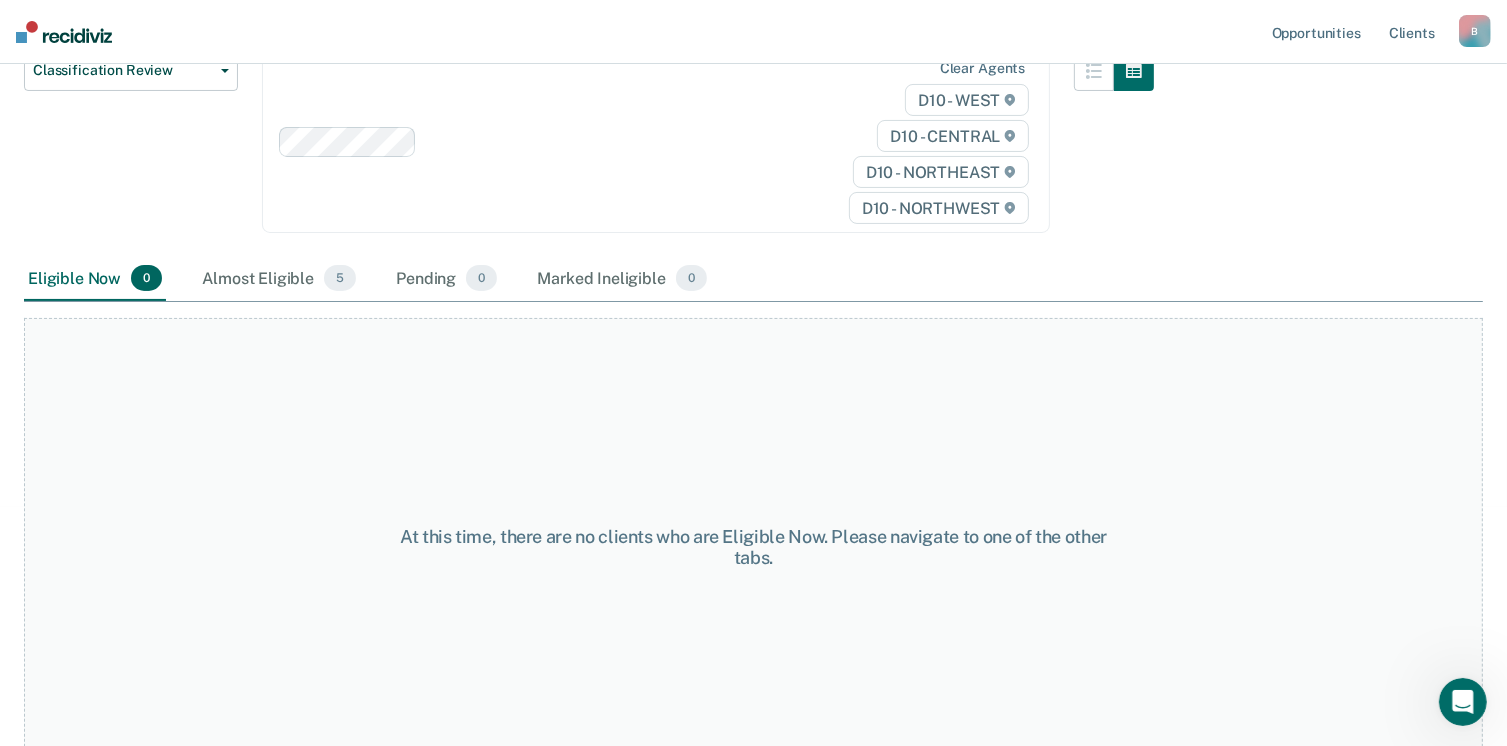 scroll, scrollTop: 257, scrollLeft: 0, axis: vertical 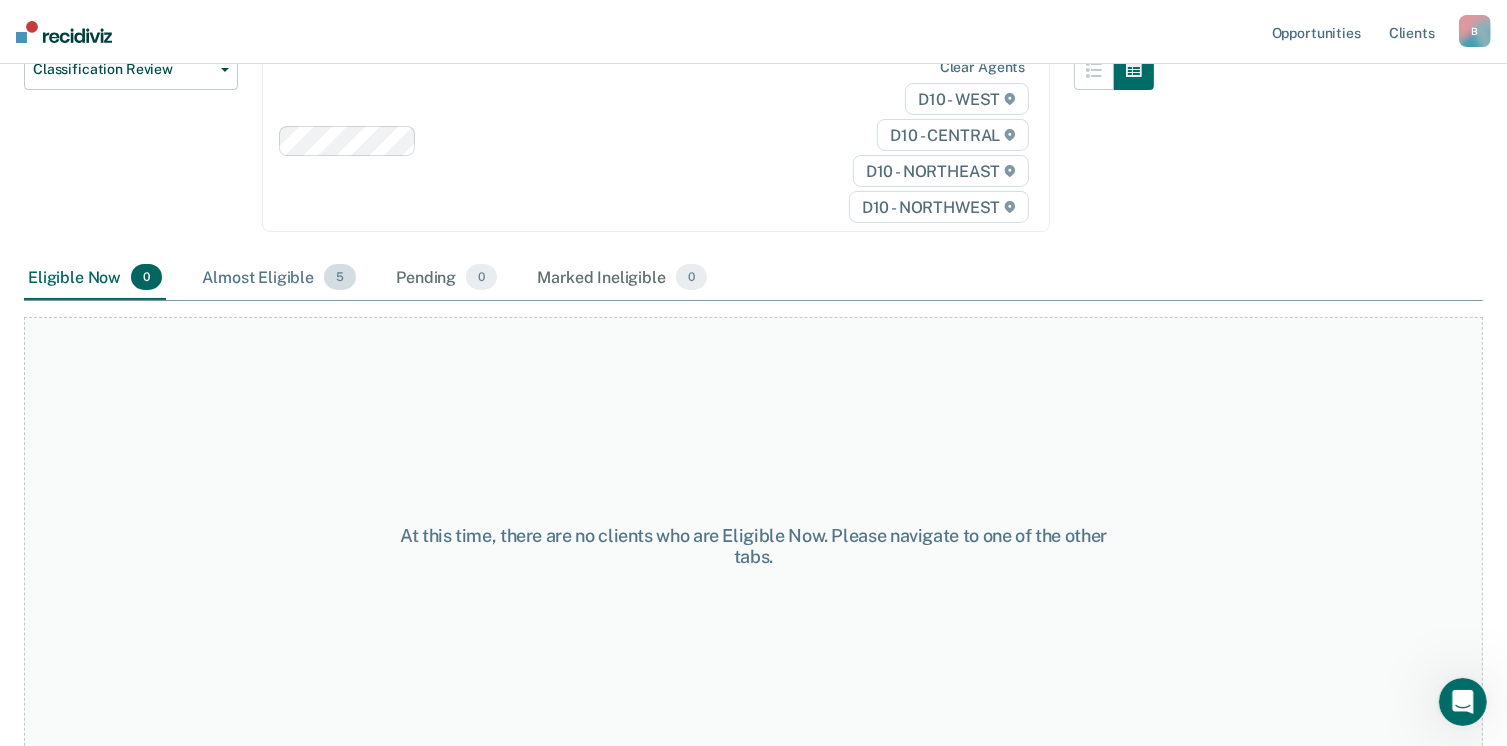 click on "Almost Eligible 5" at bounding box center [279, 278] 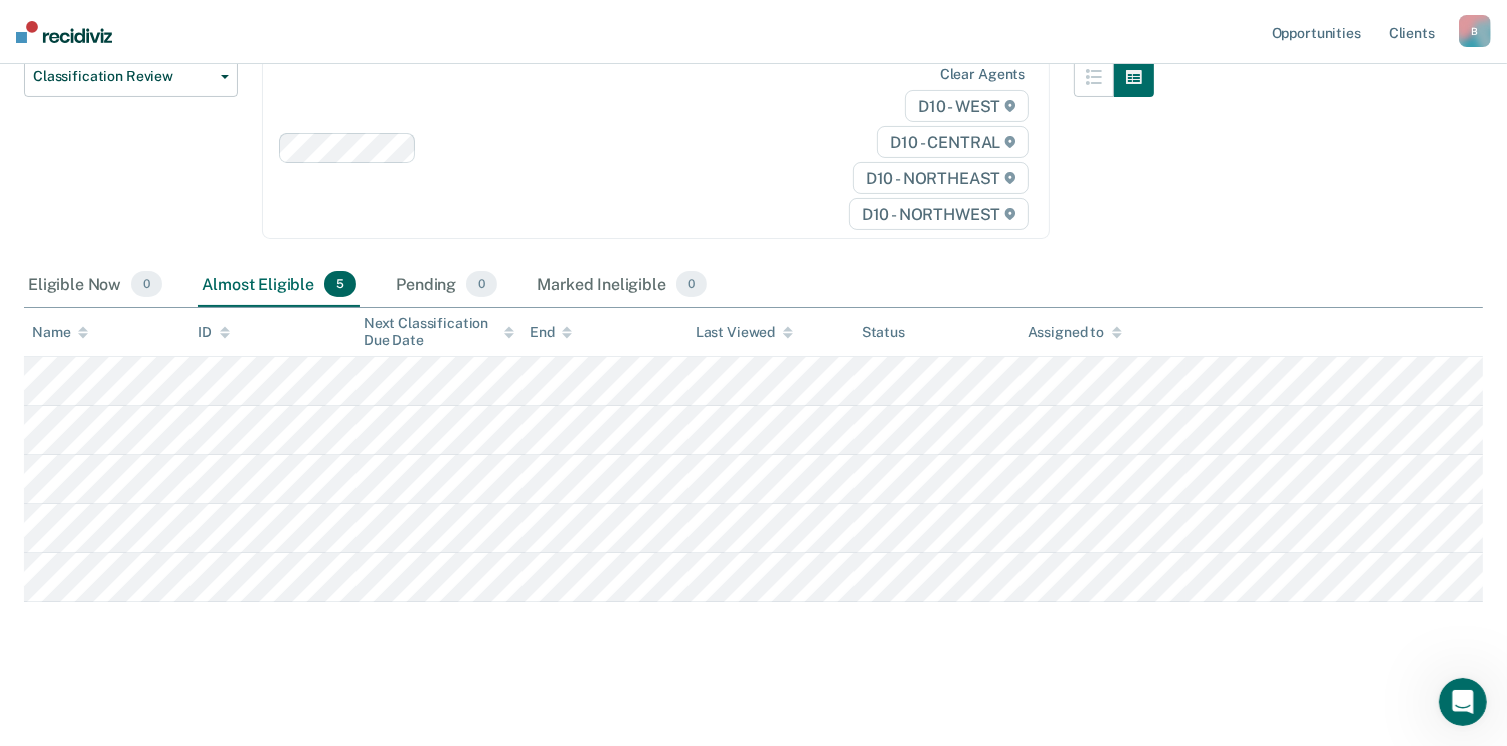 scroll, scrollTop: 248, scrollLeft: 0, axis: vertical 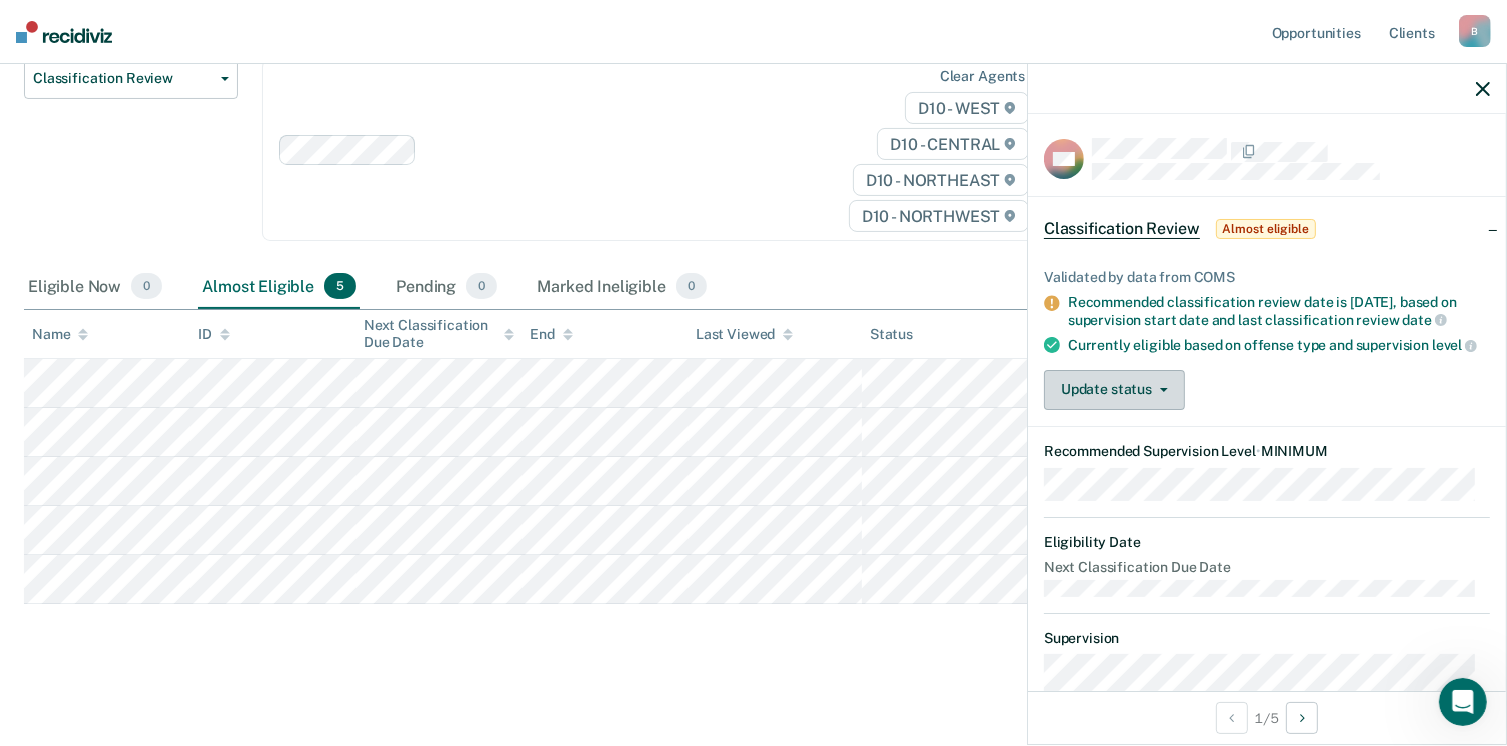 click on "Update status" at bounding box center [1114, 390] 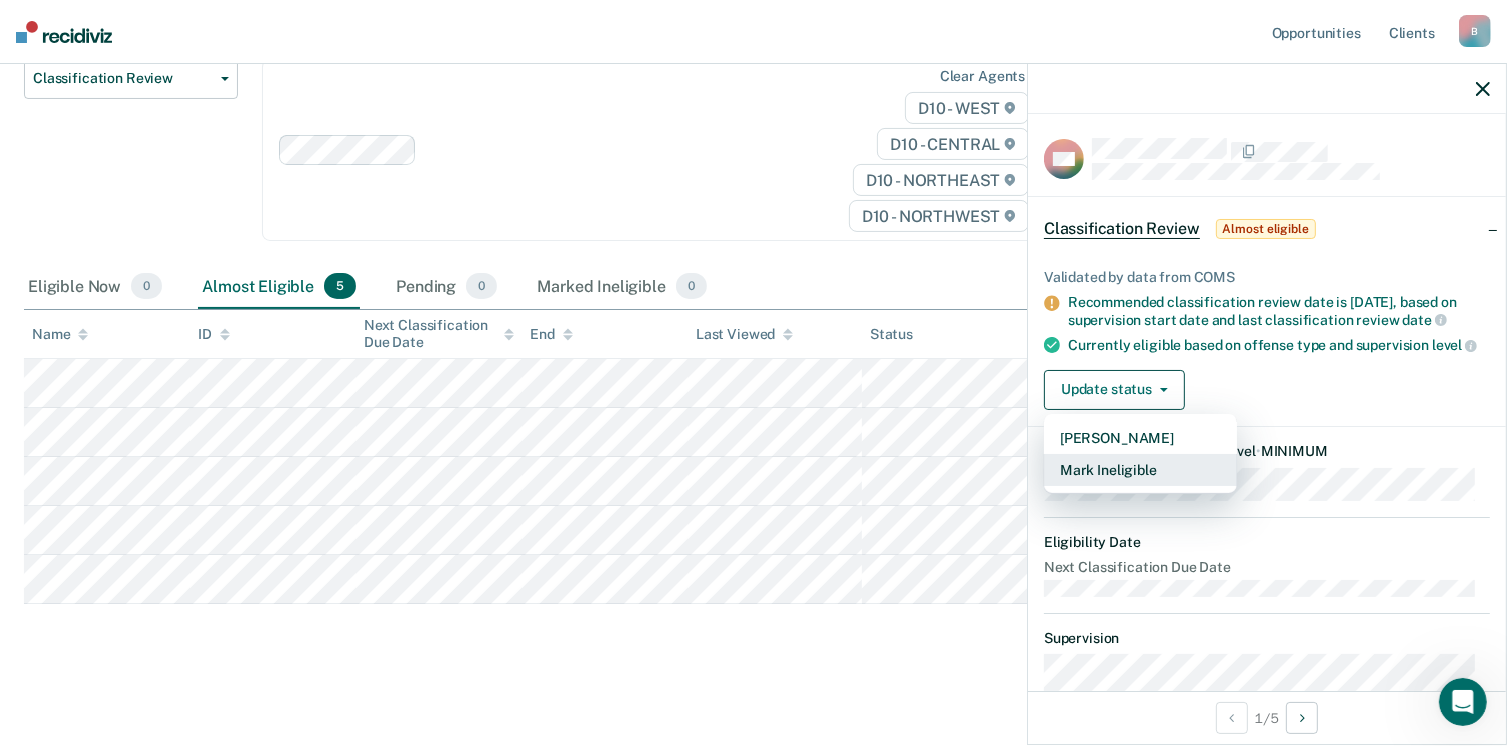 click on "Mark Ineligible" at bounding box center [1140, 470] 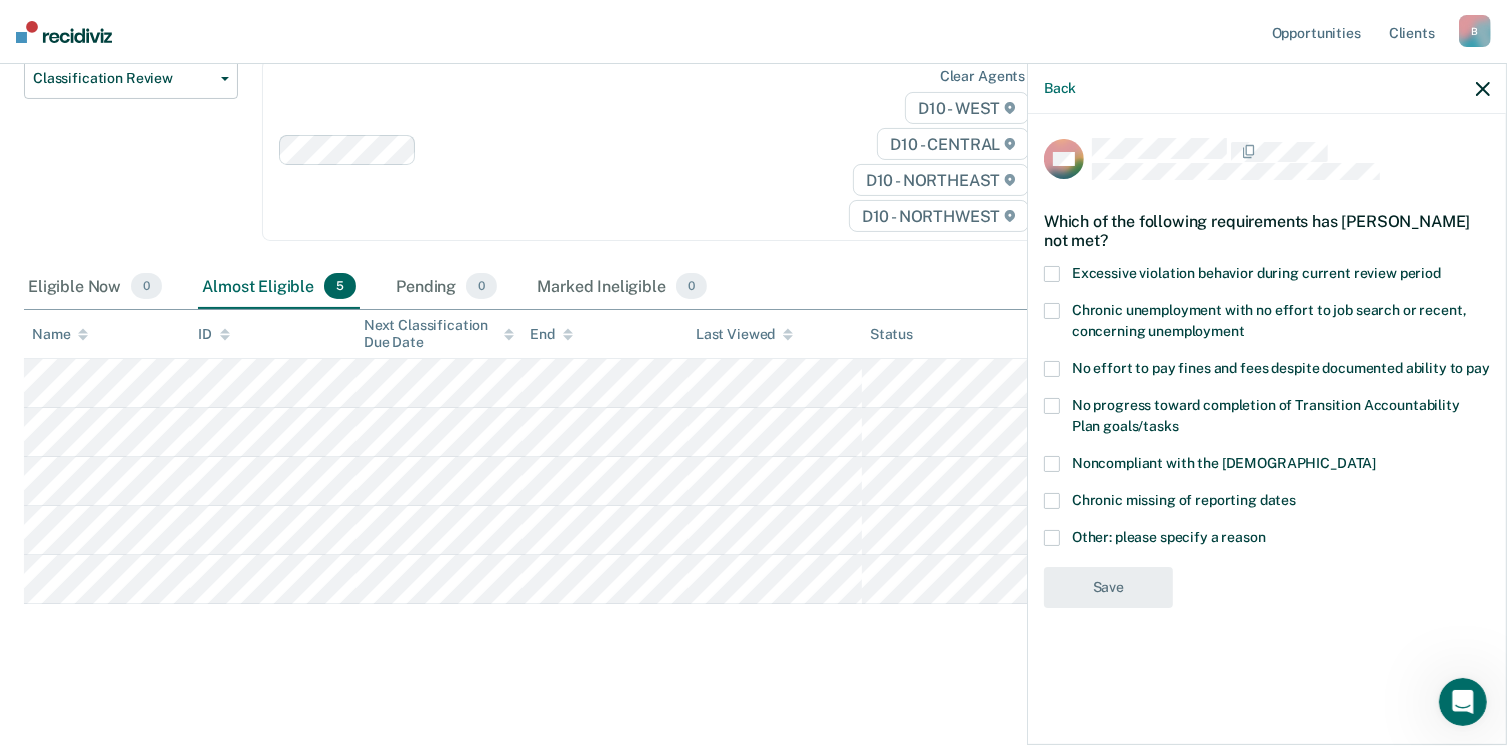 click at bounding box center (1052, 369) 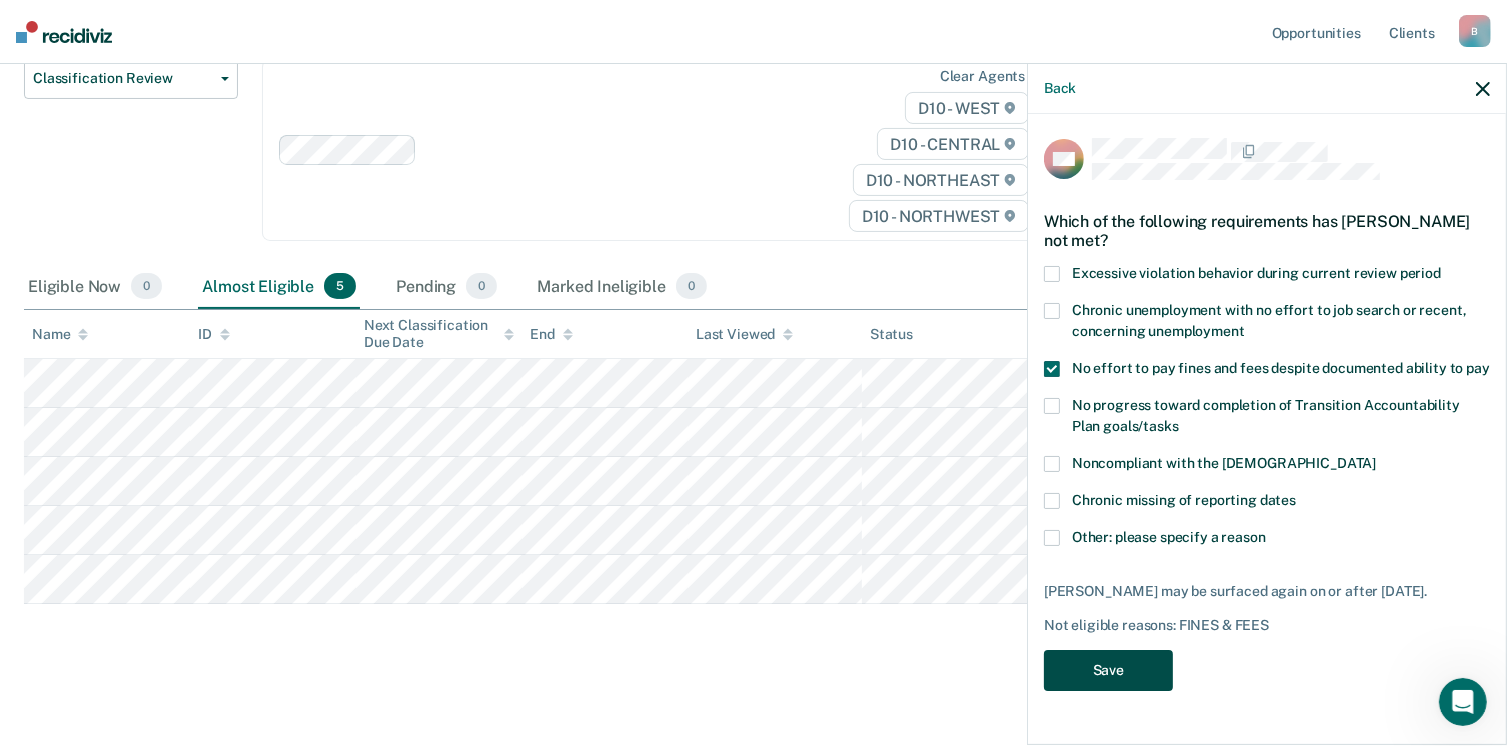 click on "Save" at bounding box center [1108, 670] 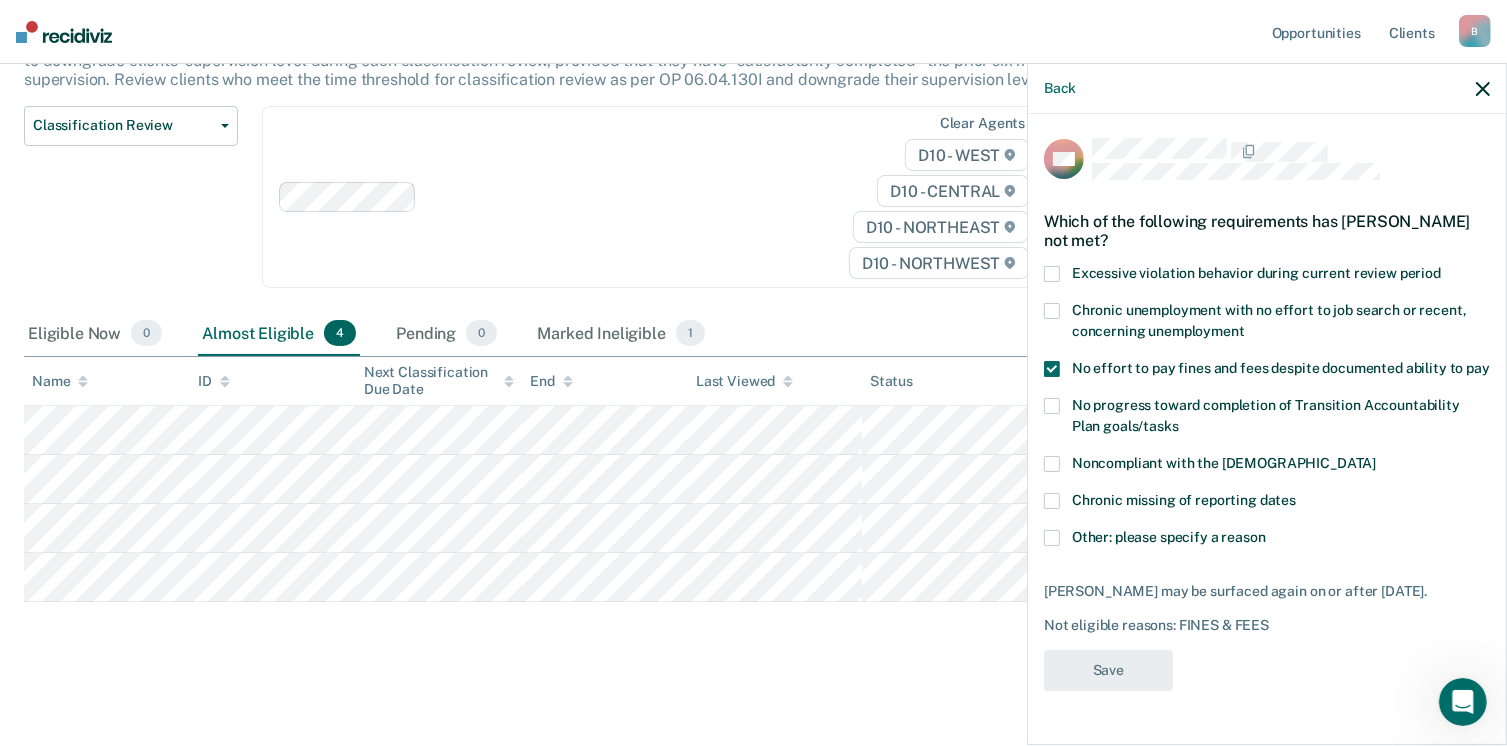 scroll, scrollTop: 198, scrollLeft: 0, axis: vertical 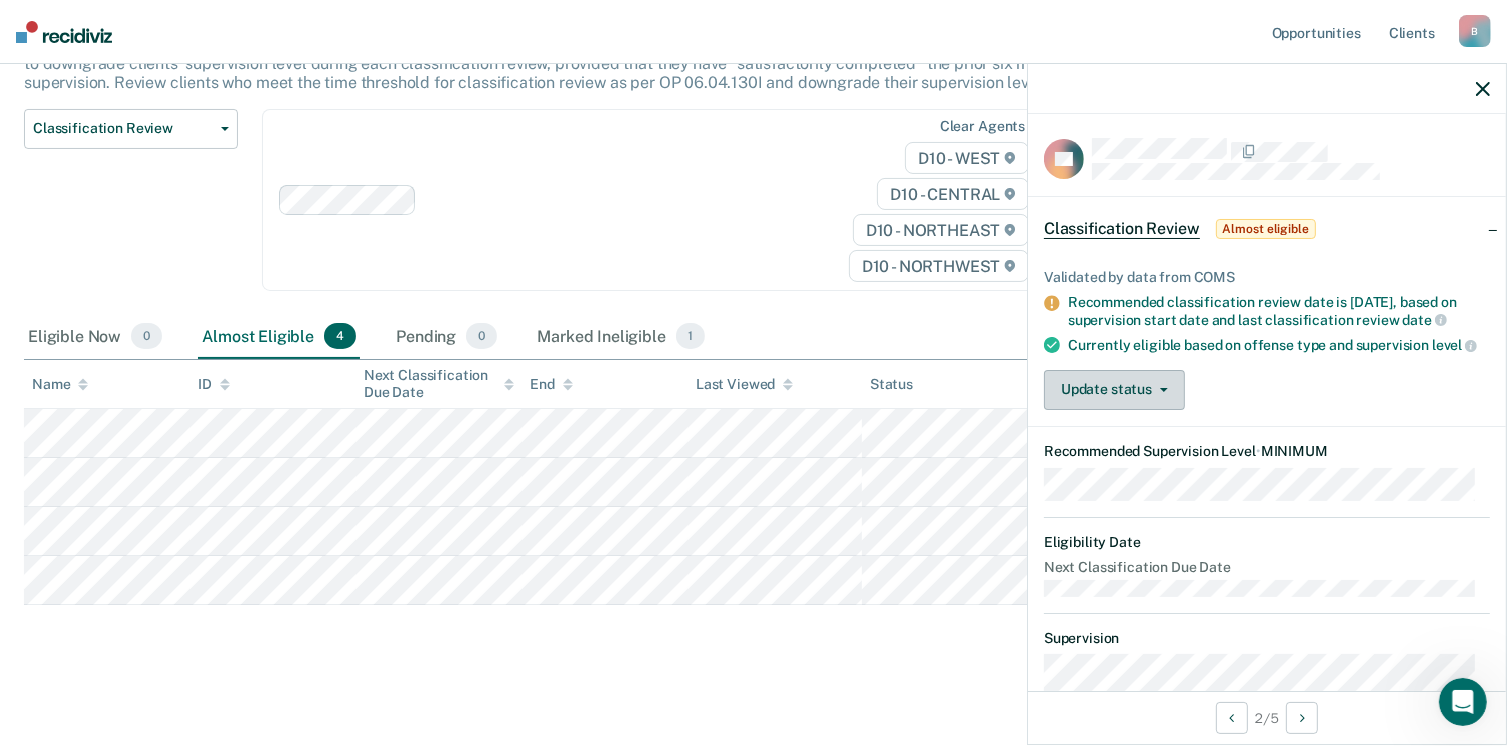 click on "Update status" at bounding box center (1114, 390) 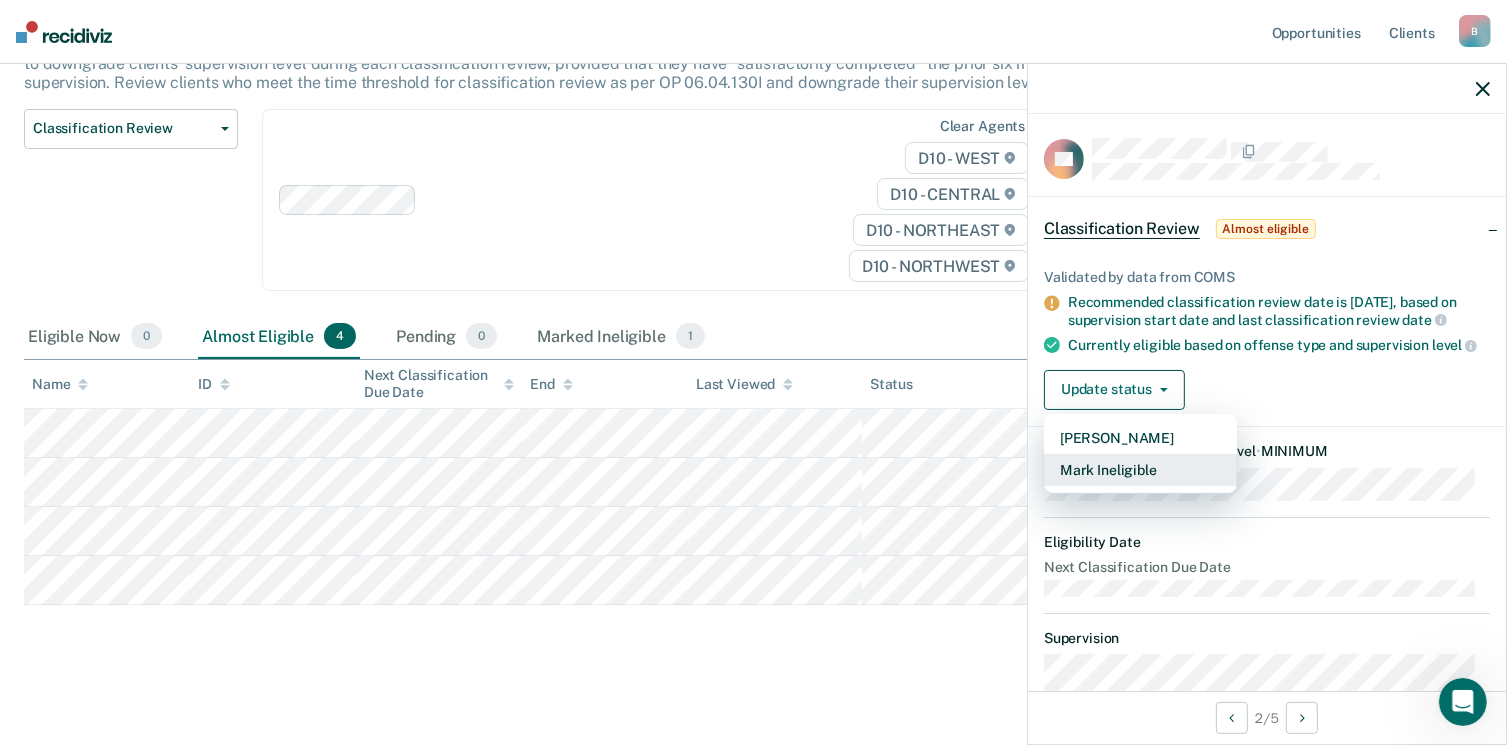 click on "Mark Ineligible" at bounding box center (1140, 470) 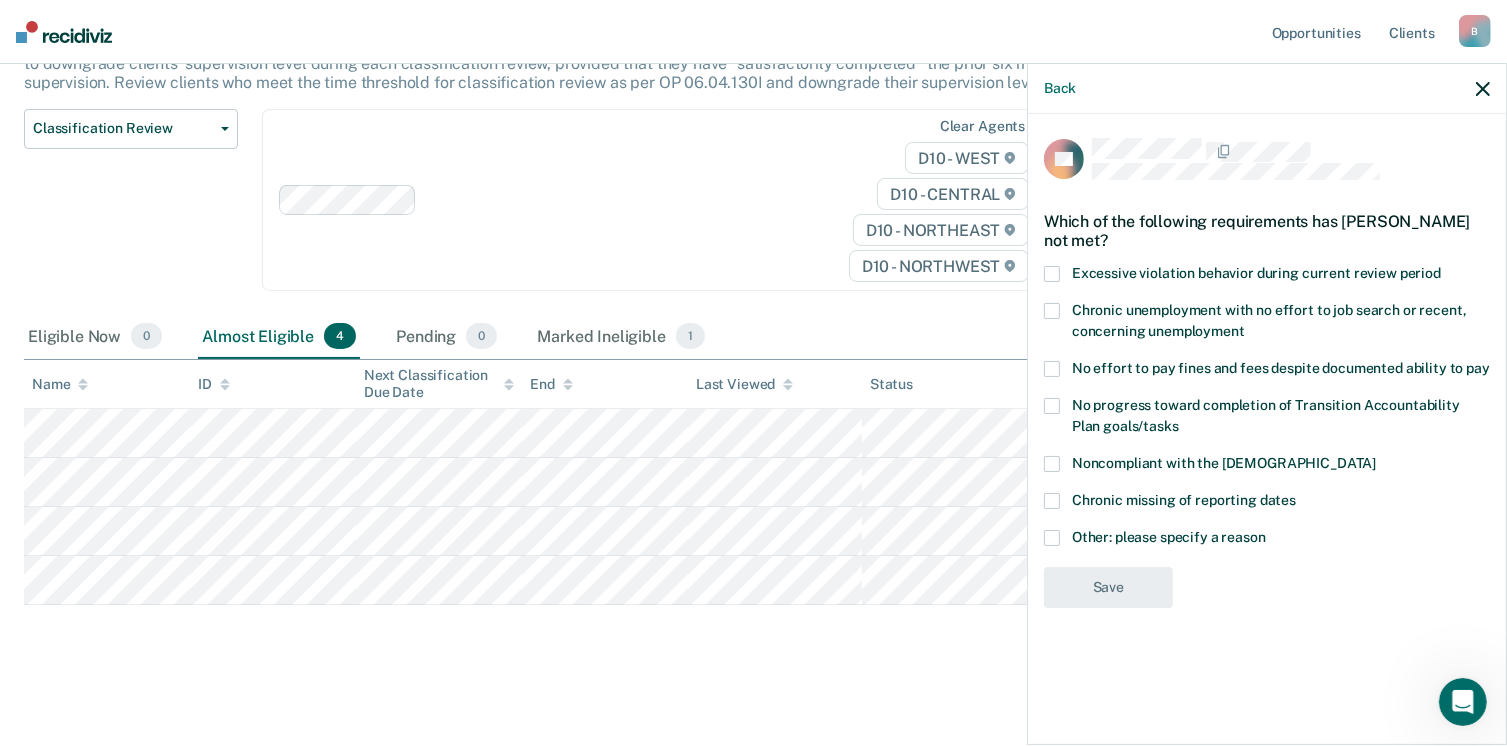 click at bounding box center [1052, 369] 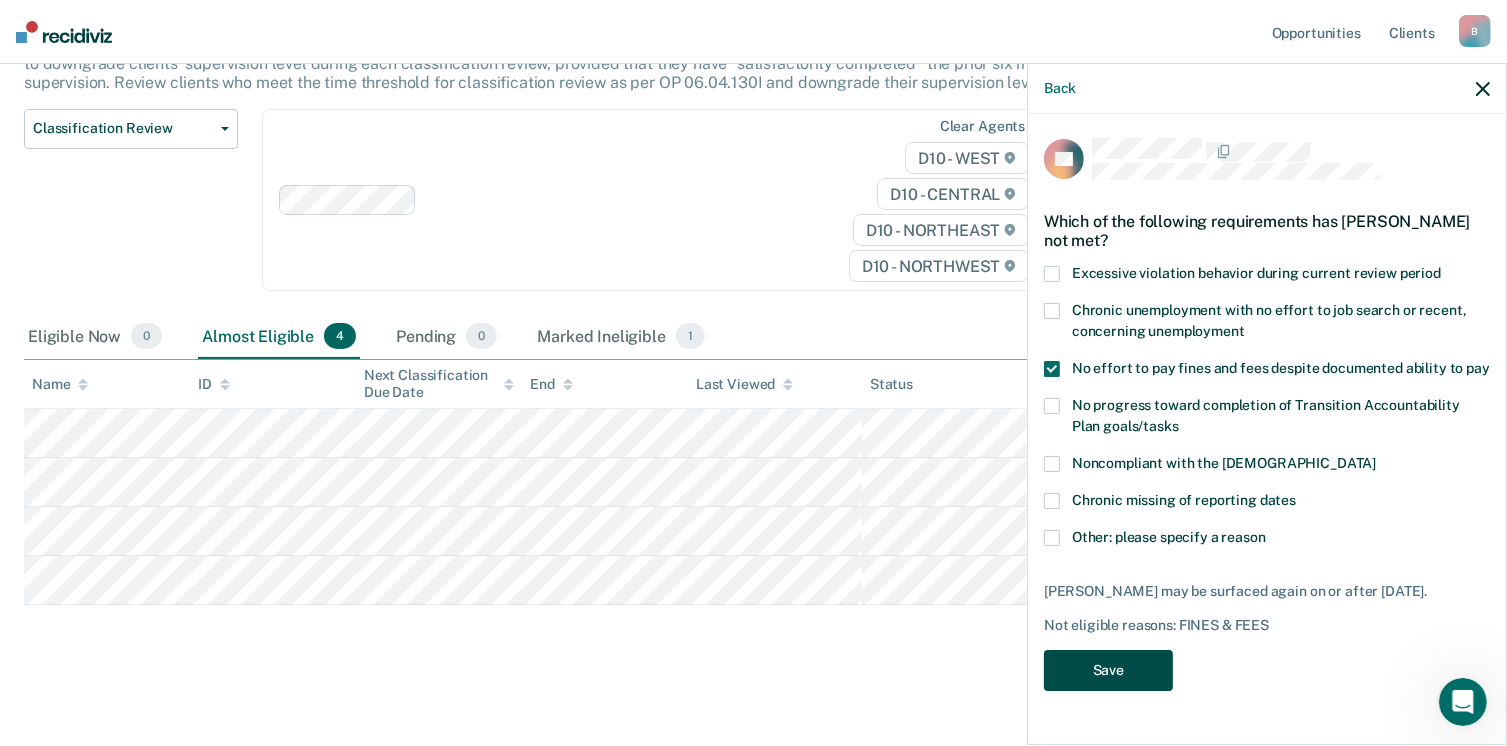 click on "Save" at bounding box center [1108, 670] 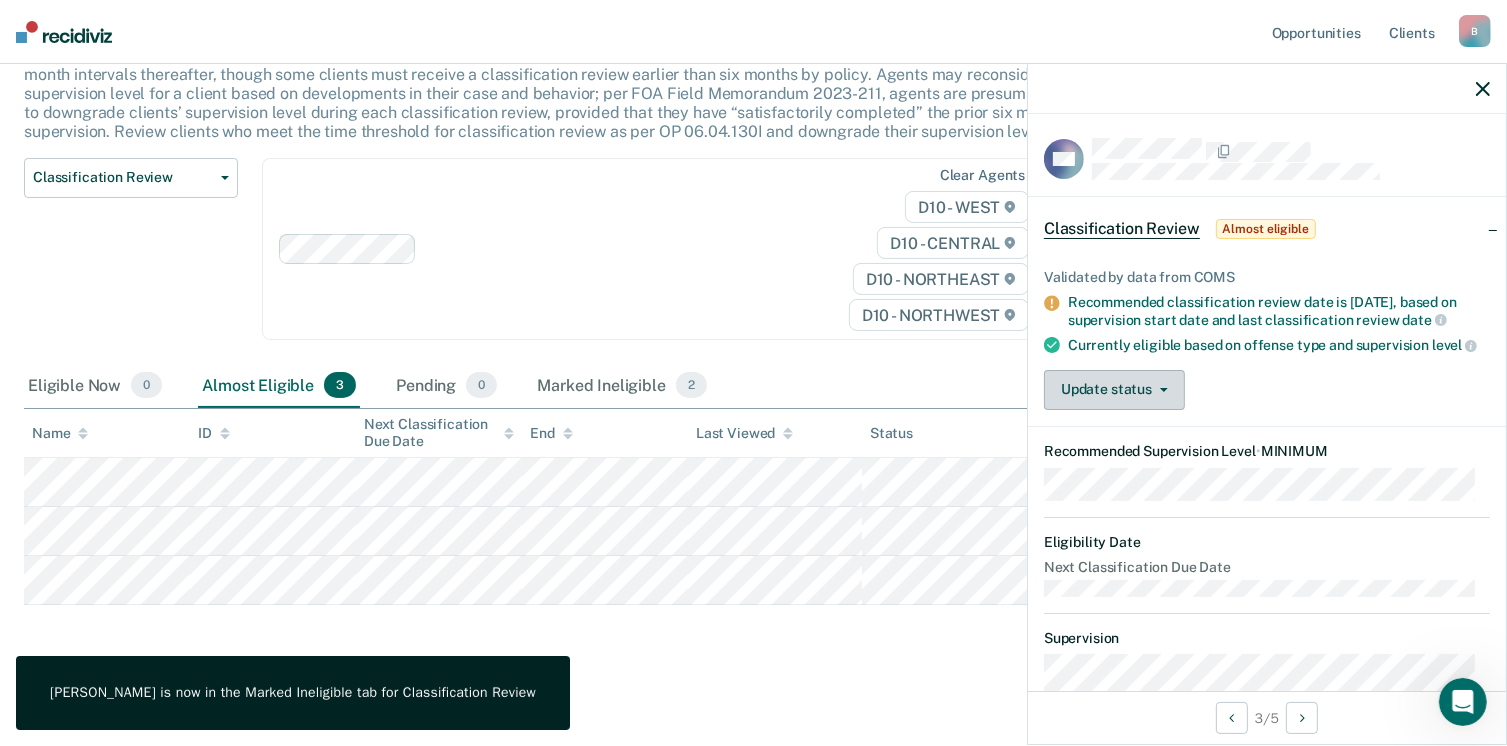 click on "Update status" at bounding box center [1114, 390] 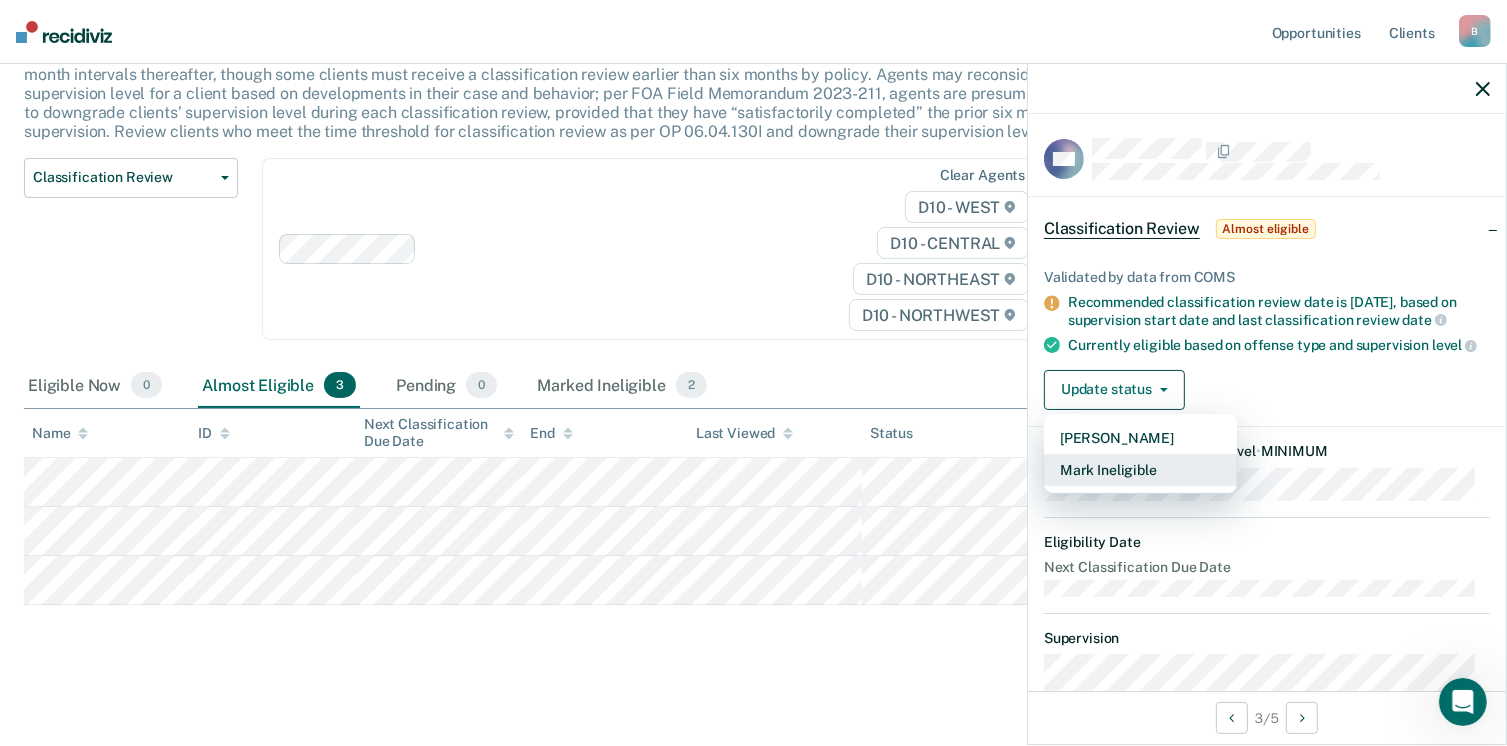 click on "Mark Ineligible" at bounding box center (1140, 470) 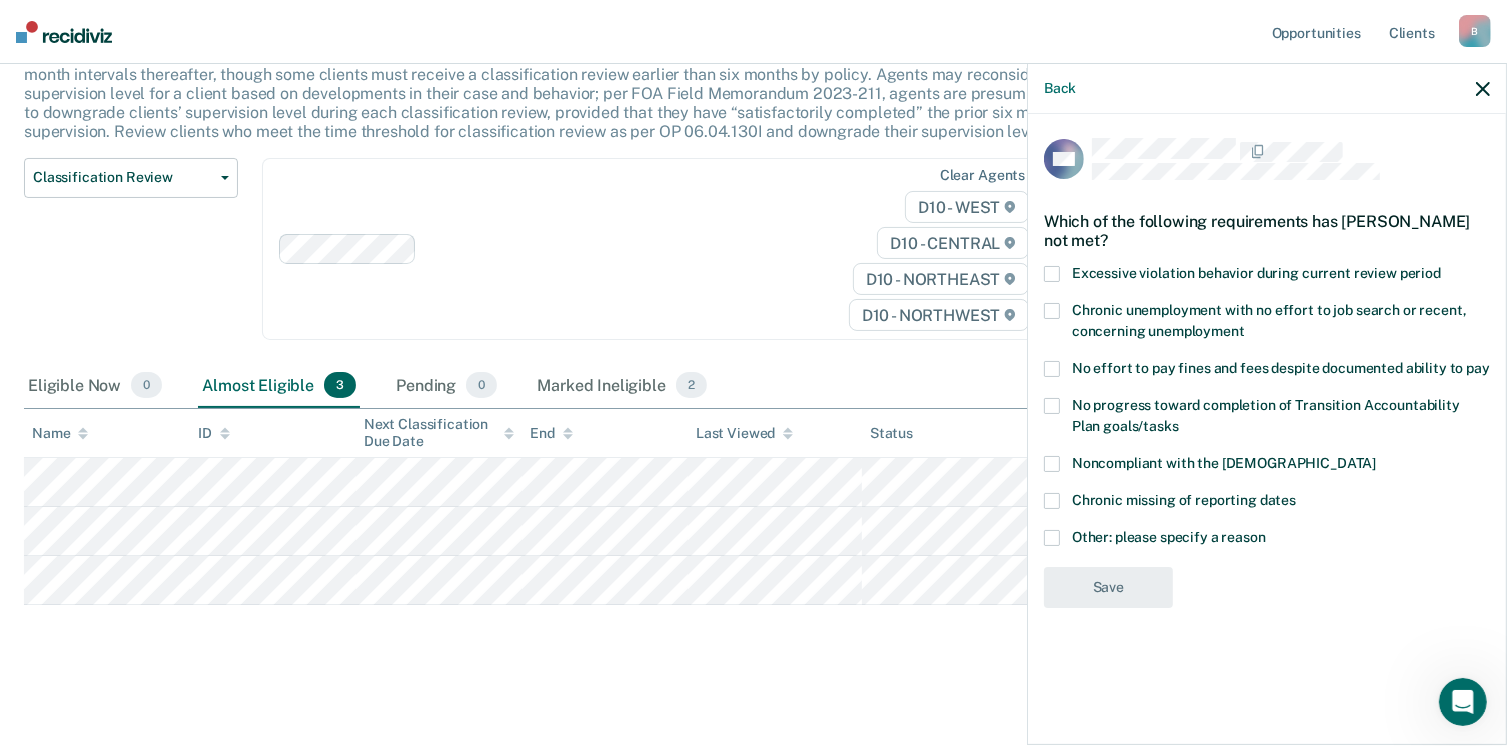 click at bounding box center (1052, 369) 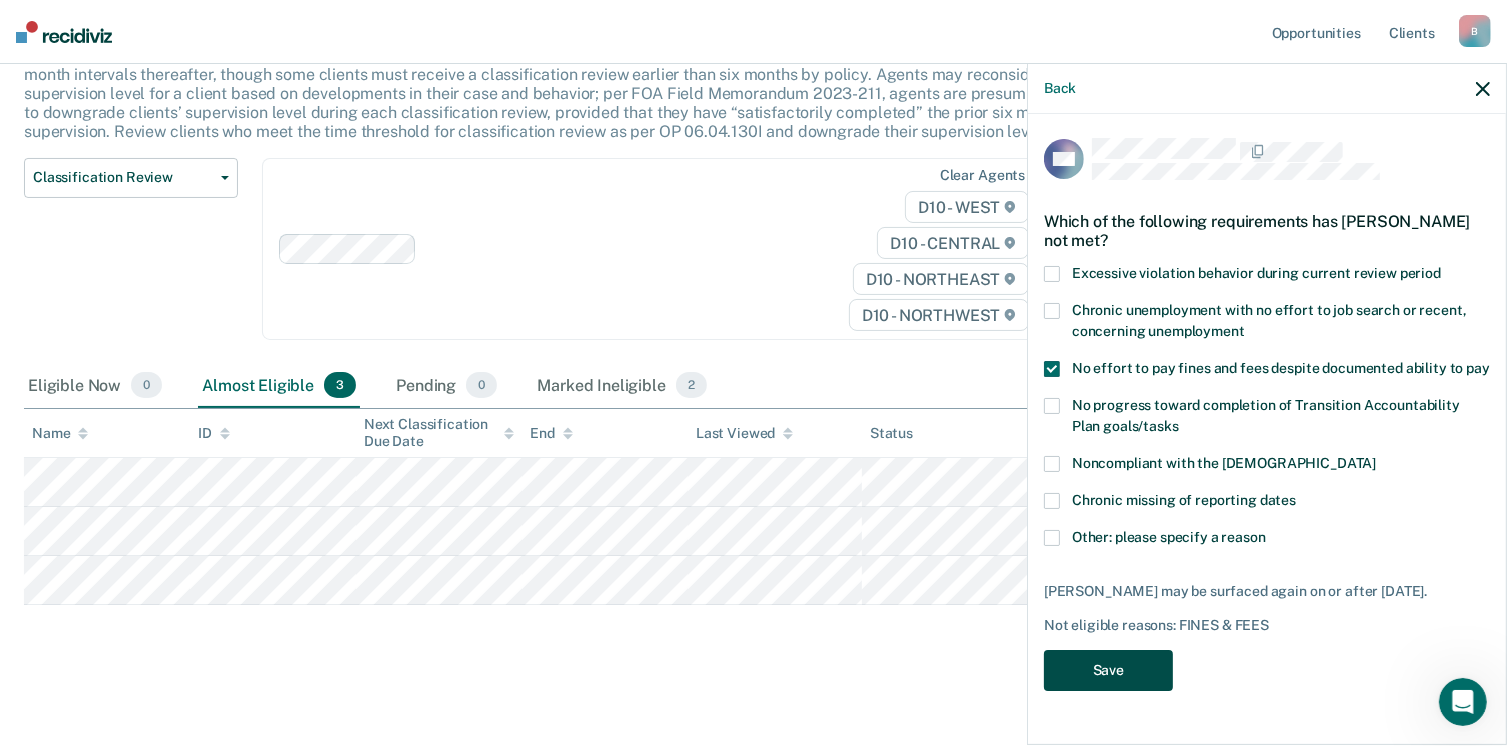 click on "Save" at bounding box center [1108, 670] 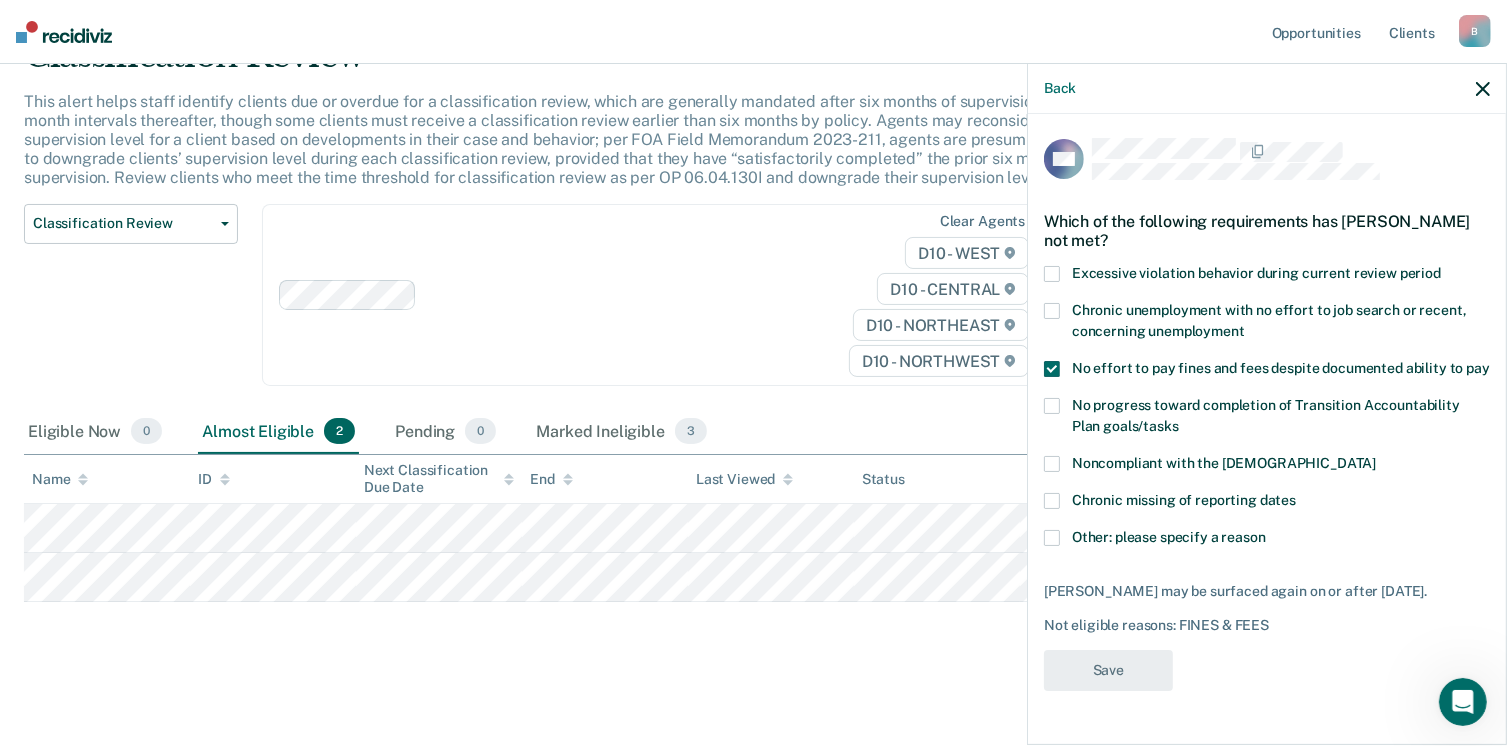 scroll, scrollTop: 100, scrollLeft: 0, axis: vertical 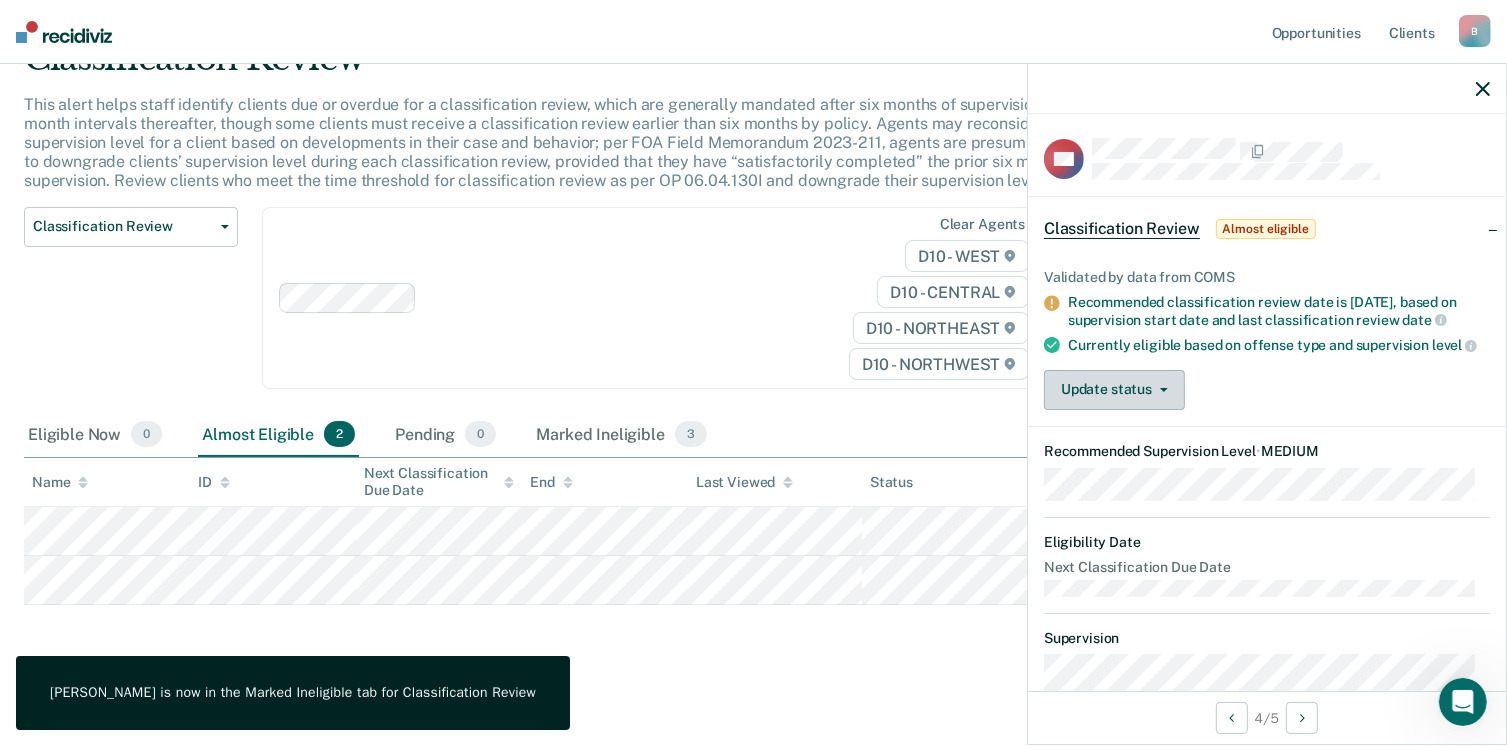 click on "Update status" at bounding box center (1114, 390) 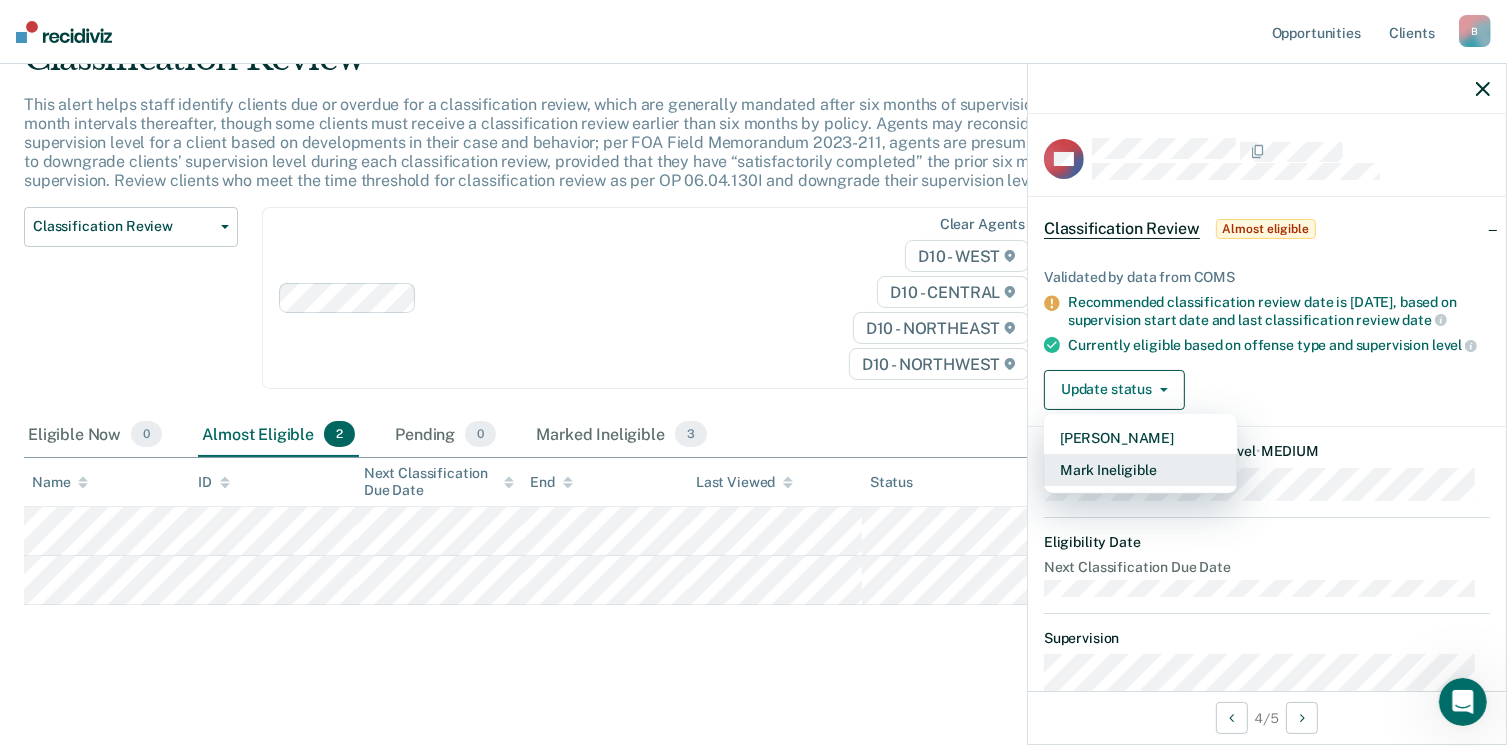 click on "Mark Ineligible" at bounding box center [1140, 470] 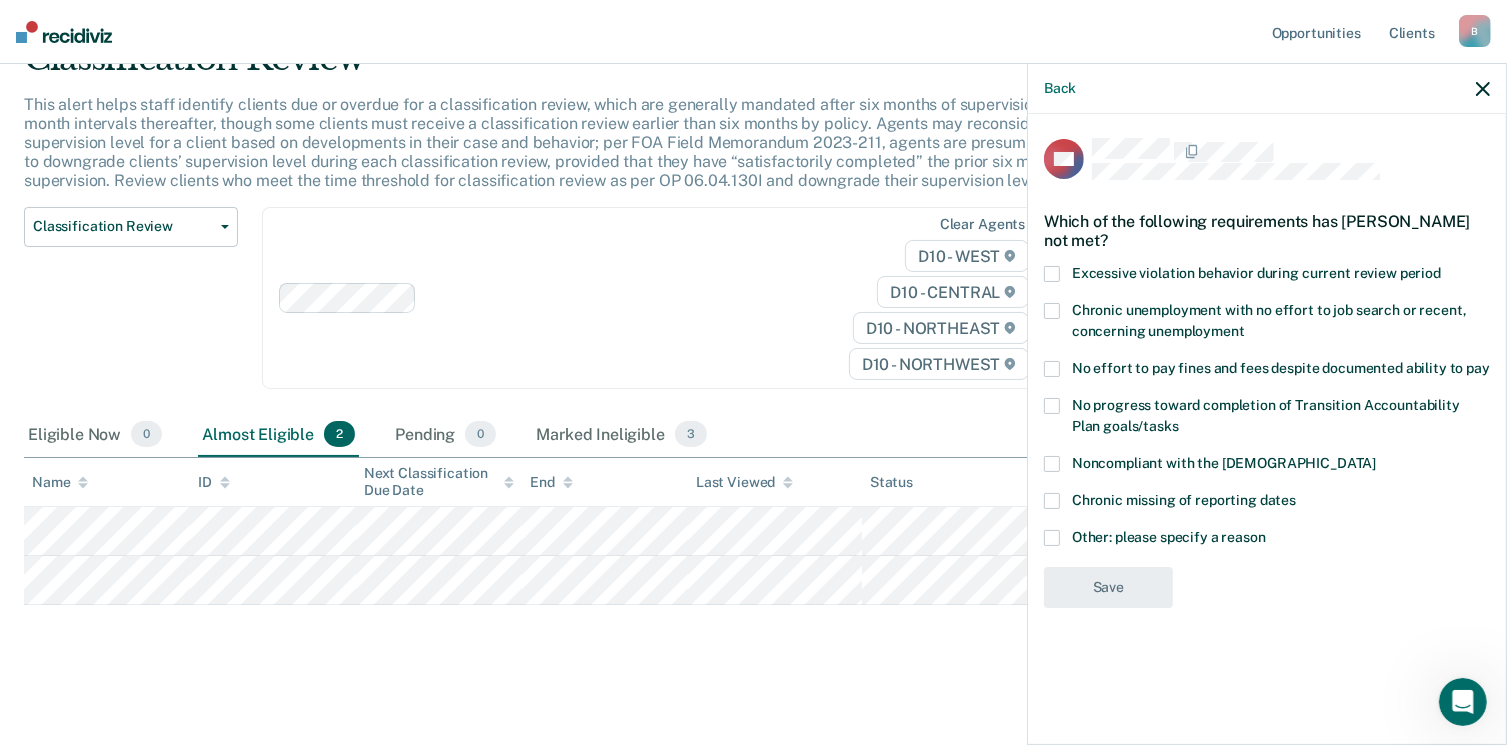 click on "Other: please specify a reason" at bounding box center (1267, 540) 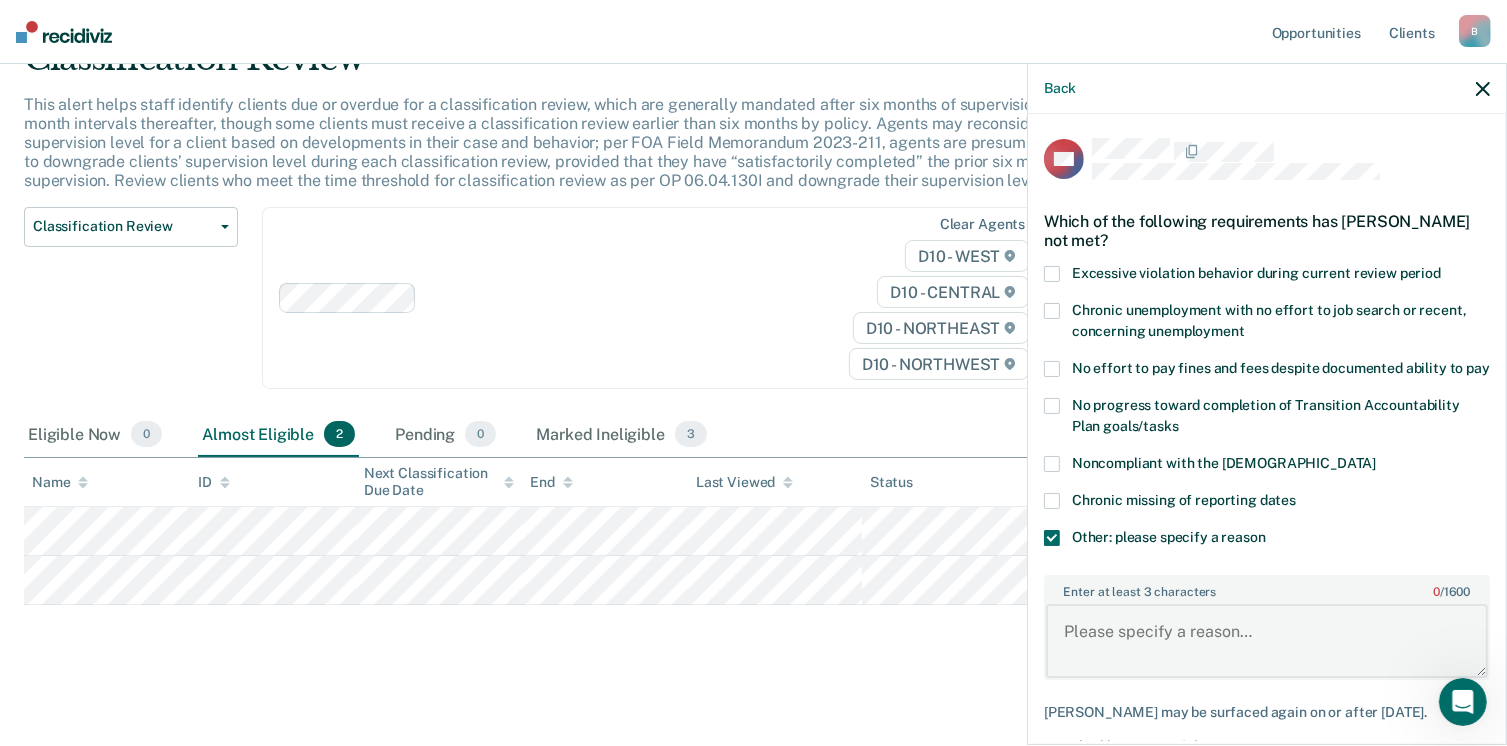 click on "Enter at least 3 characters 0  /  1600" at bounding box center [1267, 641] 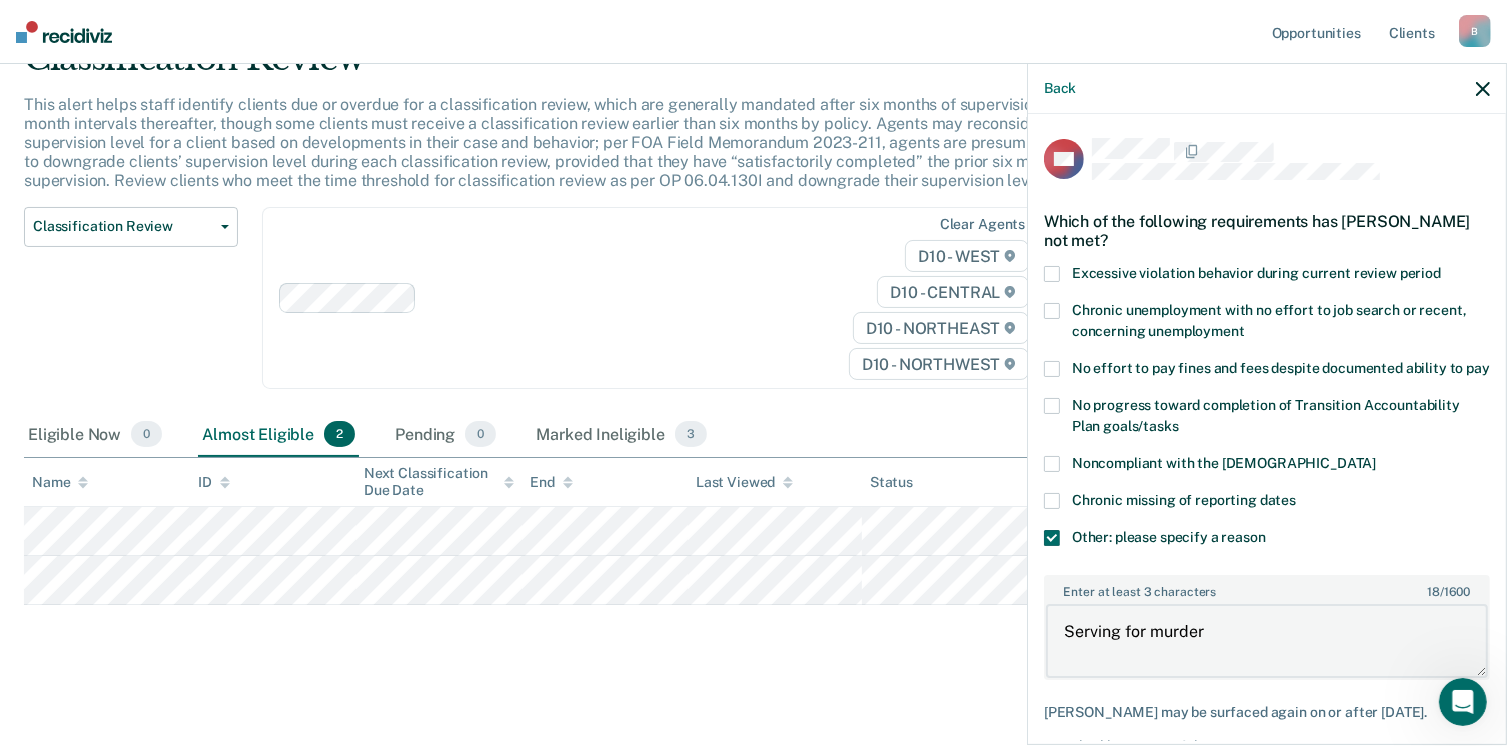 type on "Serving for murder" 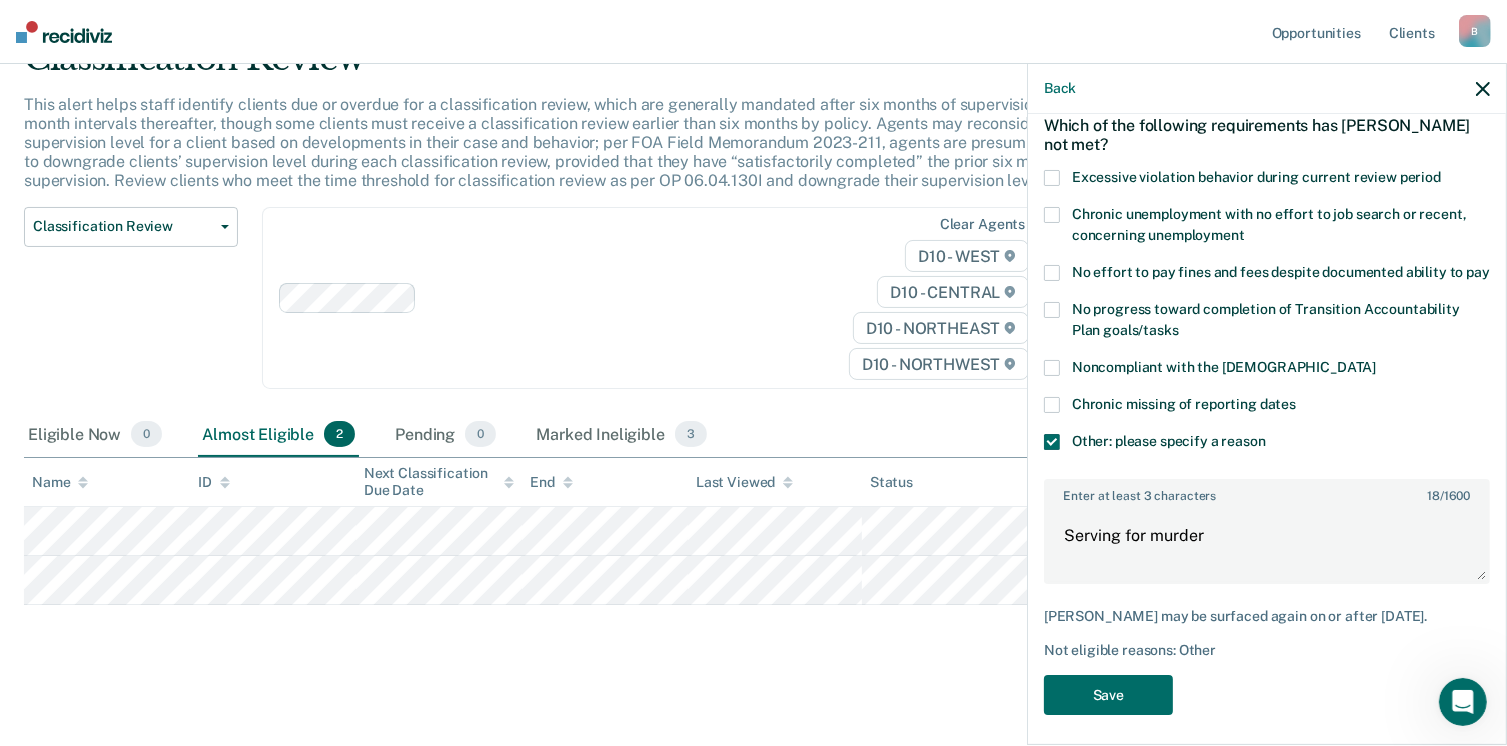 scroll, scrollTop: 123, scrollLeft: 0, axis: vertical 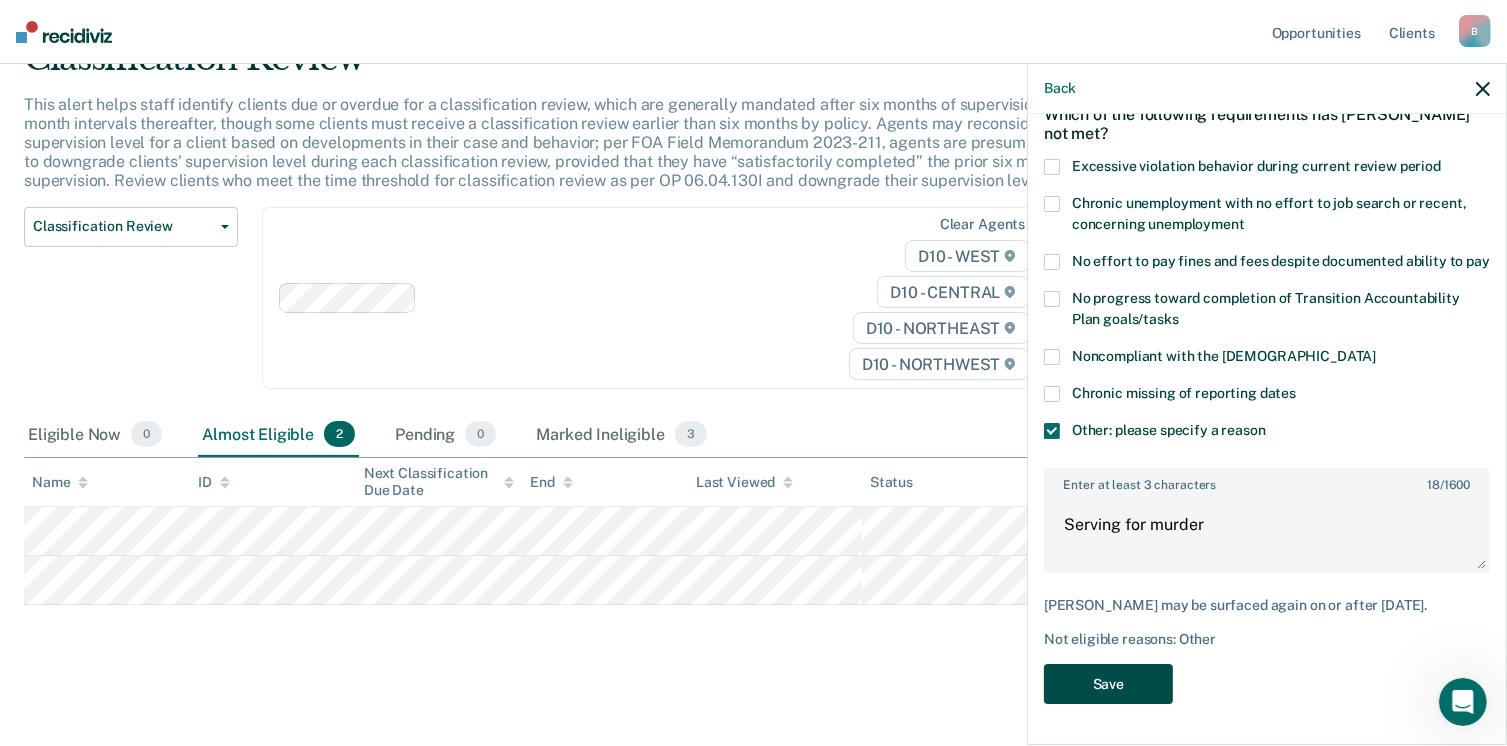 click on "Save" at bounding box center (1108, 684) 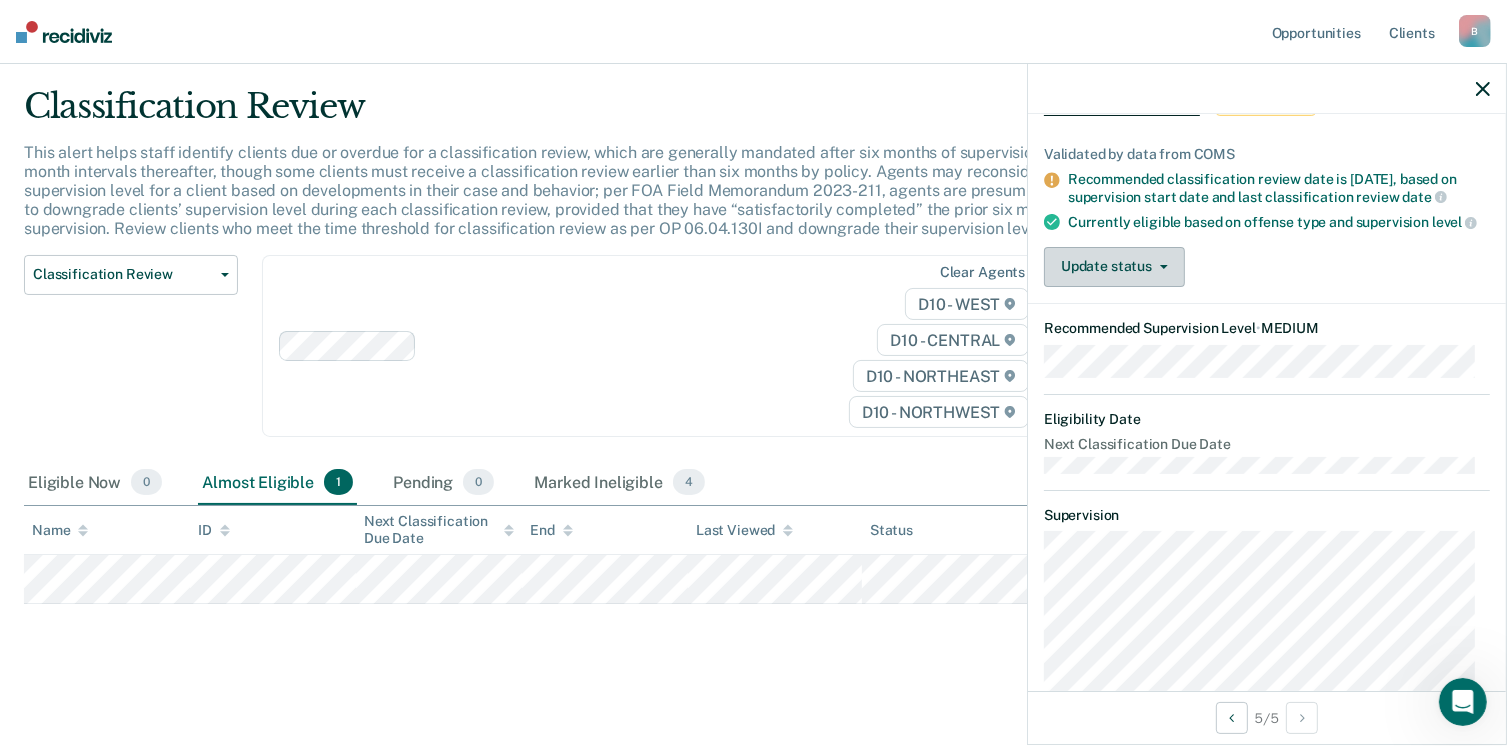 click on "Update status" at bounding box center (1114, 267) 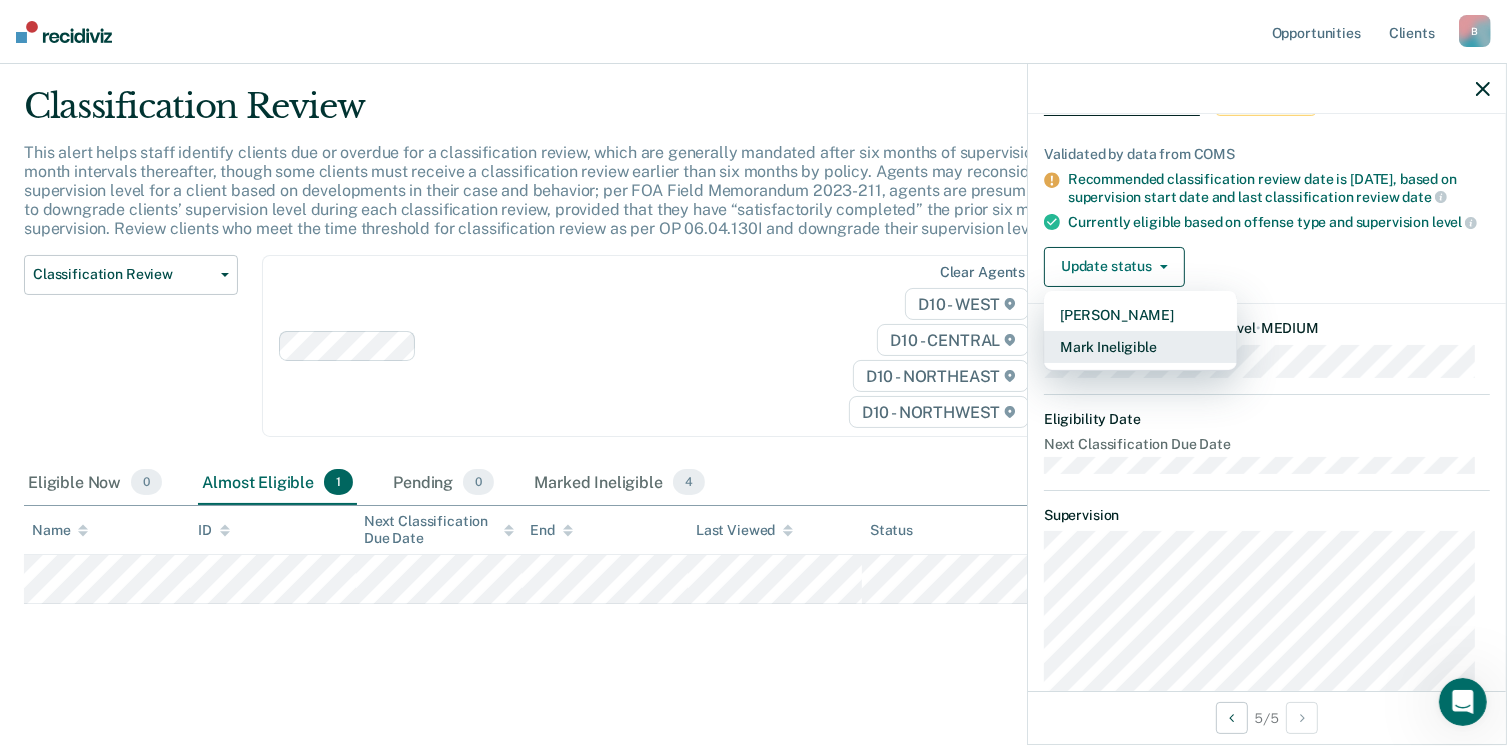 click on "Mark Ineligible" at bounding box center (1140, 347) 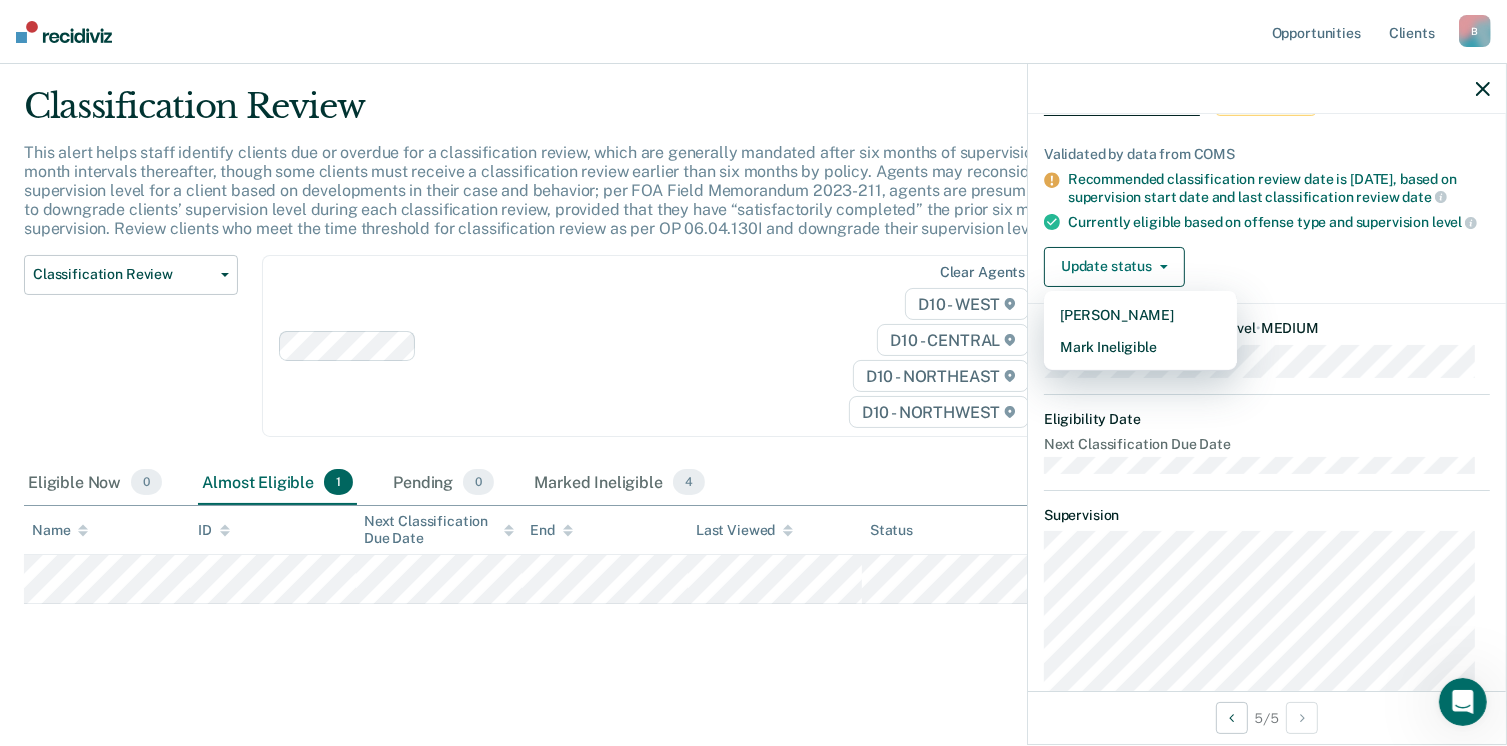 scroll, scrollTop: 0, scrollLeft: 0, axis: both 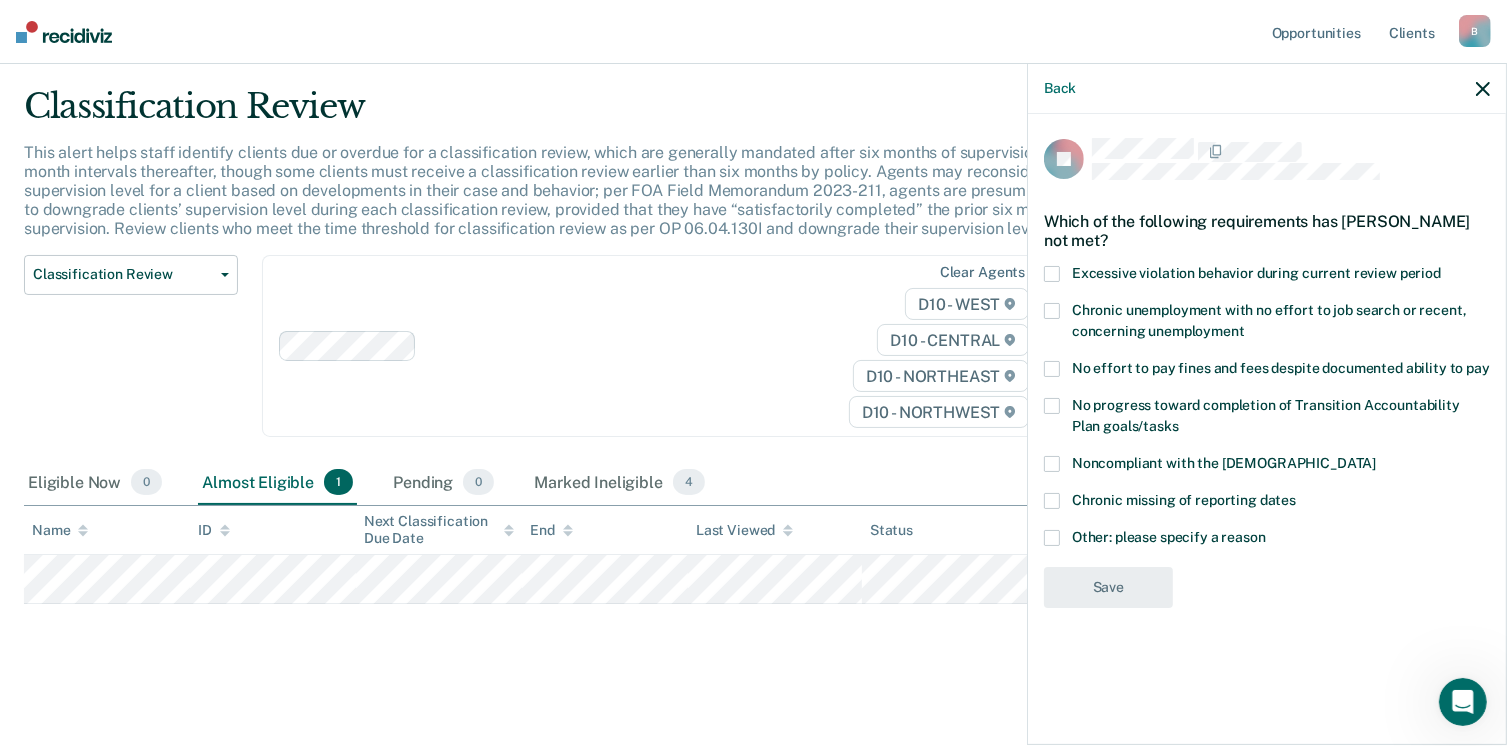 click at bounding box center (1052, 538) 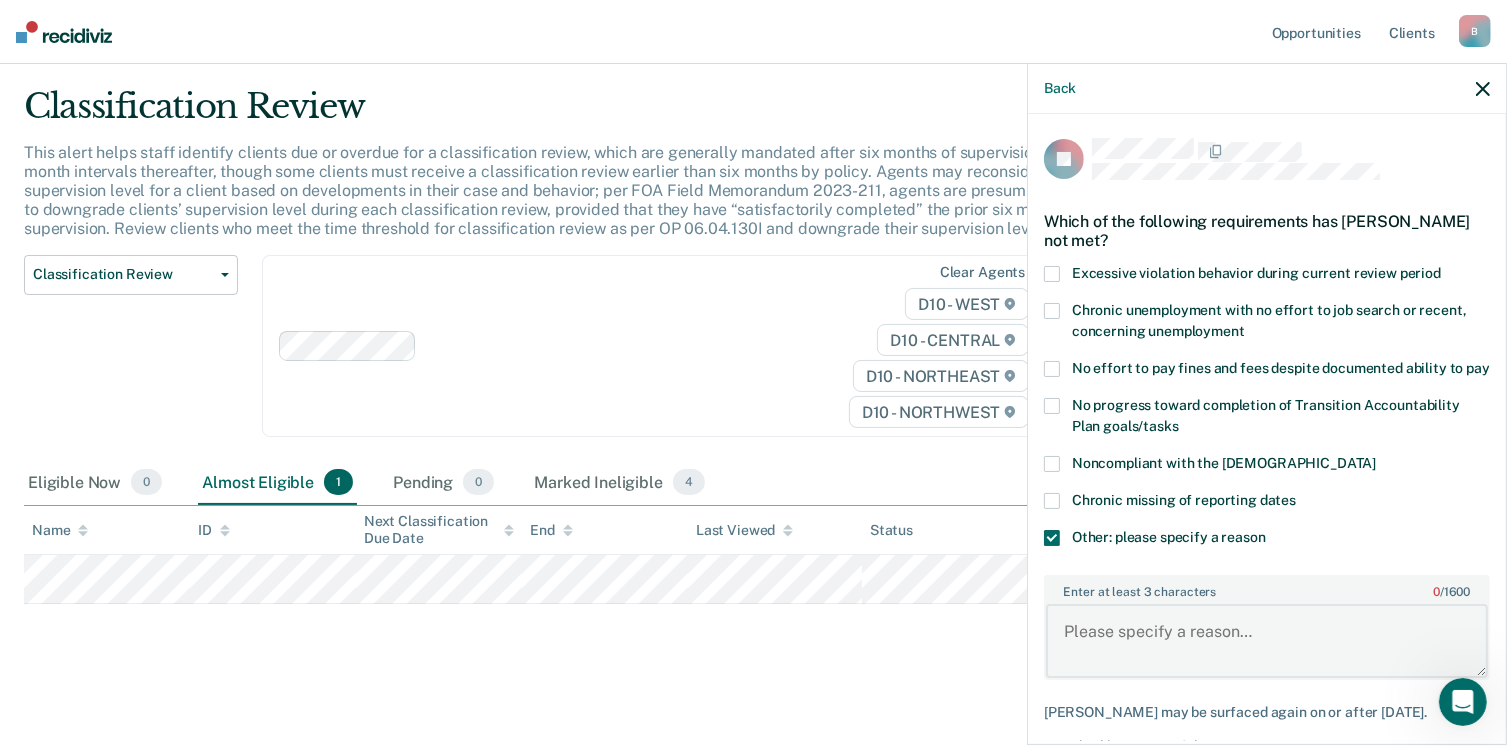 click on "Enter at least 3 characters 0  /  1600" at bounding box center [1267, 641] 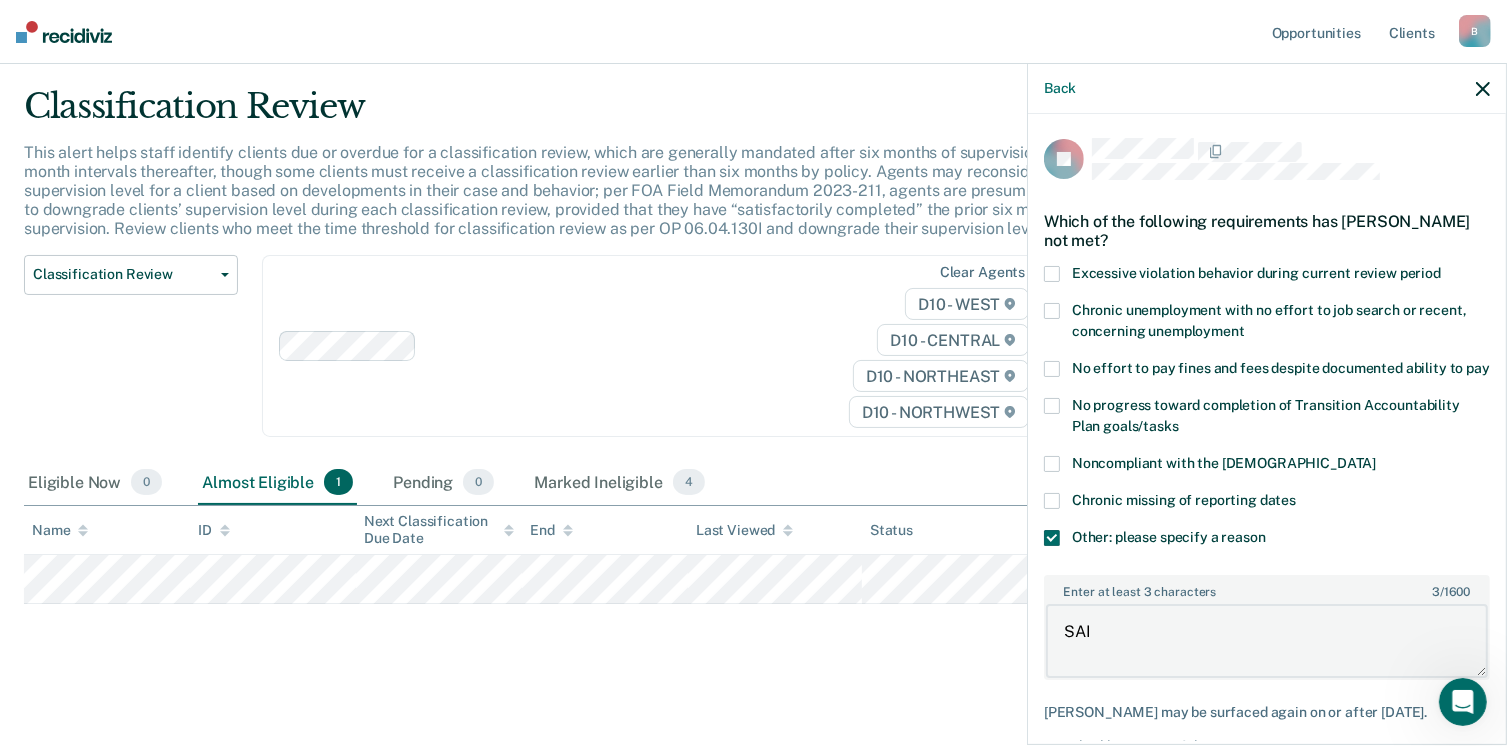 type on "SAI" 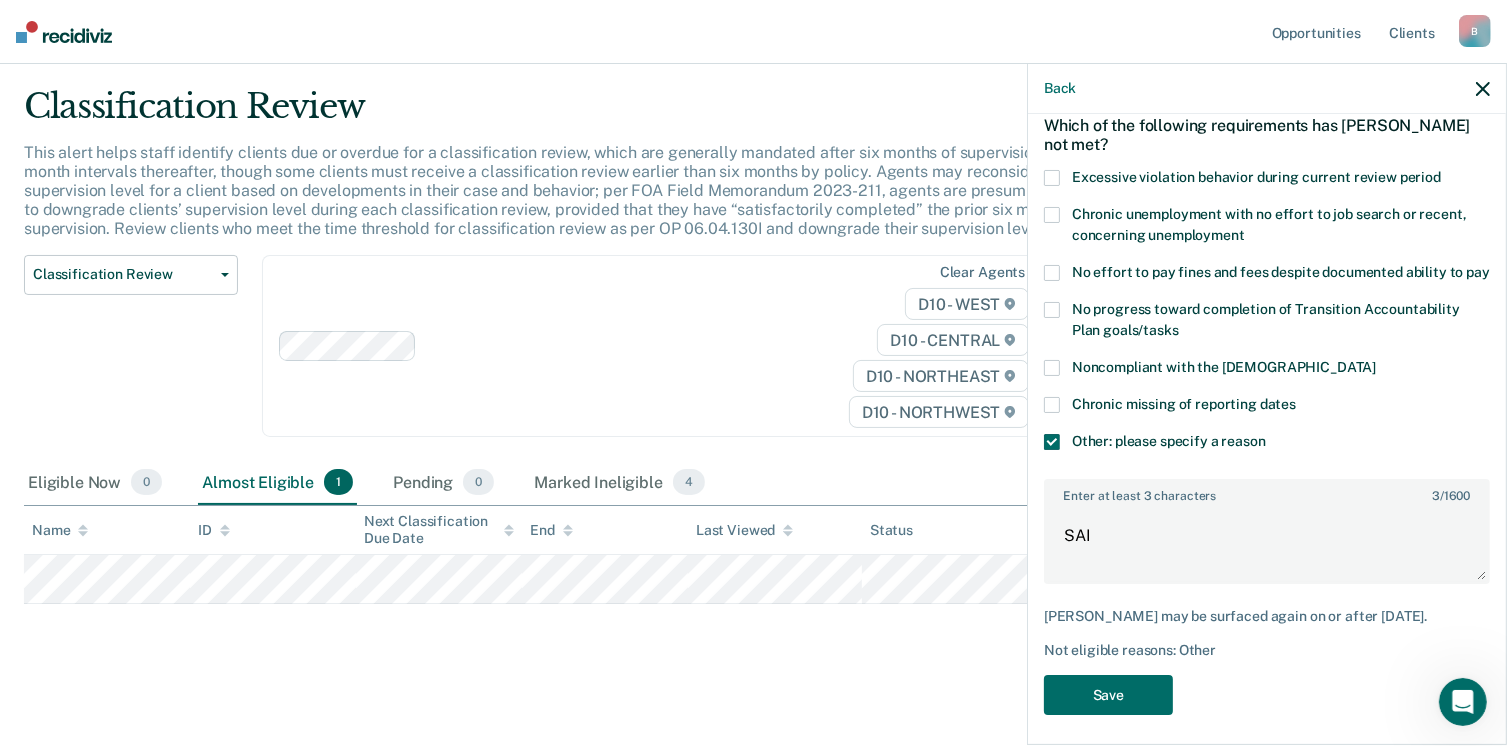 scroll, scrollTop: 123, scrollLeft: 0, axis: vertical 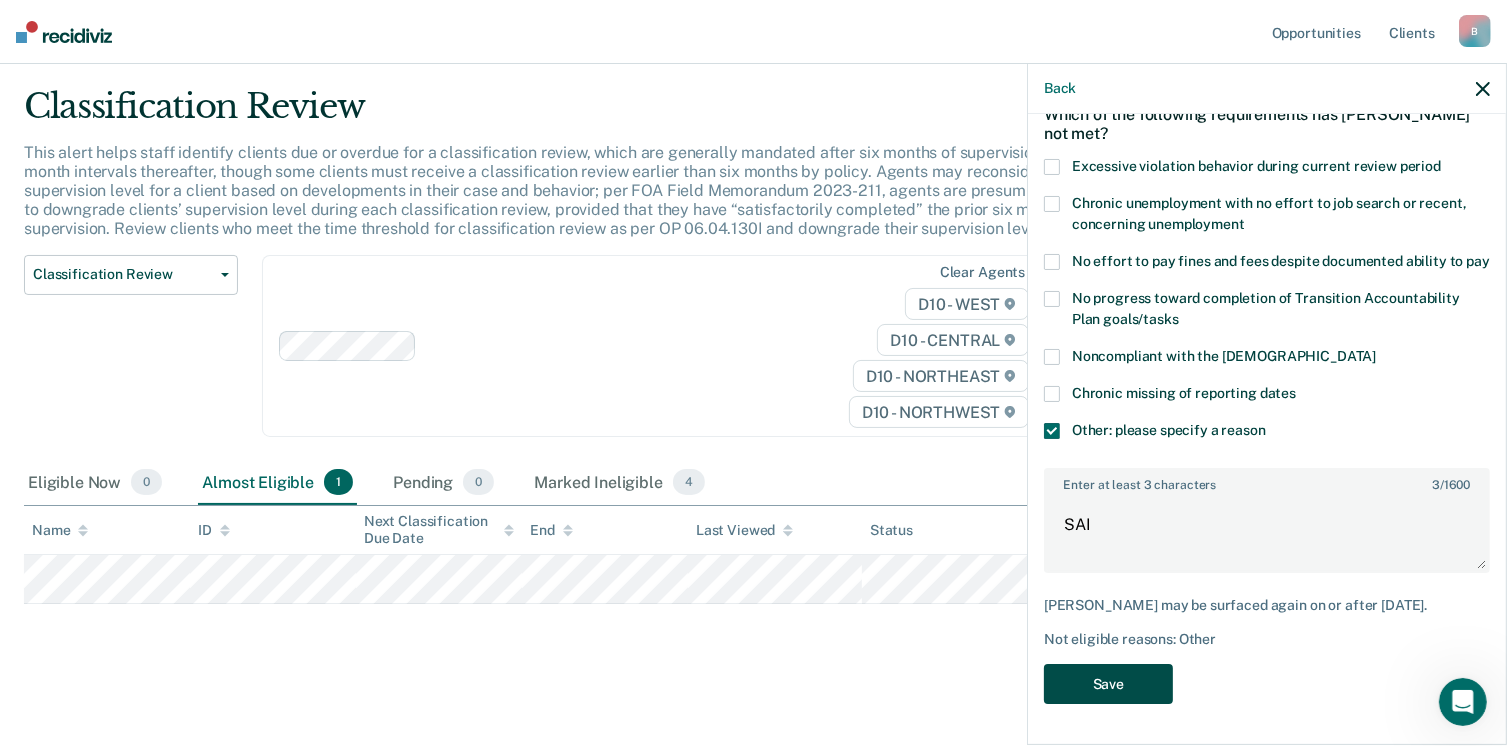 click on "Save" at bounding box center [1108, 684] 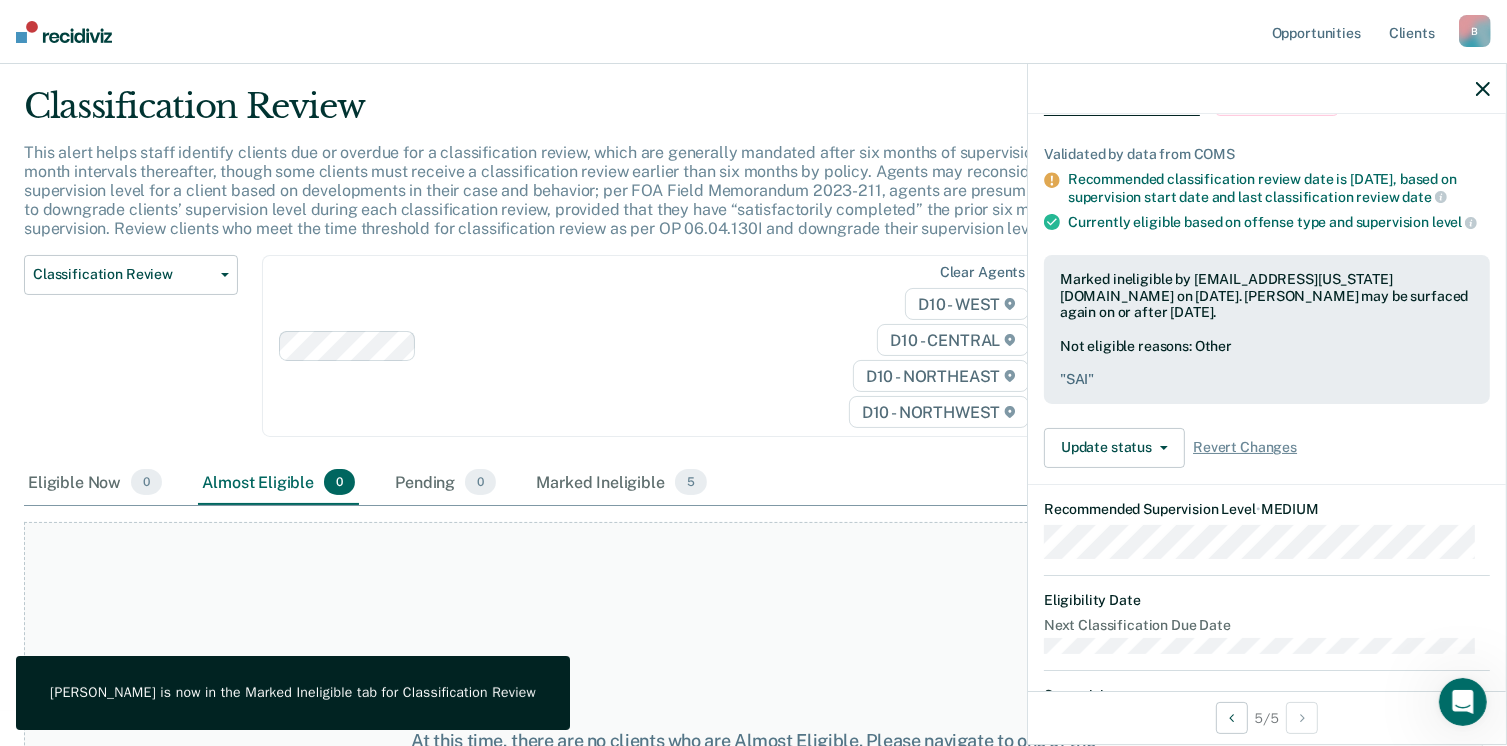 click at bounding box center [64, 32] 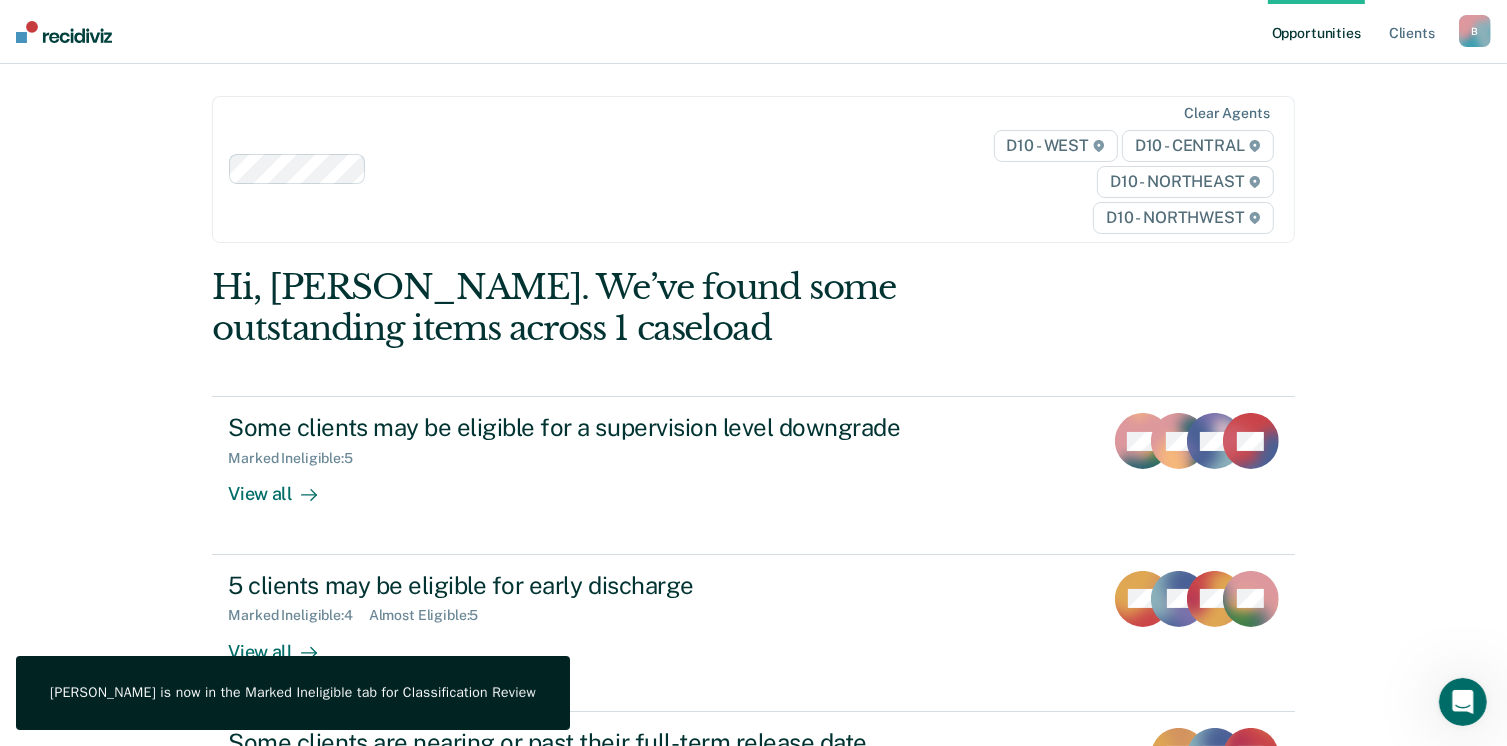 scroll, scrollTop: 0, scrollLeft: 0, axis: both 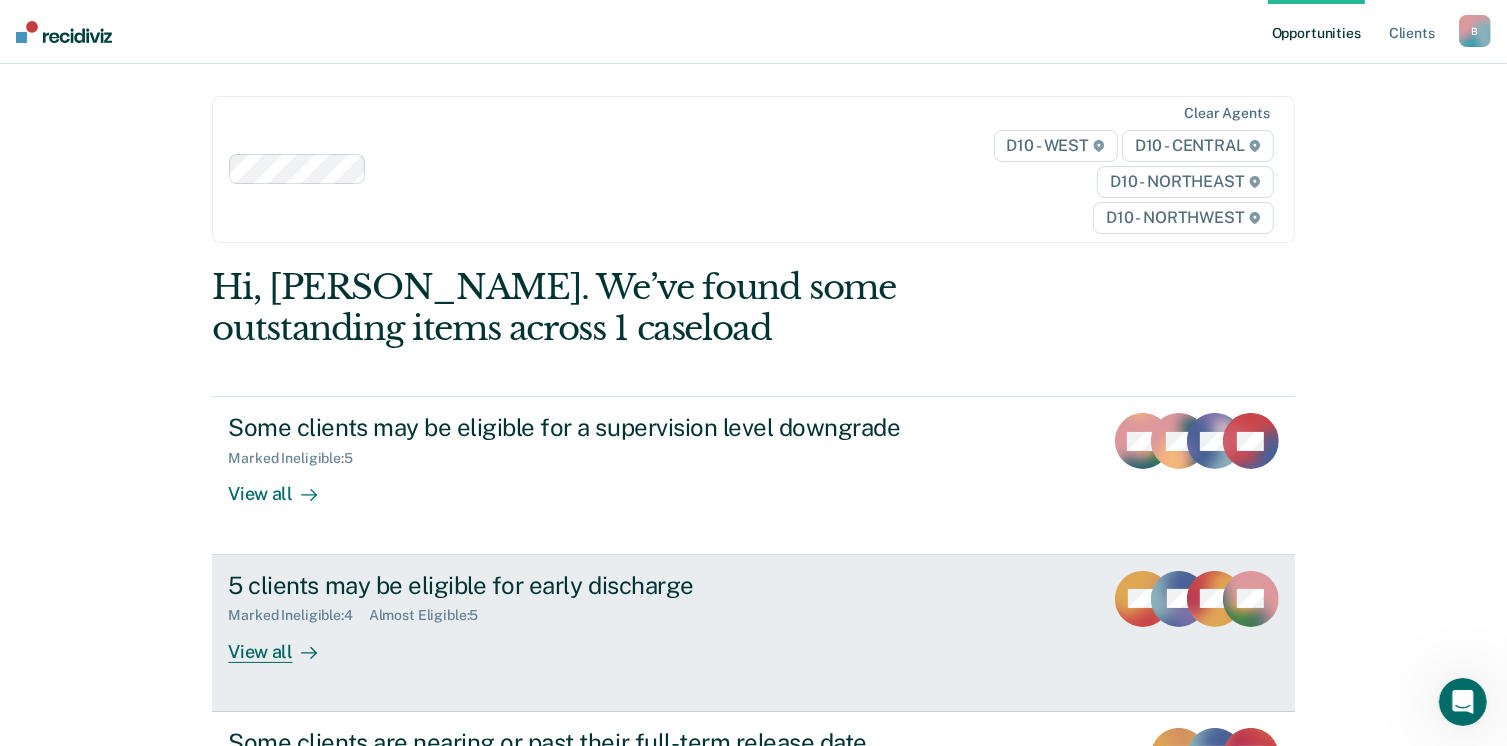 click on "View all" at bounding box center (284, 643) 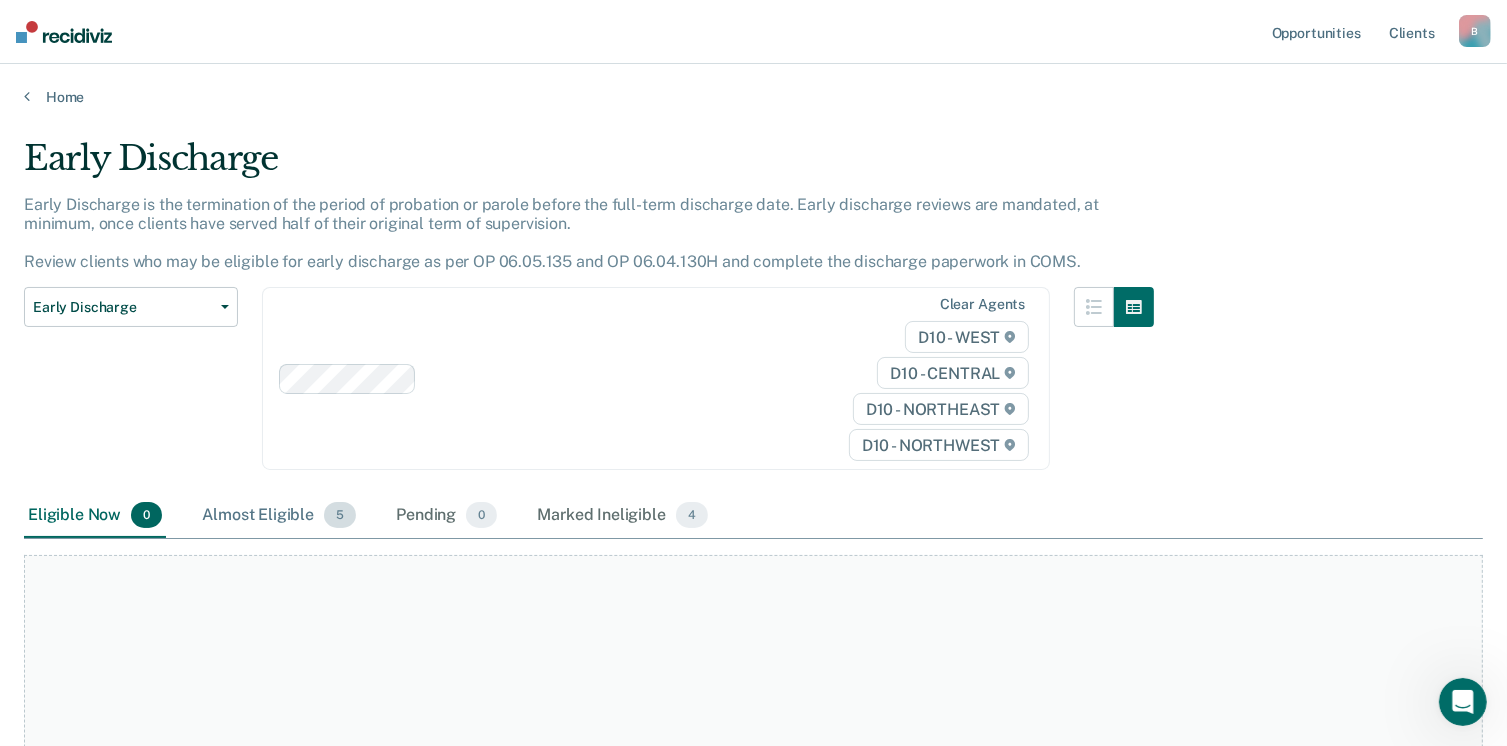 click on "Almost Eligible 5" at bounding box center [279, 516] 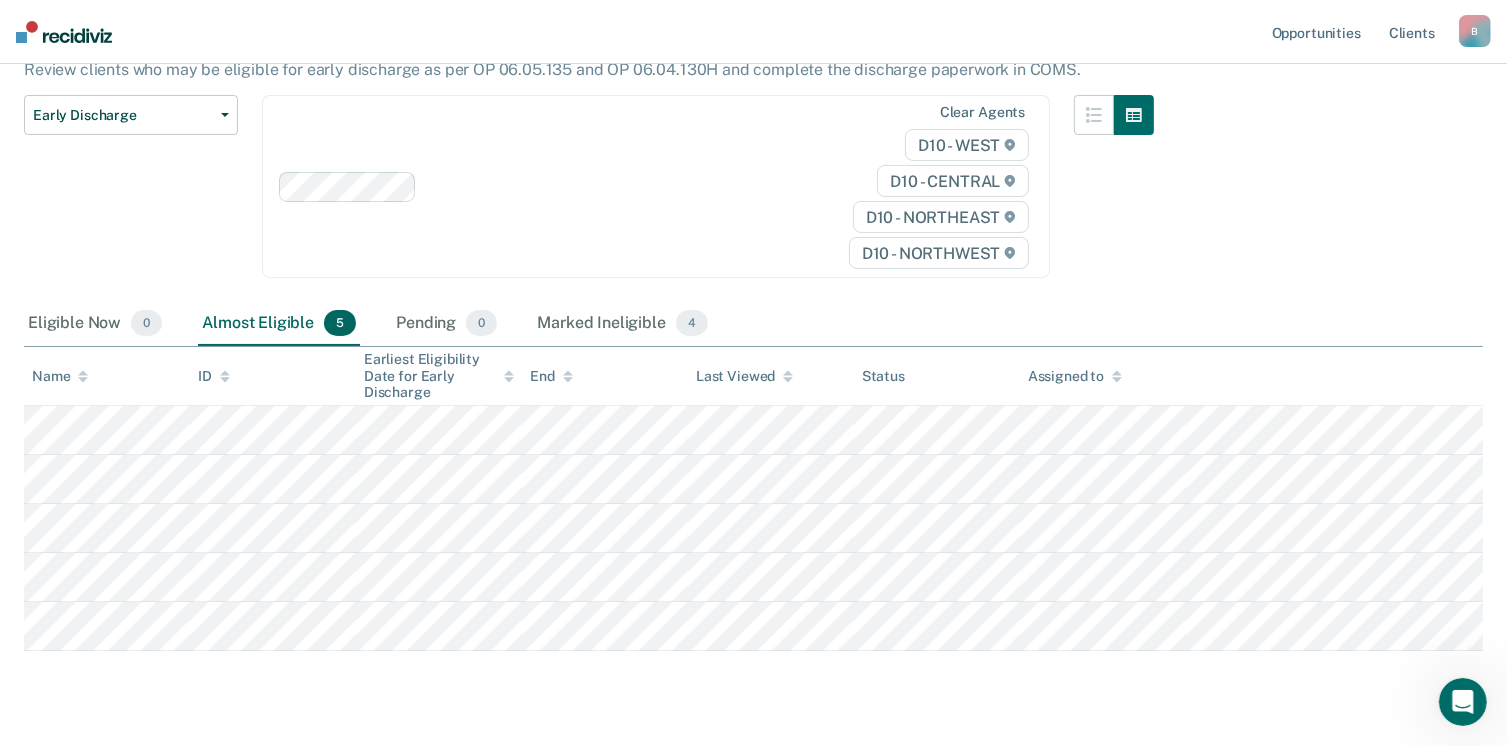 scroll, scrollTop: 228, scrollLeft: 0, axis: vertical 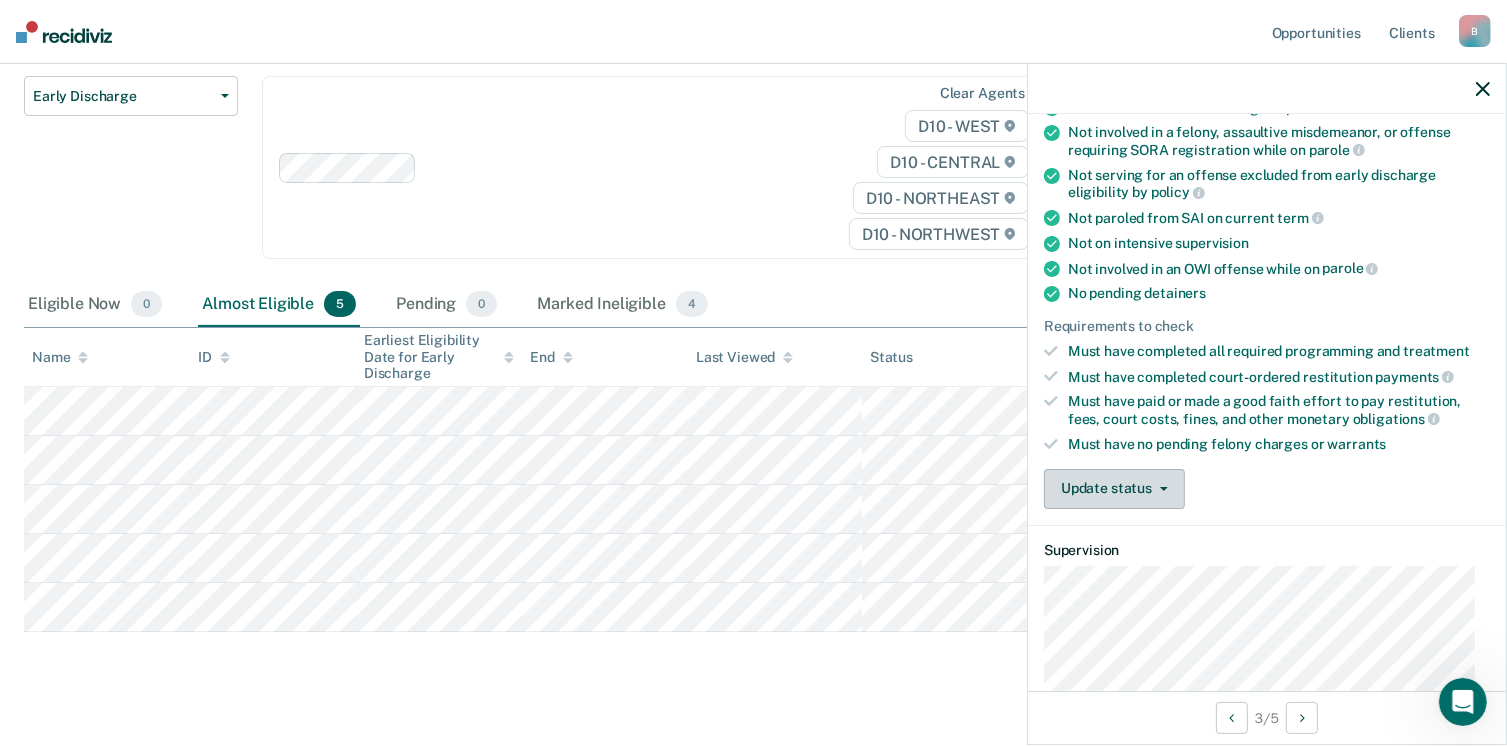 click 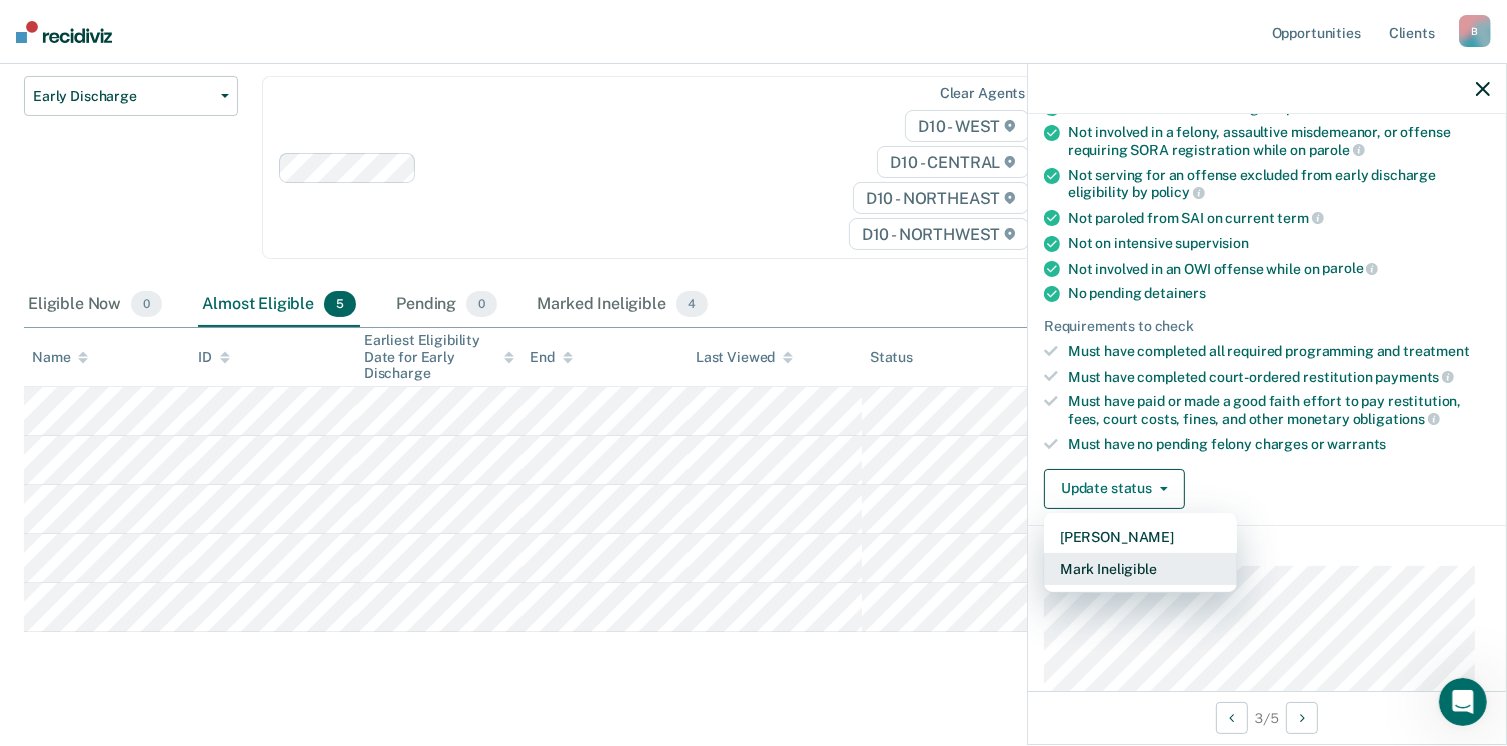 click on "Mark Ineligible" at bounding box center [1140, 569] 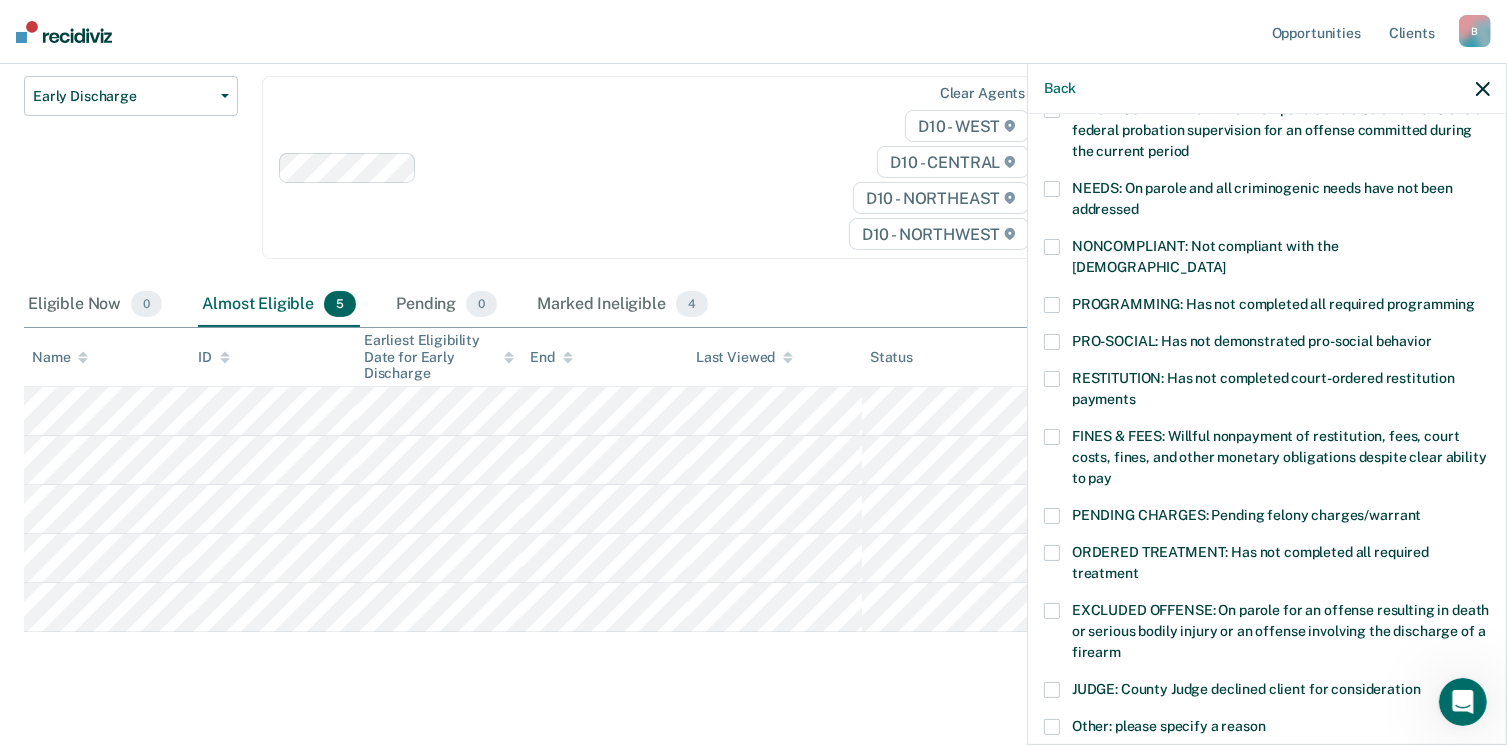 scroll, scrollTop: 281, scrollLeft: 0, axis: vertical 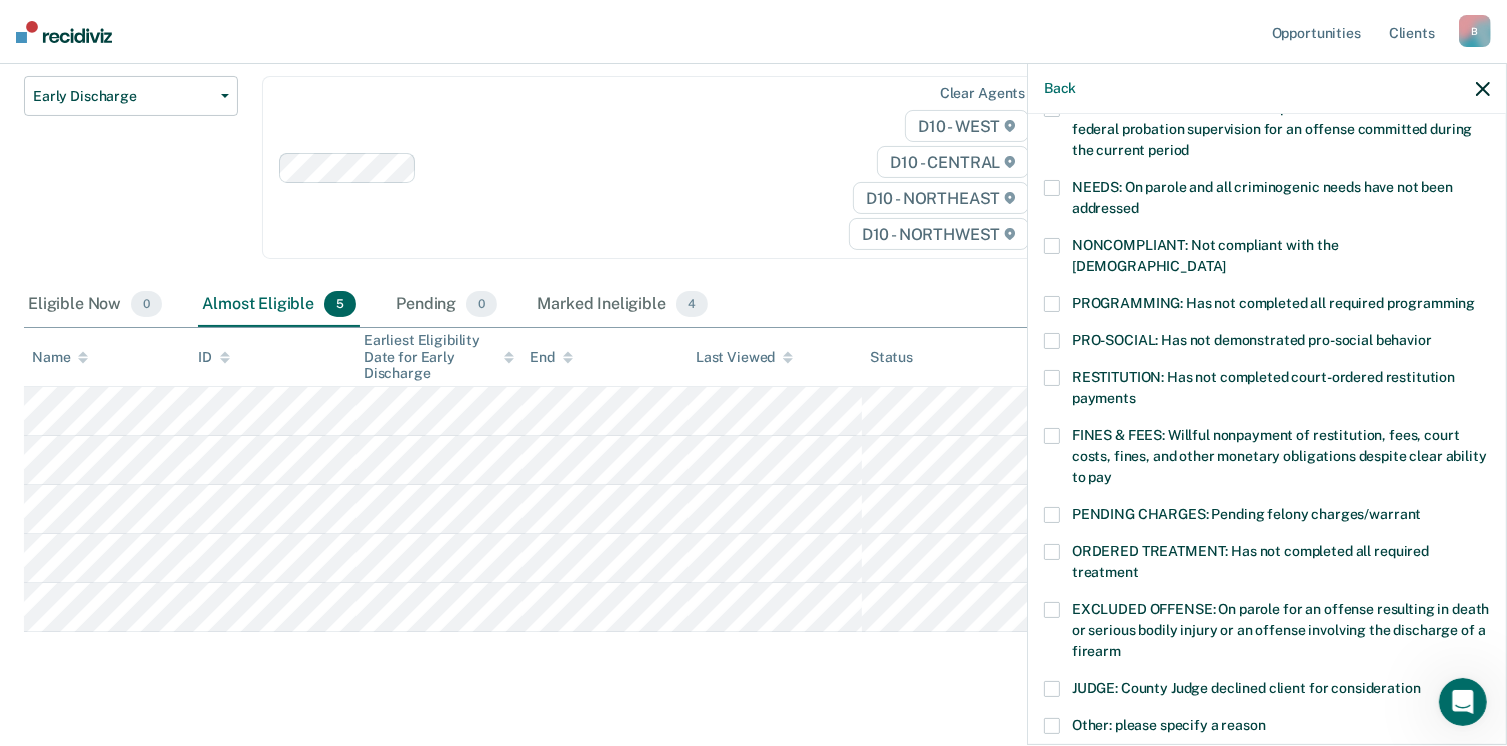 click at bounding box center (1052, 436) 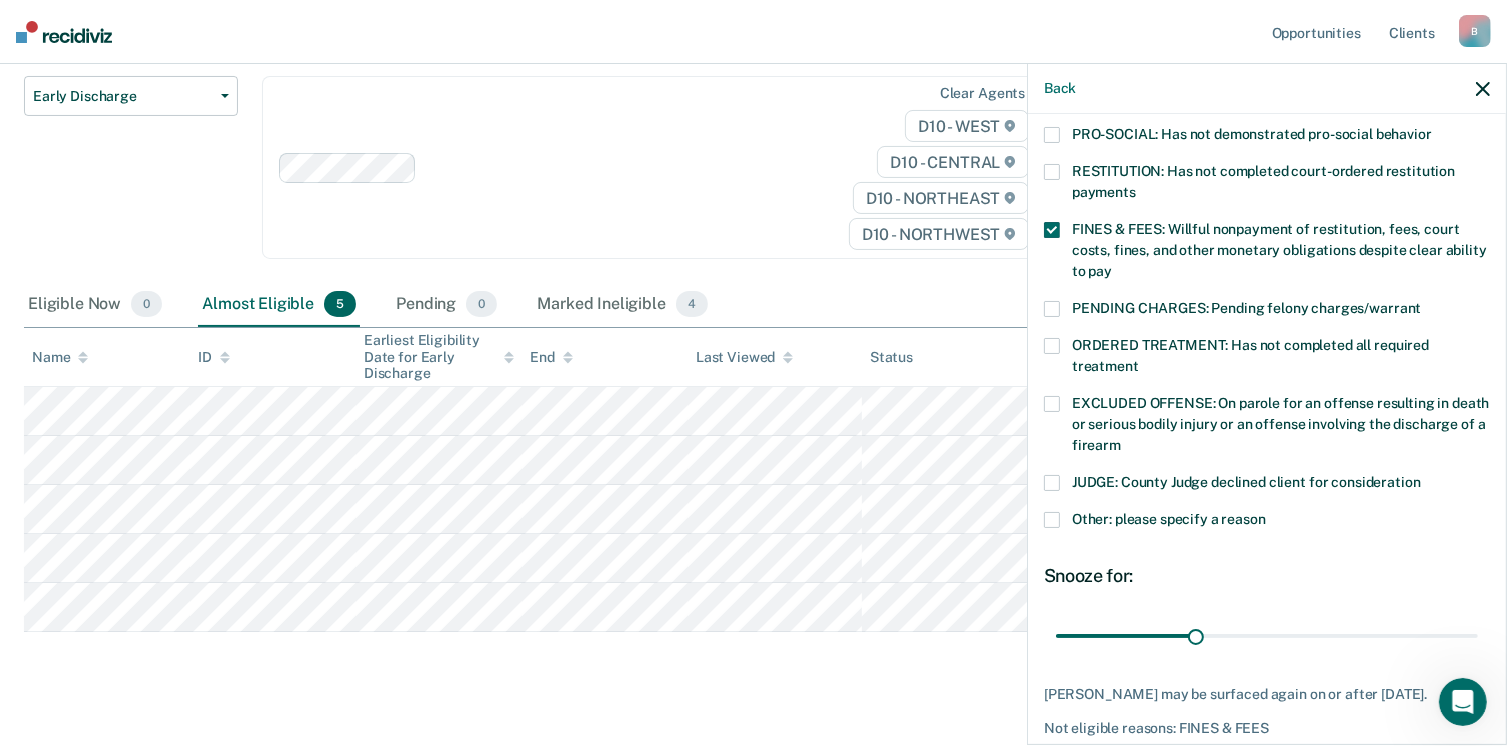 scroll, scrollTop: 551, scrollLeft: 0, axis: vertical 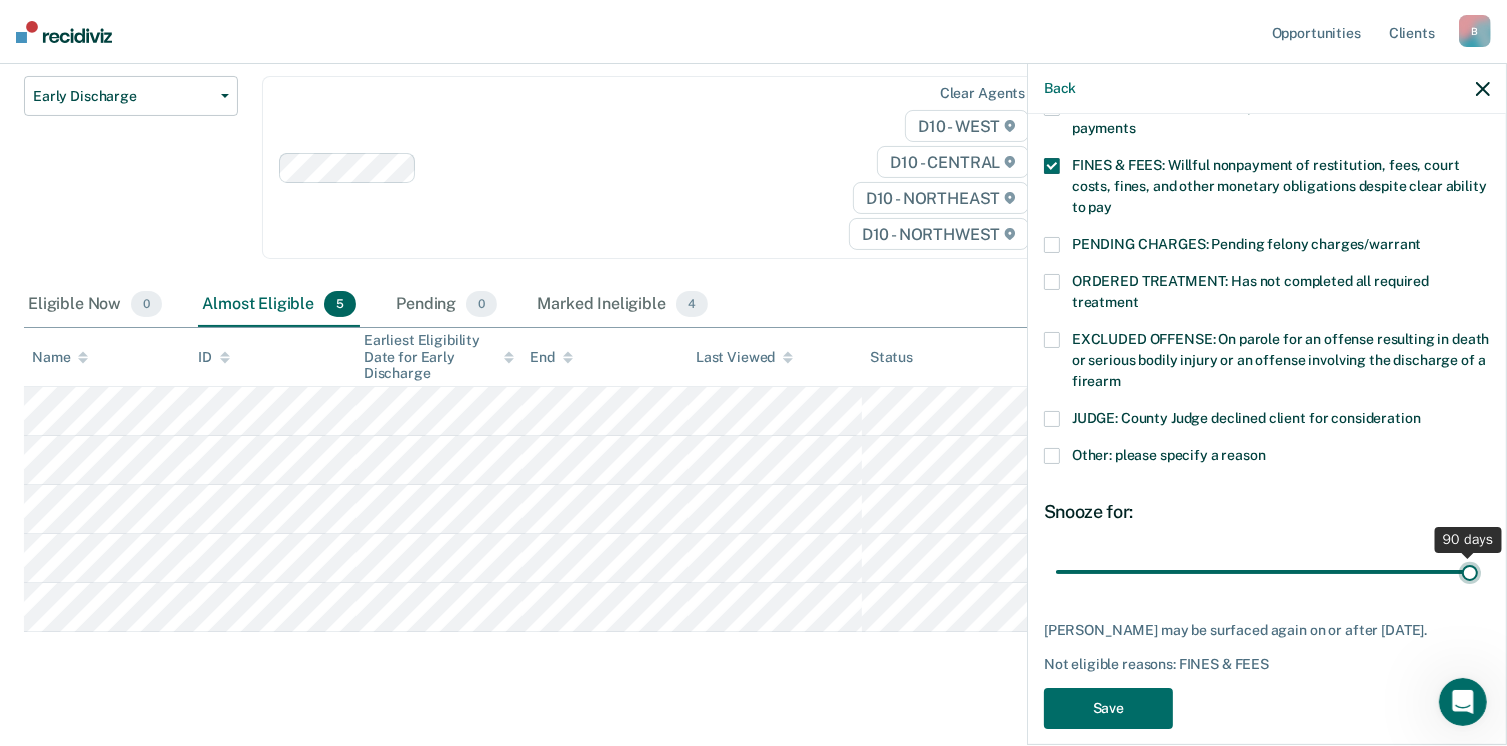 drag, startPoint x: 1192, startPoint y: 553, endPoint x: 1476, endPoint y: 586, distance: 285.91083 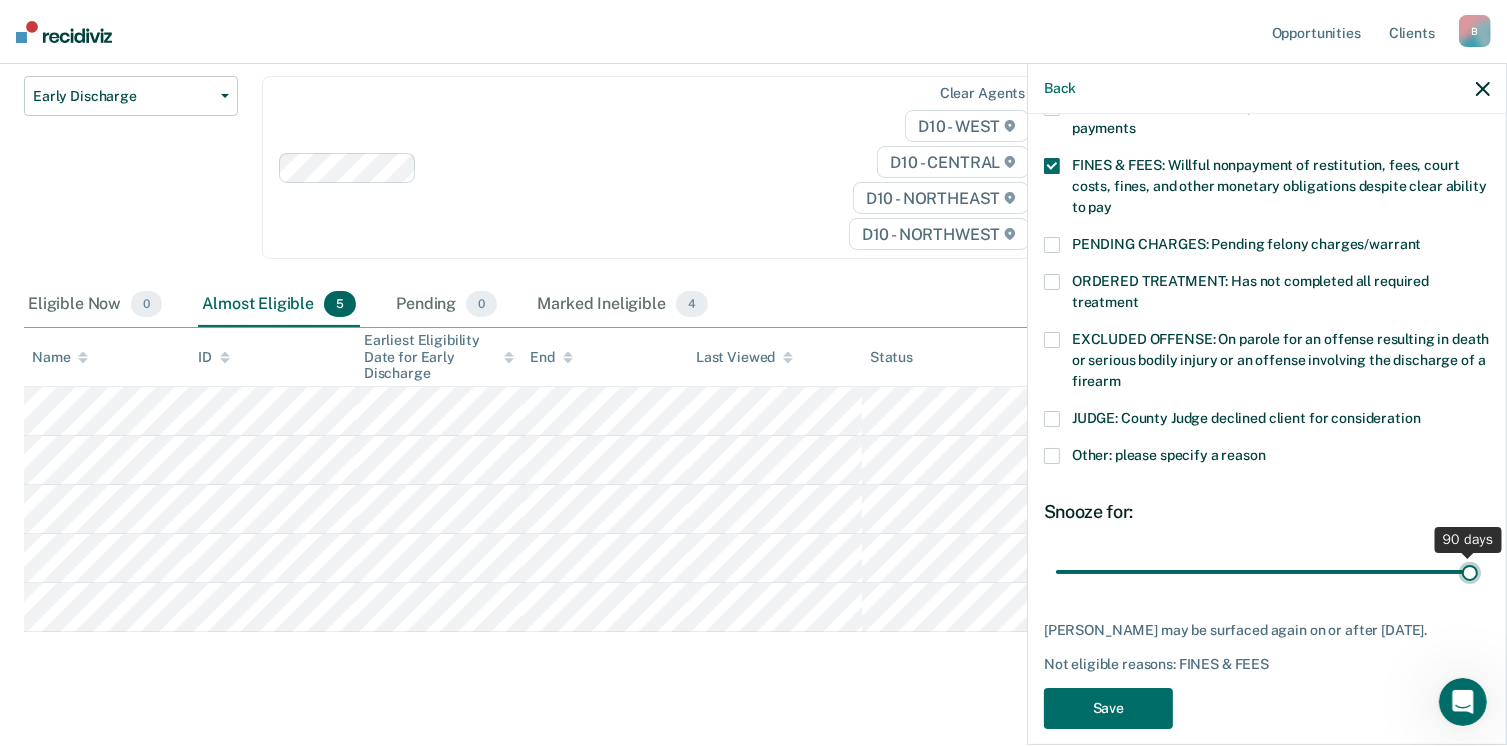 type on "90" 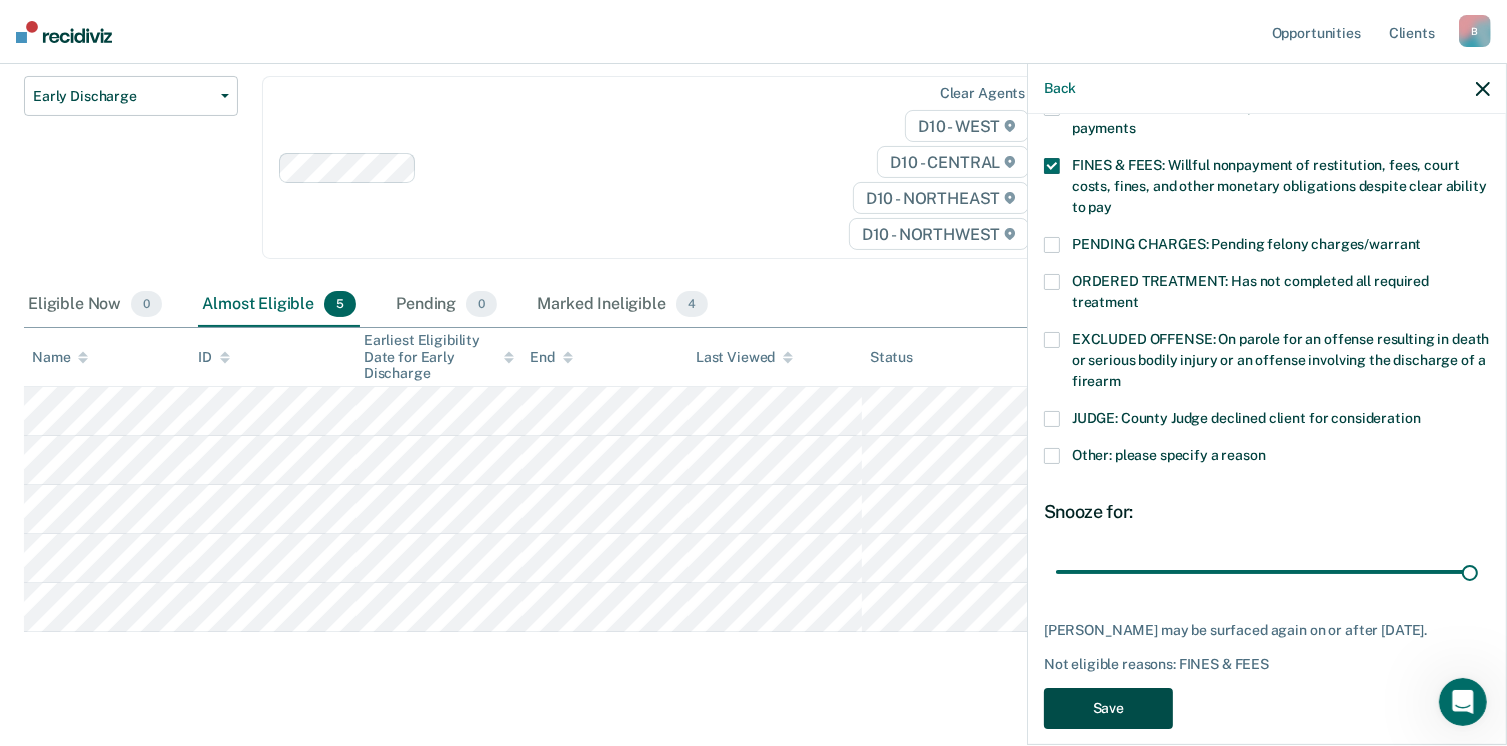 click on "Save" at bounding box center (1108, 708) 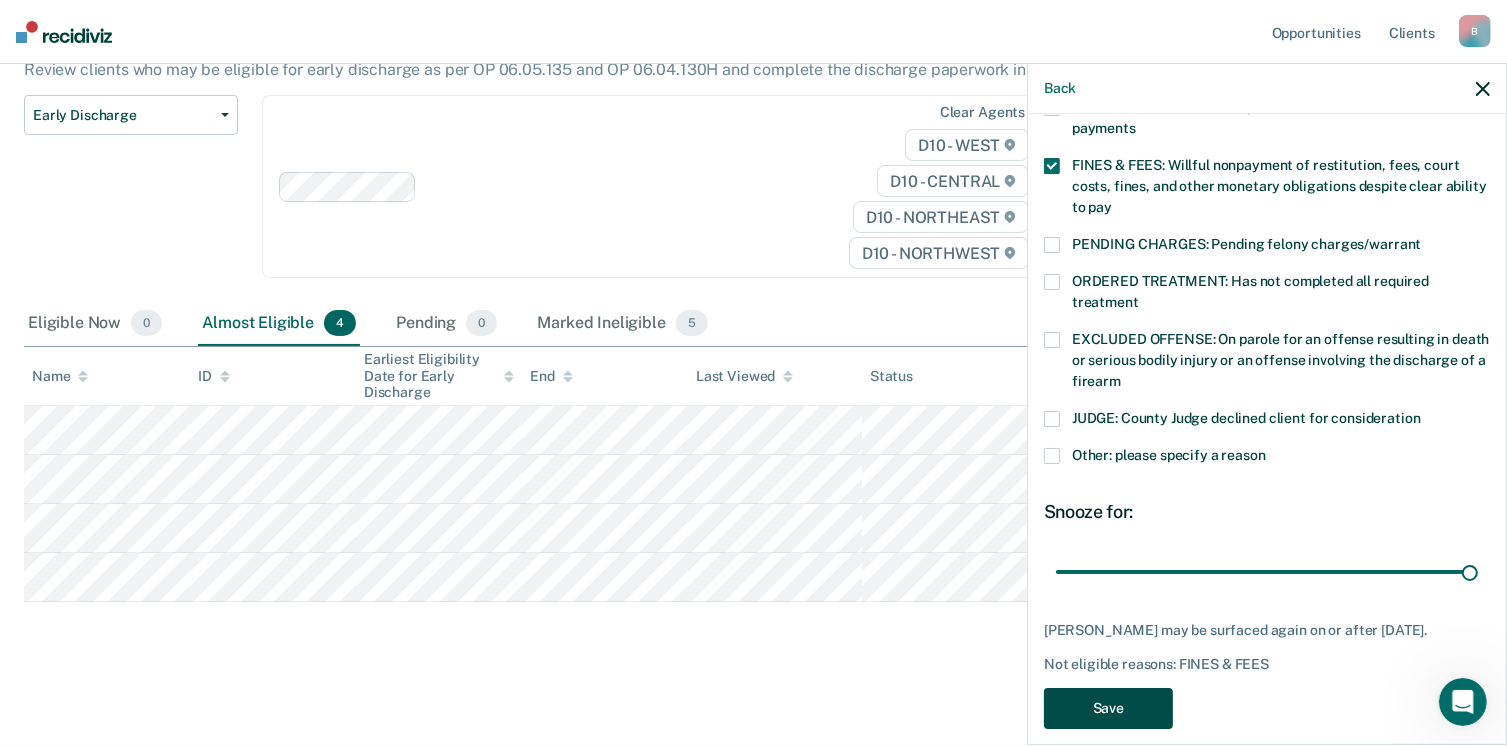 scroll, scrollTop: 189, scrollLeft: 0, axis: vertical 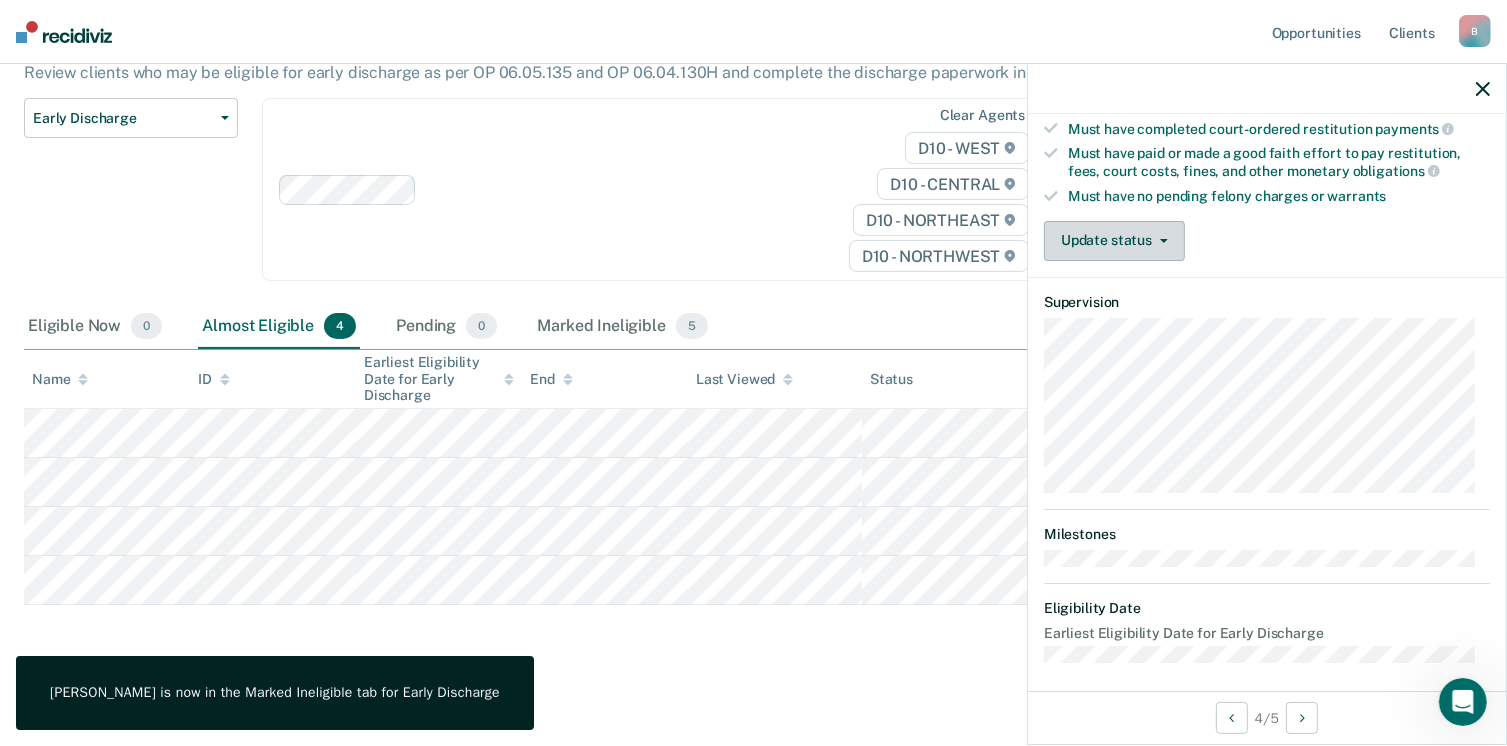 click on "Update status" at bounding box center [1114, 241] 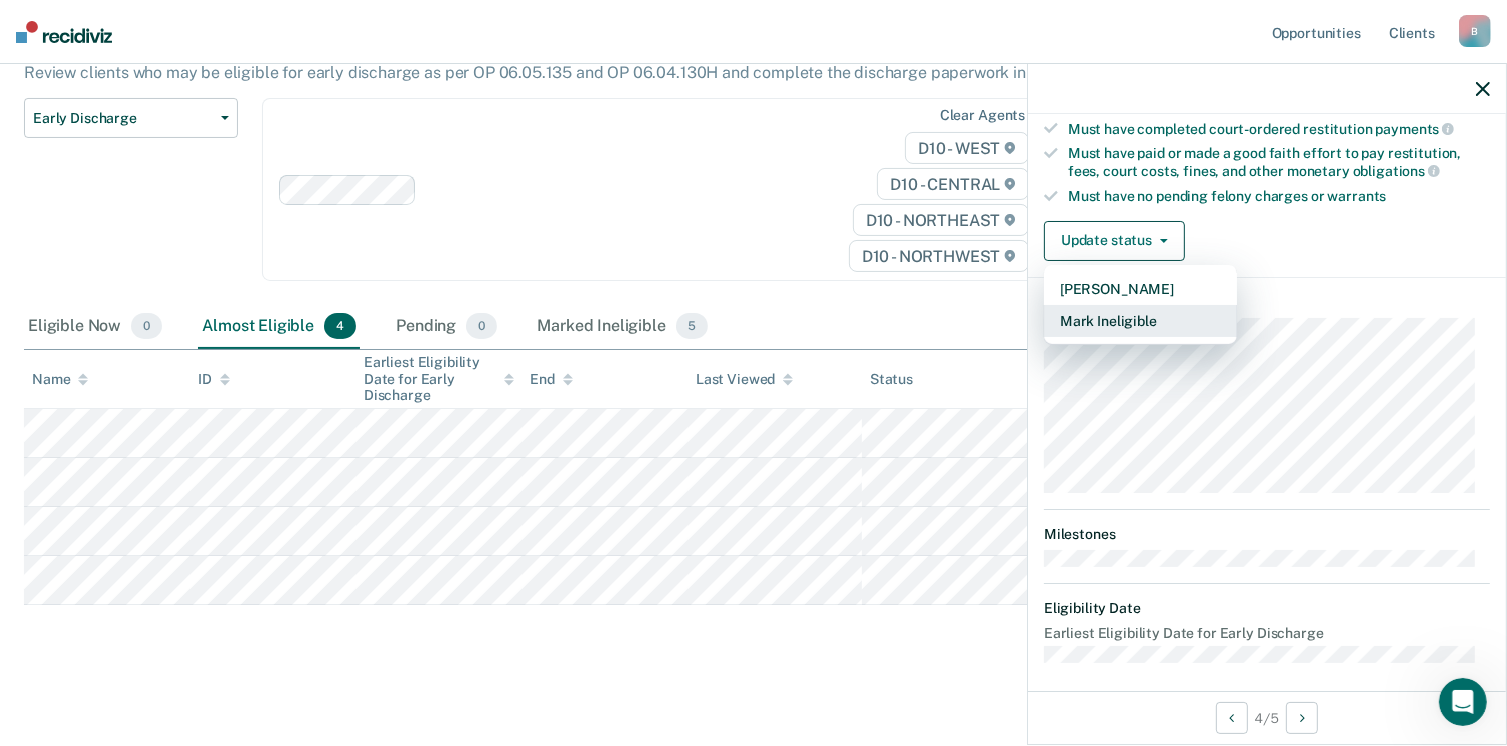 click on "Mark Ineligible" at bounding box center [1140, 321] 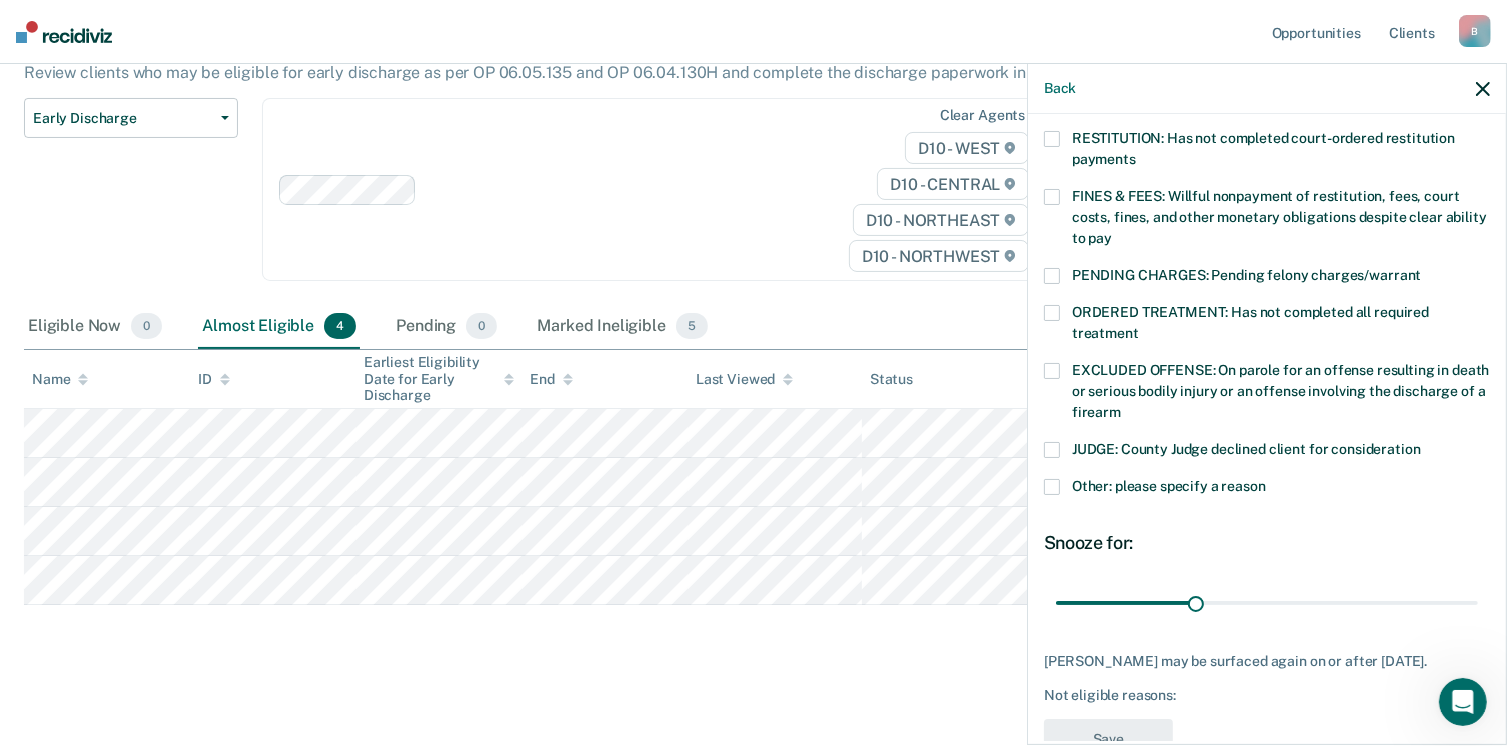 click on "FINES & FEES: Willful nonpayment of restitution, fees, court costs, fines, and other monetary obligations despite clear ability to pay" at bounding box center [1267, 220] 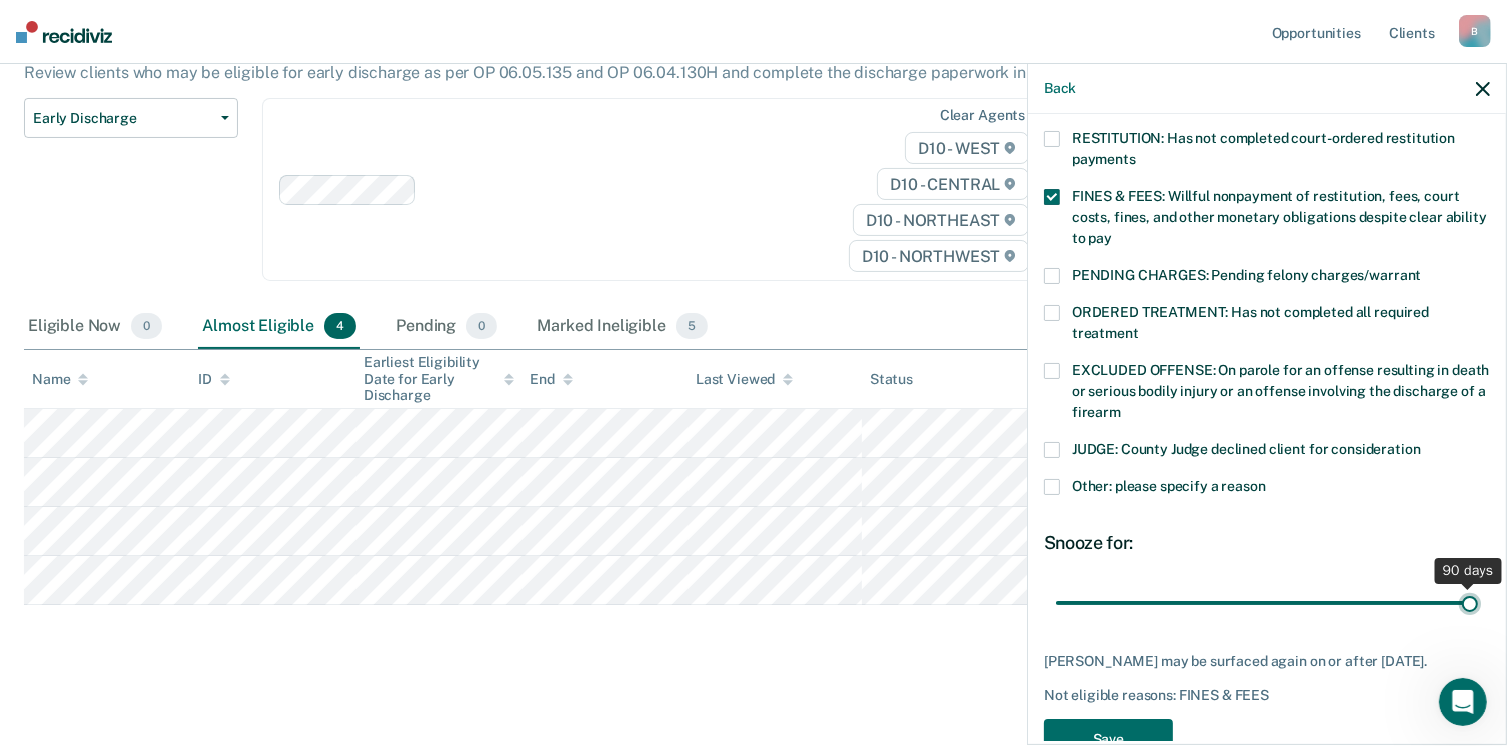 drag, startPoint x: 1188, startPoint y: 579, endPoint x: 1523, endPoint y: 581, distance: 335.00598 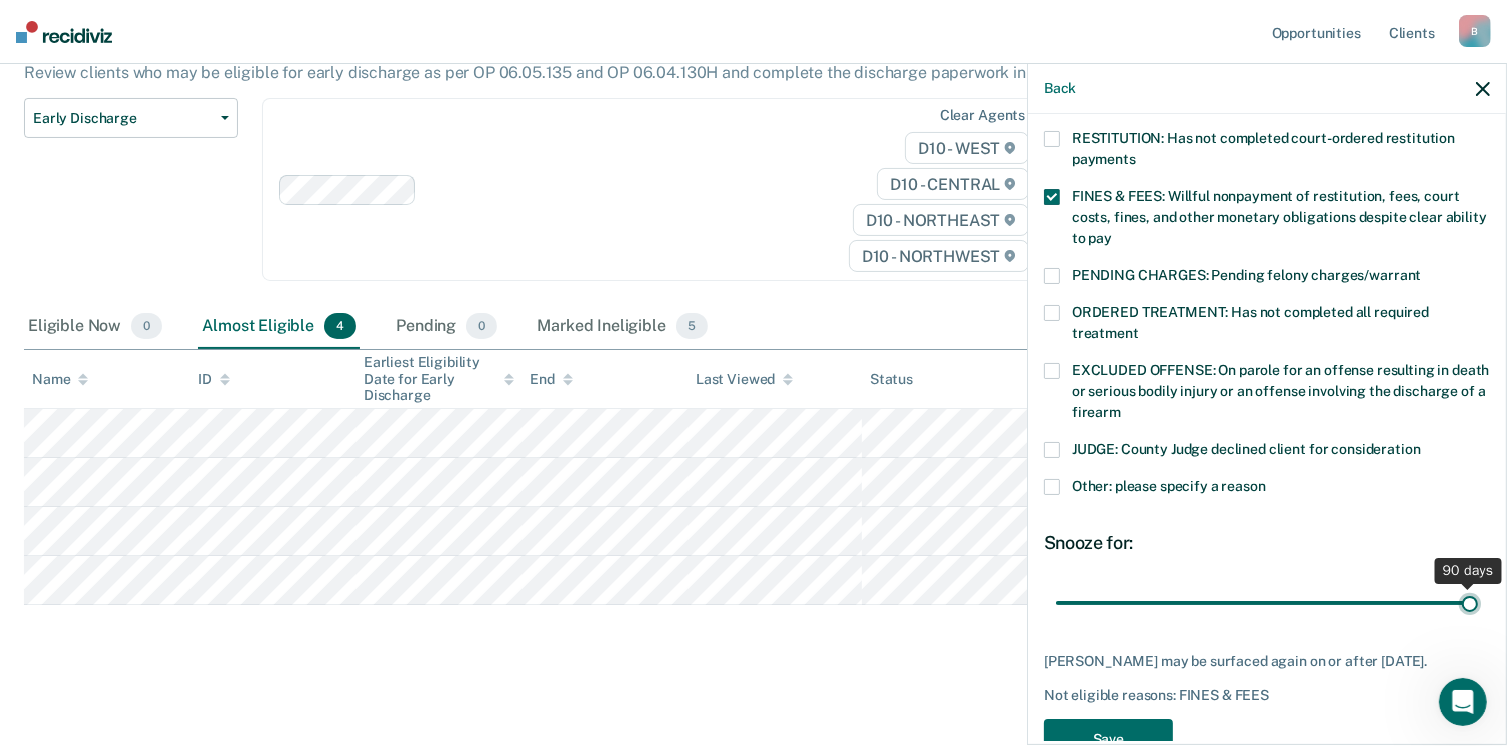 type on "90" 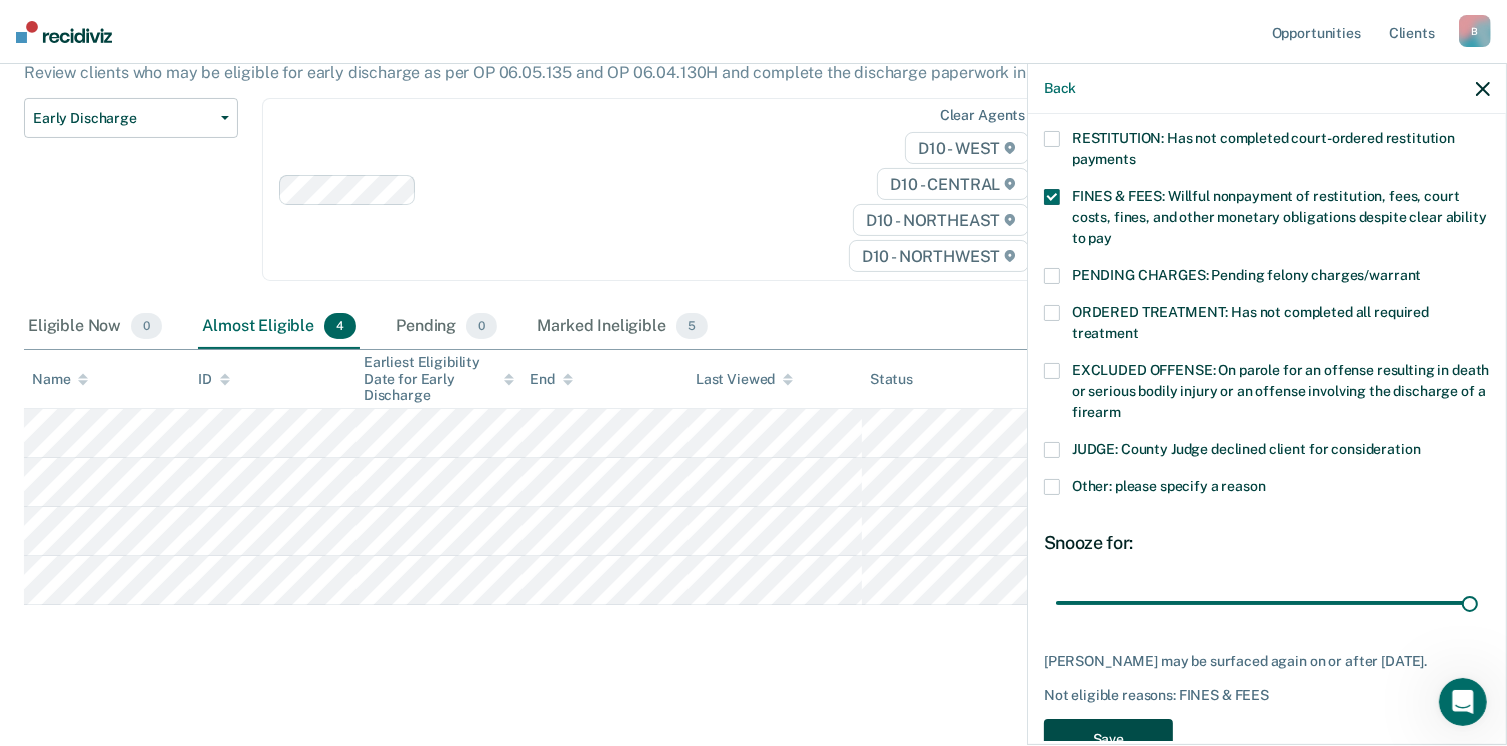 click on "Save" at bounding box center [1108, 739] 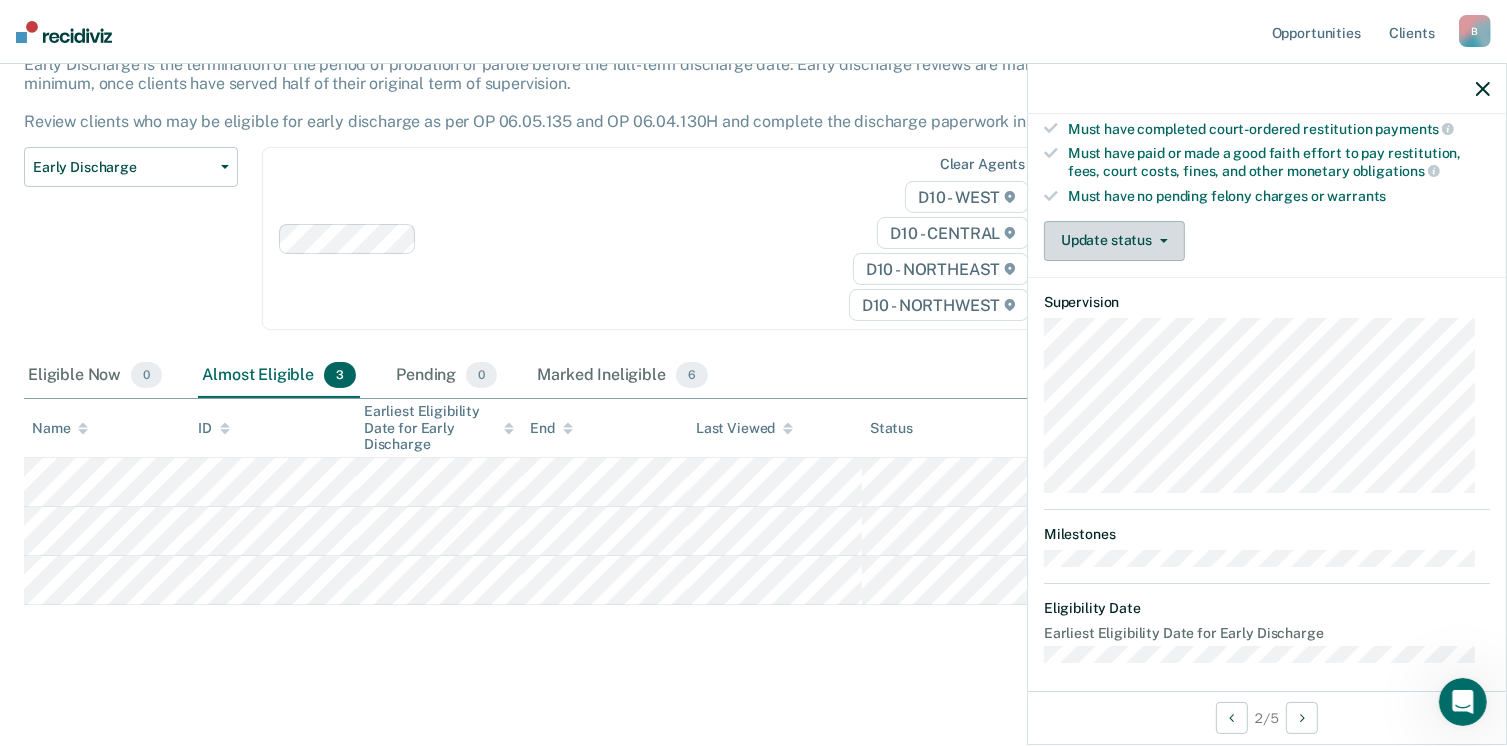 click on "Update status" at bounding box center [1114, 241] 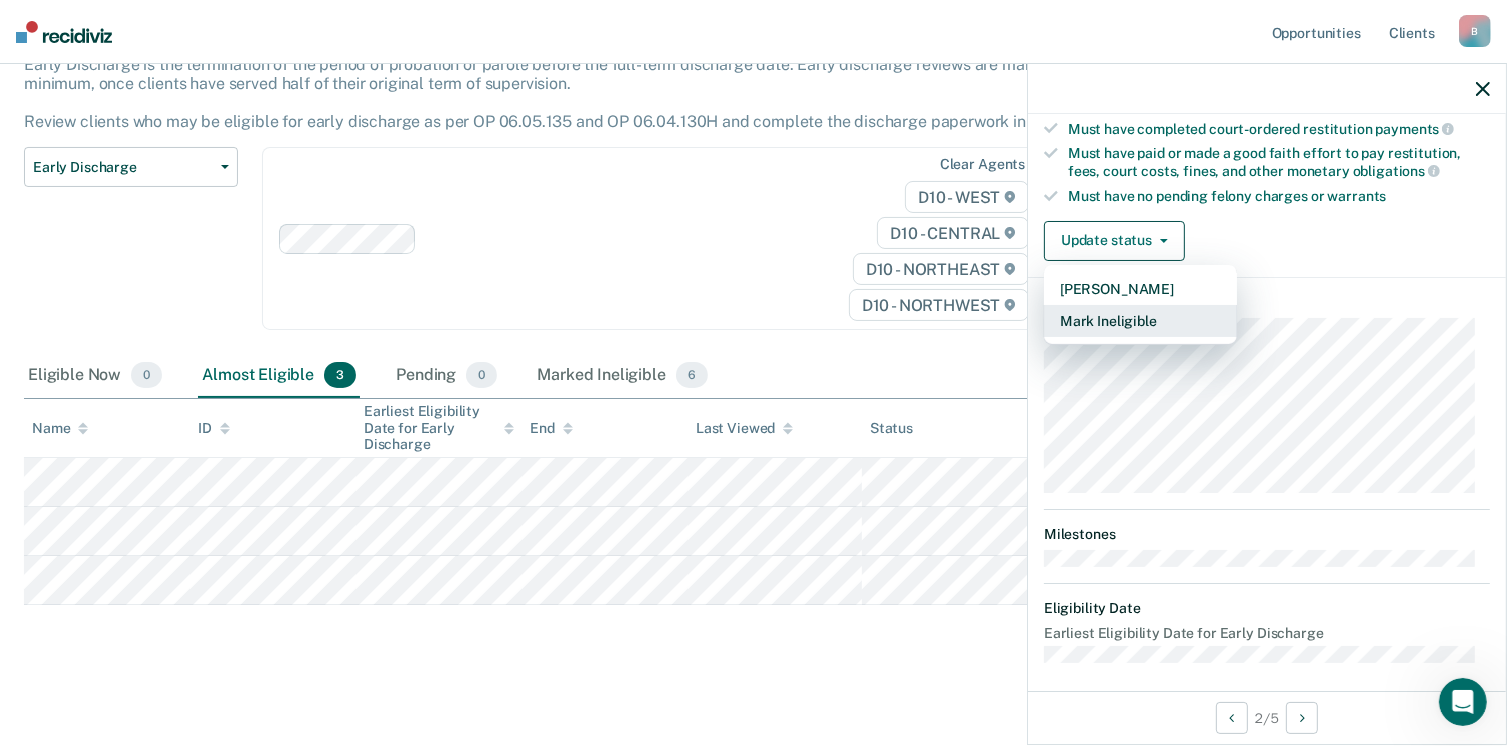 click on "Mark Ineligible" at bounding box center (1140, 321) 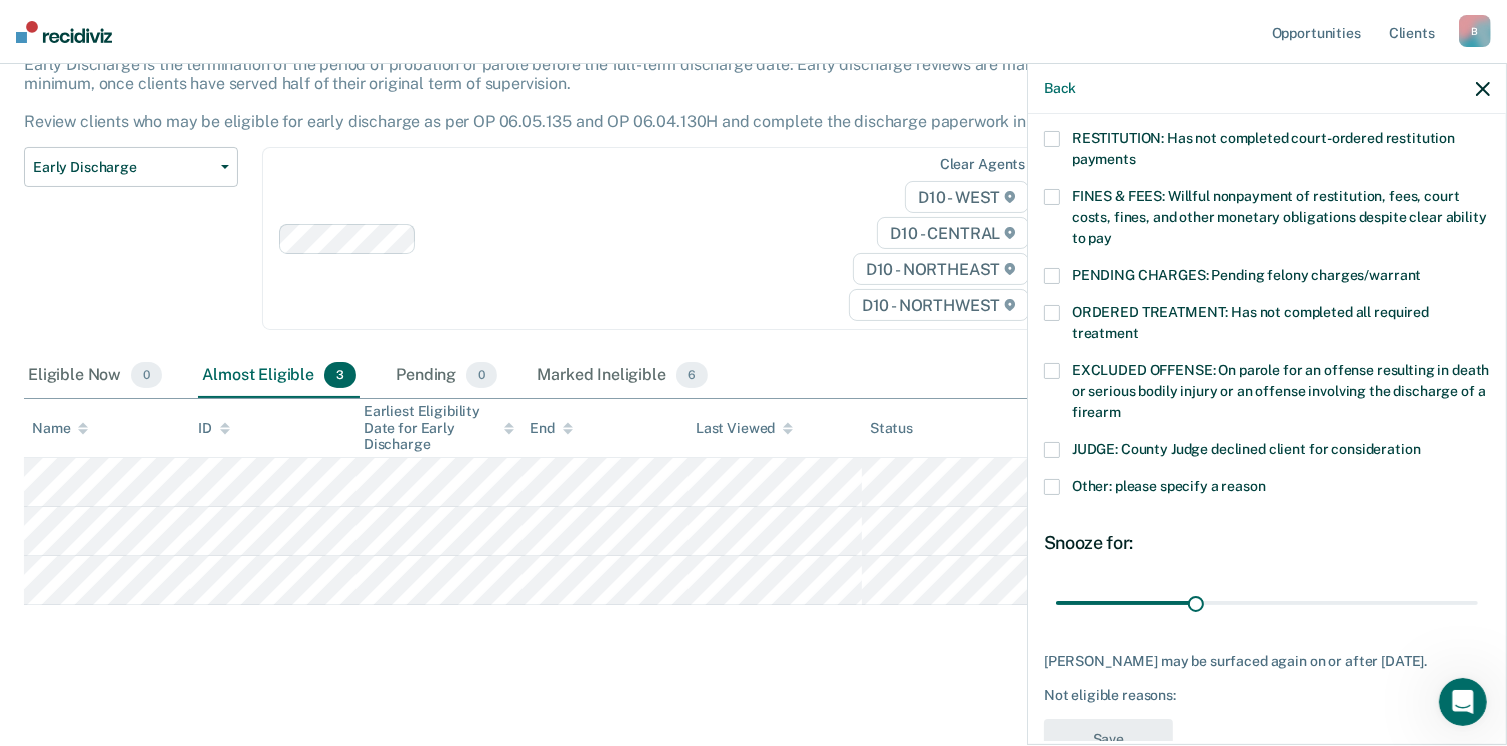 click at bounding box center (1052, 197) 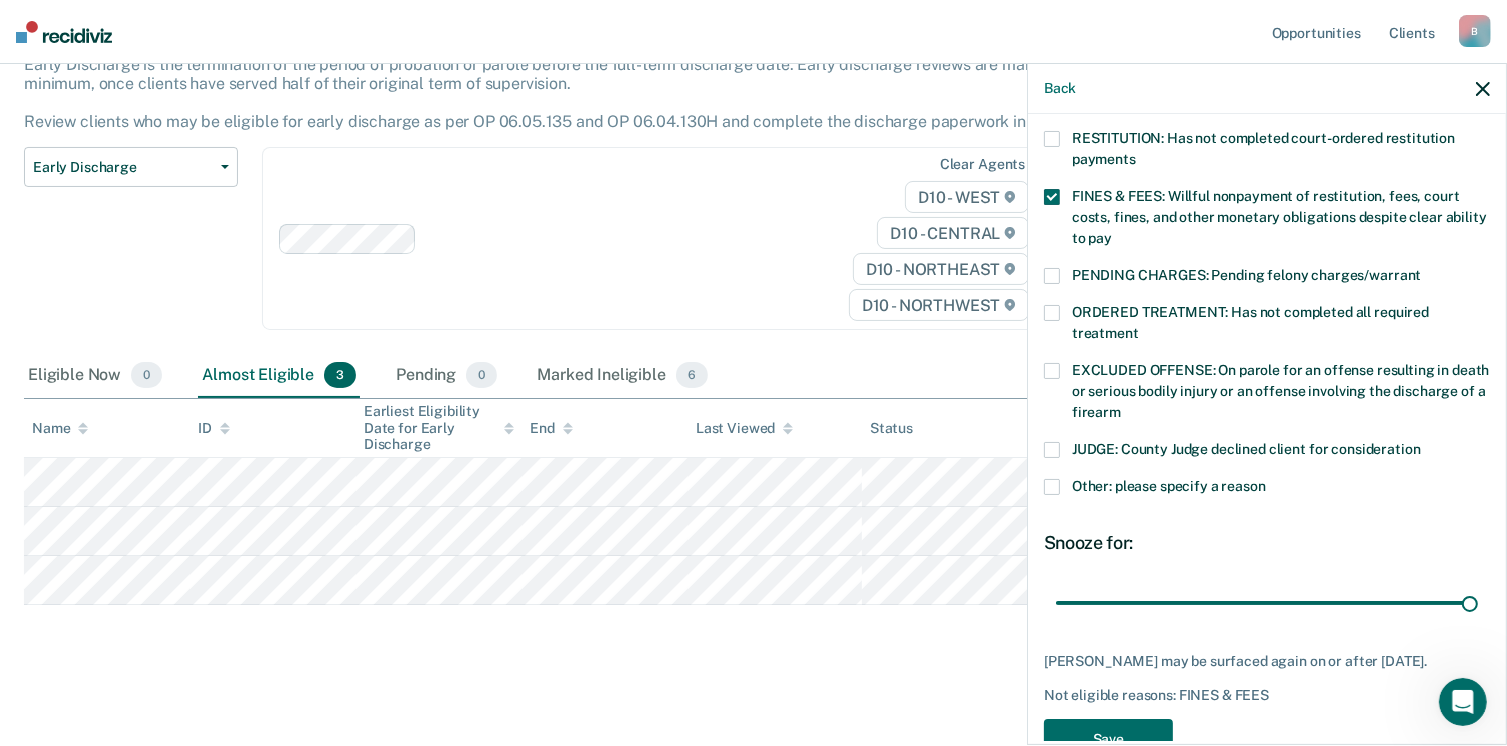 drag, startPoint x: 1188, startPoint y: 573, endPoint x: 1512, endPoint y: 603, distance: 325.38593 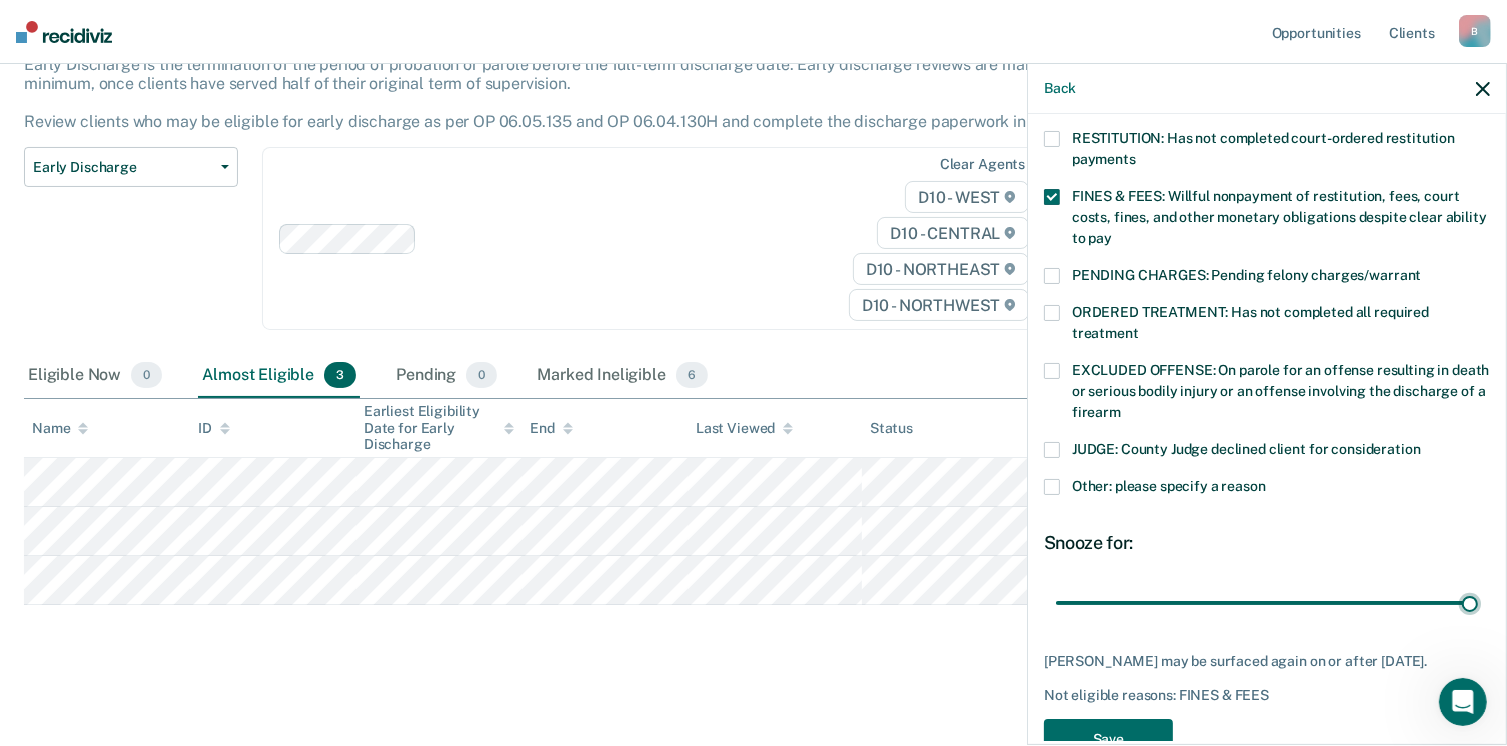 type on "90" 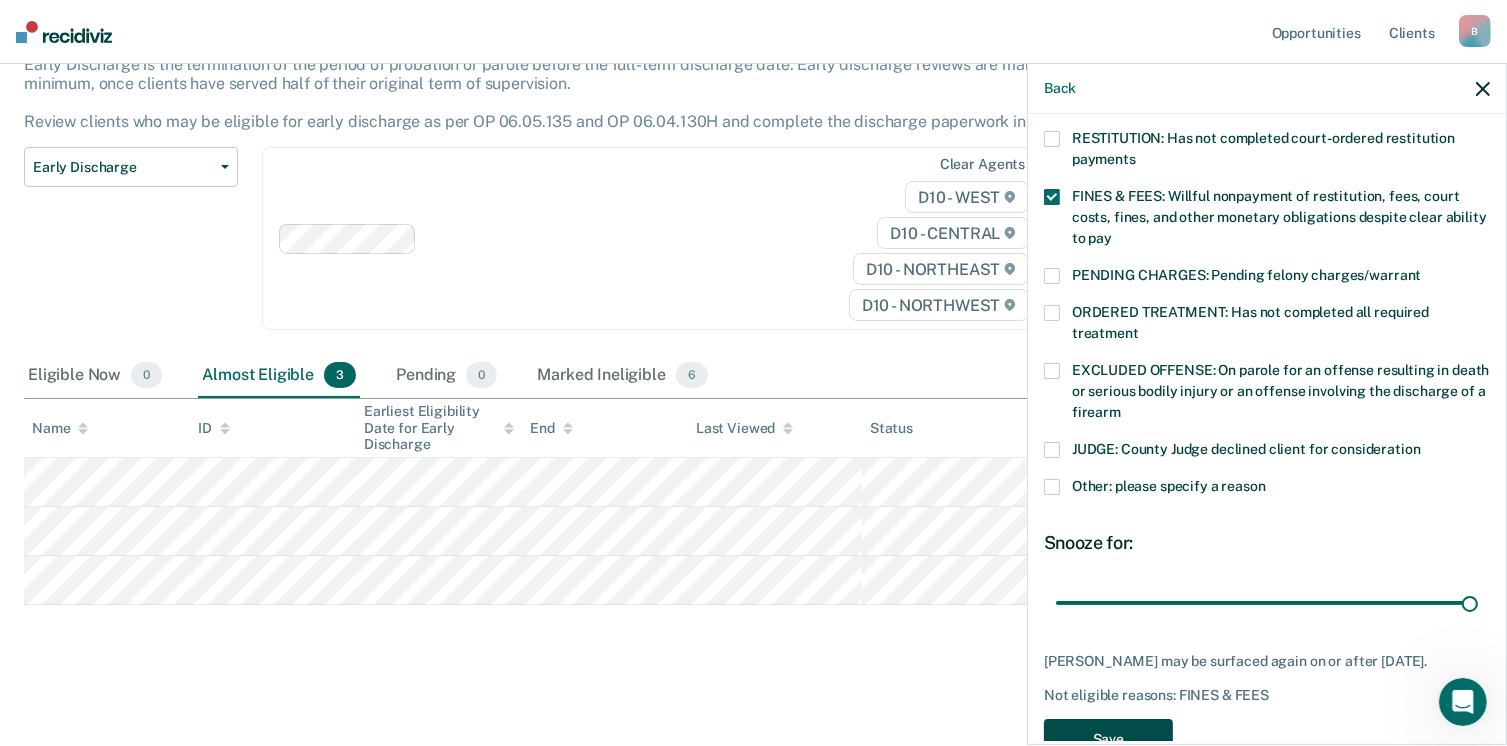 click on "Save" at bounding box center (1108, 739) 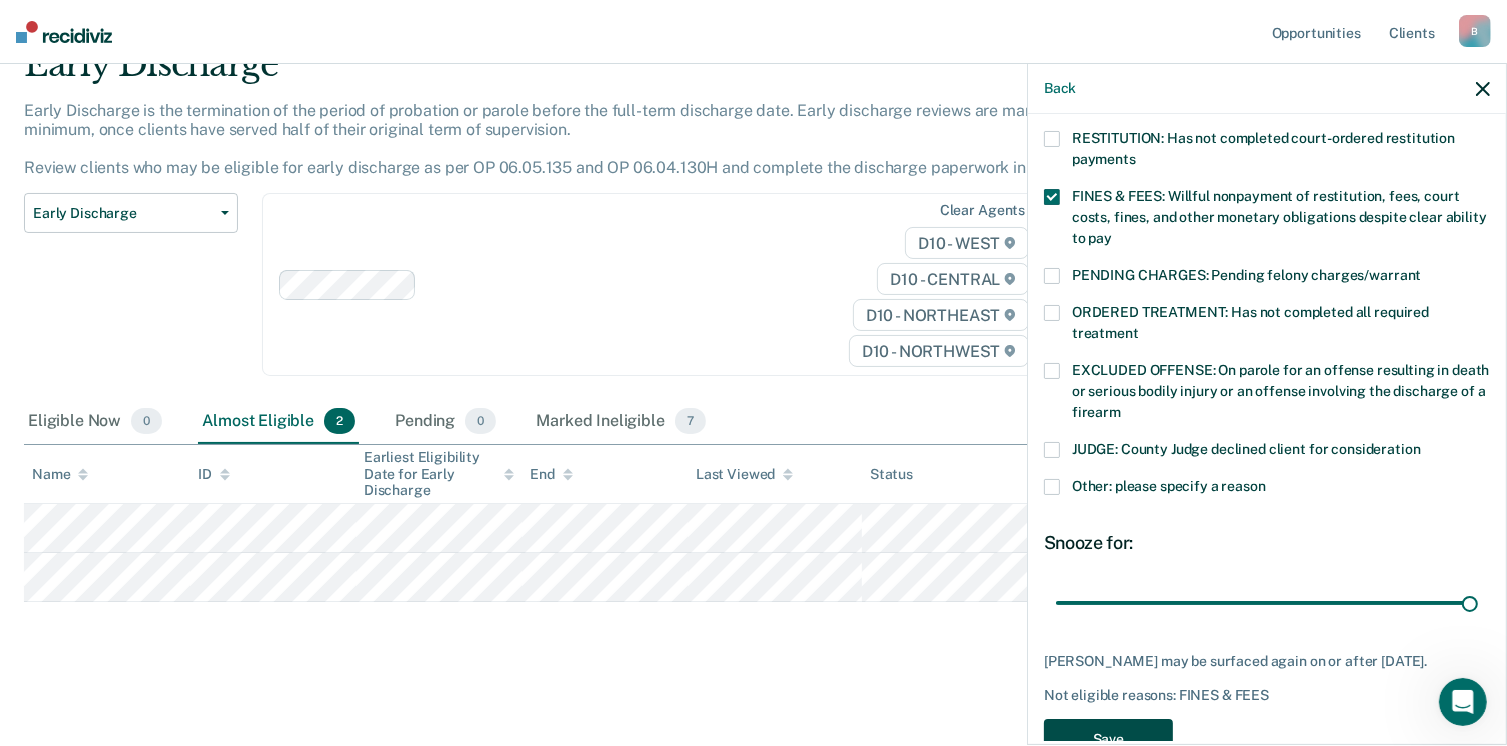 scroll, scrollTop: 92, scrollLeft: 0, axis: vertical 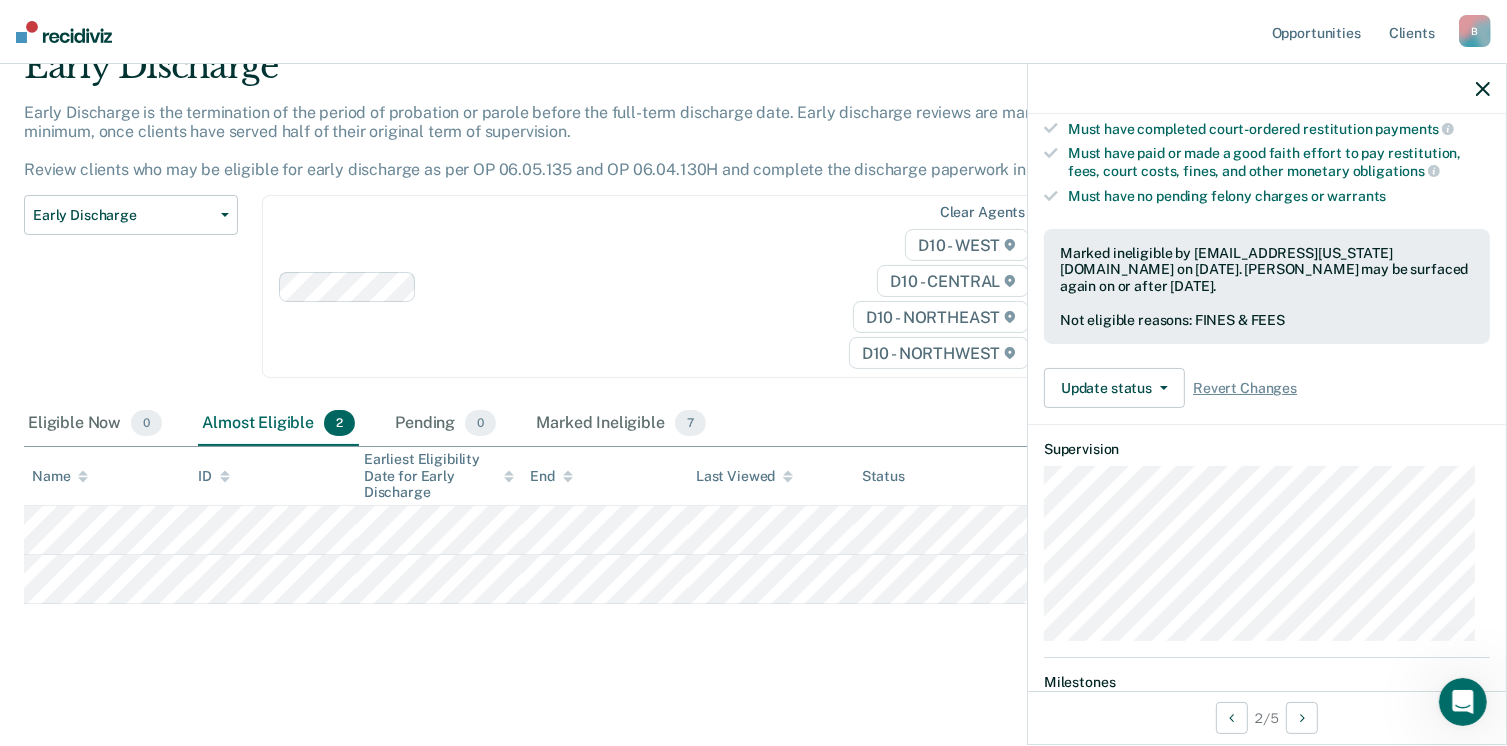 click at bounding box center [64, 32] 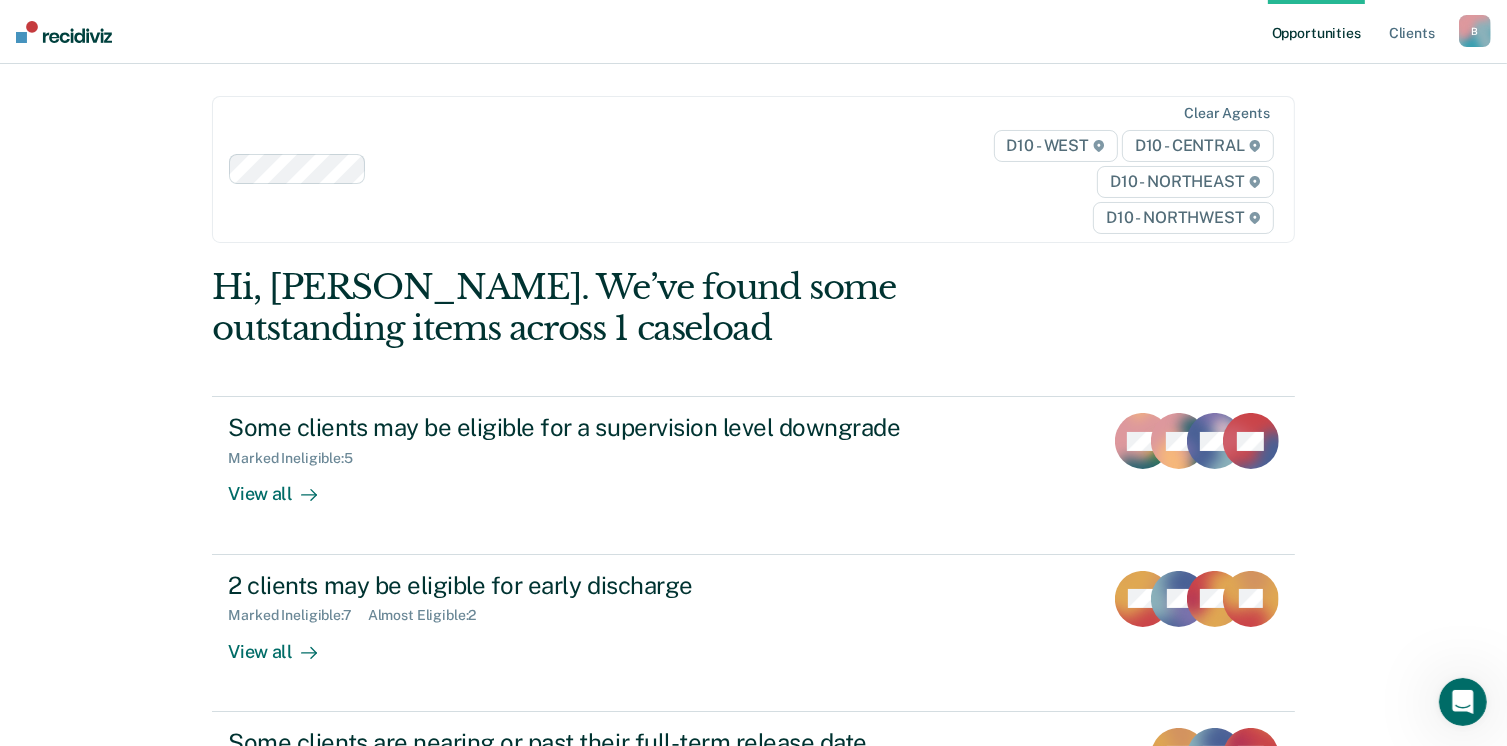 scroll, scrollTop: 0, scrollLeft: 0, axis: both 